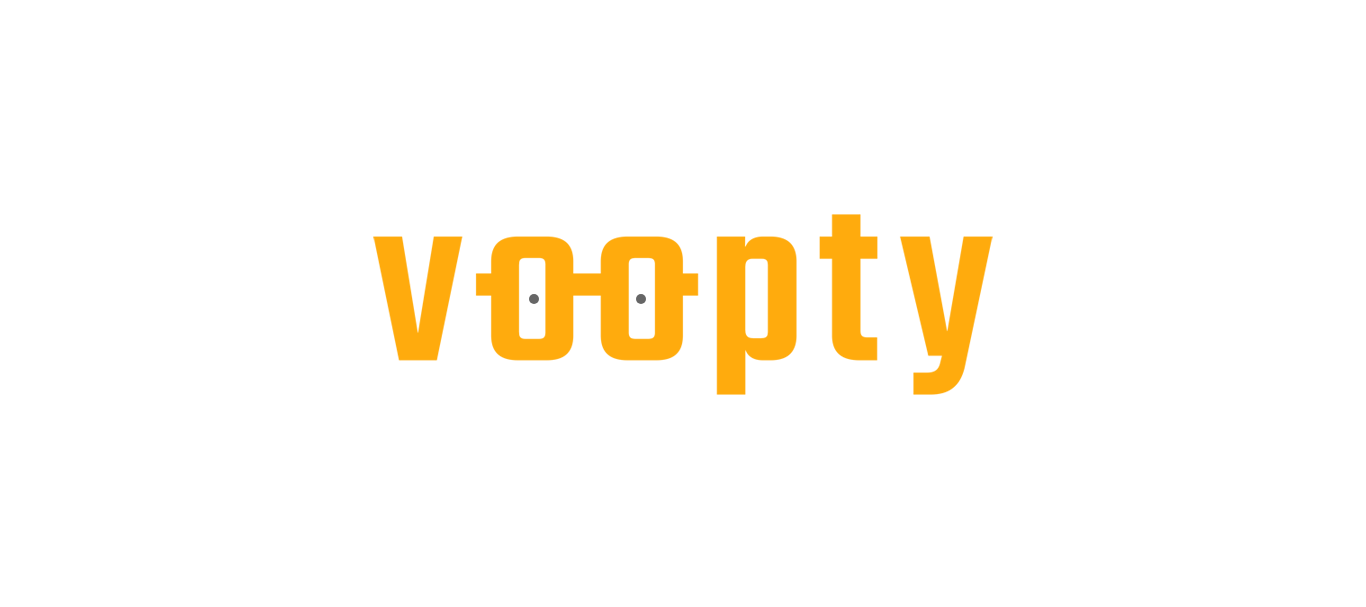 scroll, scrollTop: 0, scrollLeft: 0, axis: both 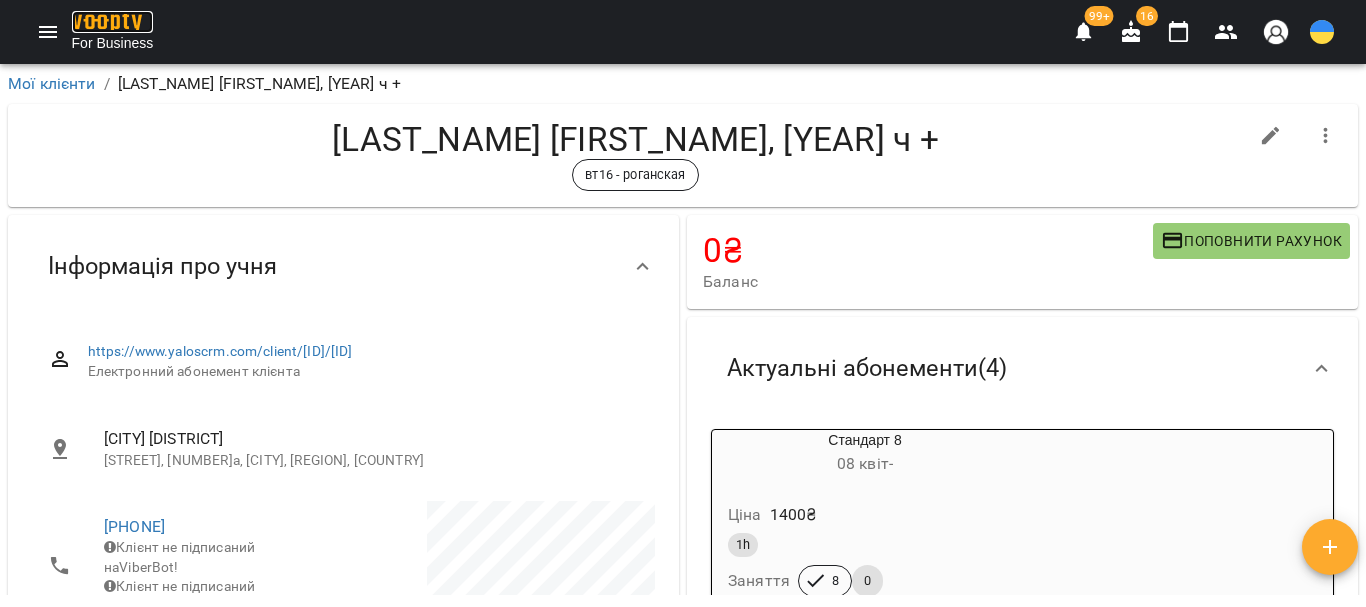 click at bounding box center [107, 22] 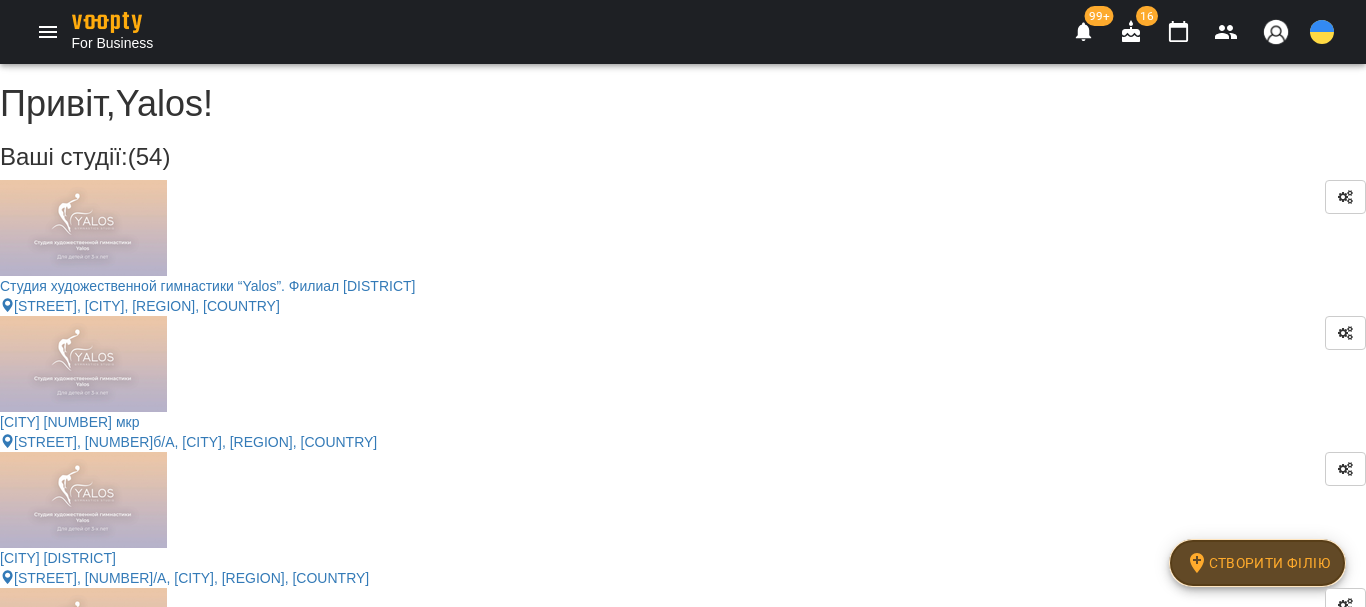 click on "Створити філію" at bounding box center [1257, 563] 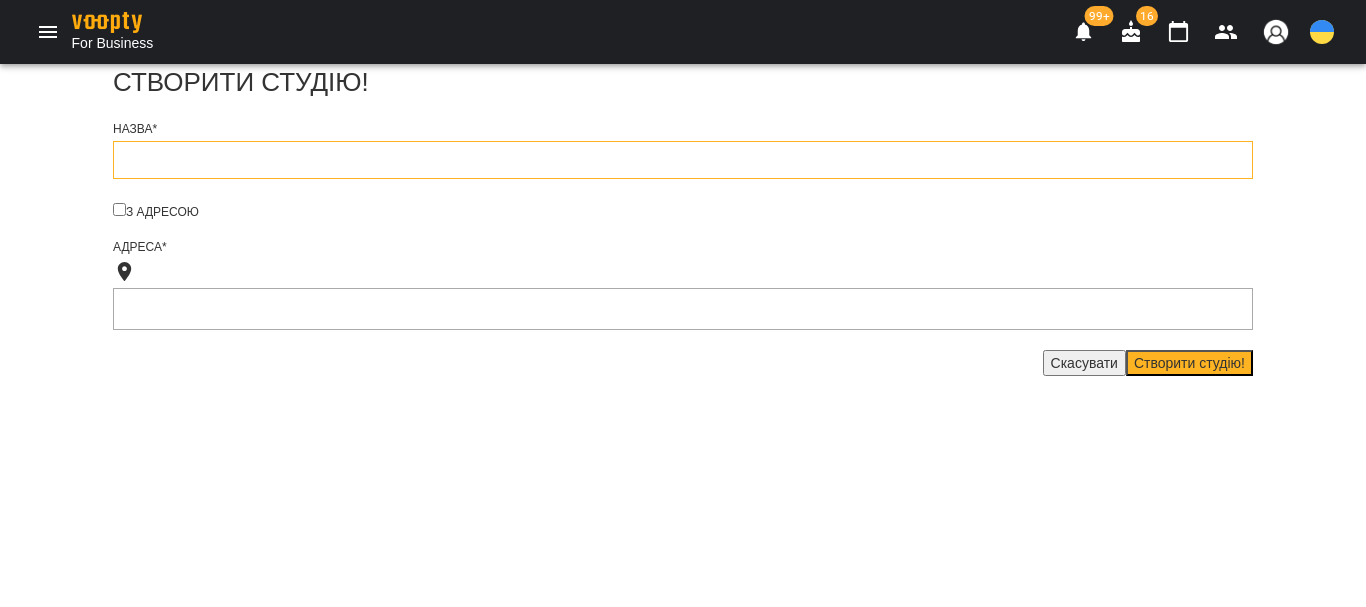 click at bounding box center (683, 160) 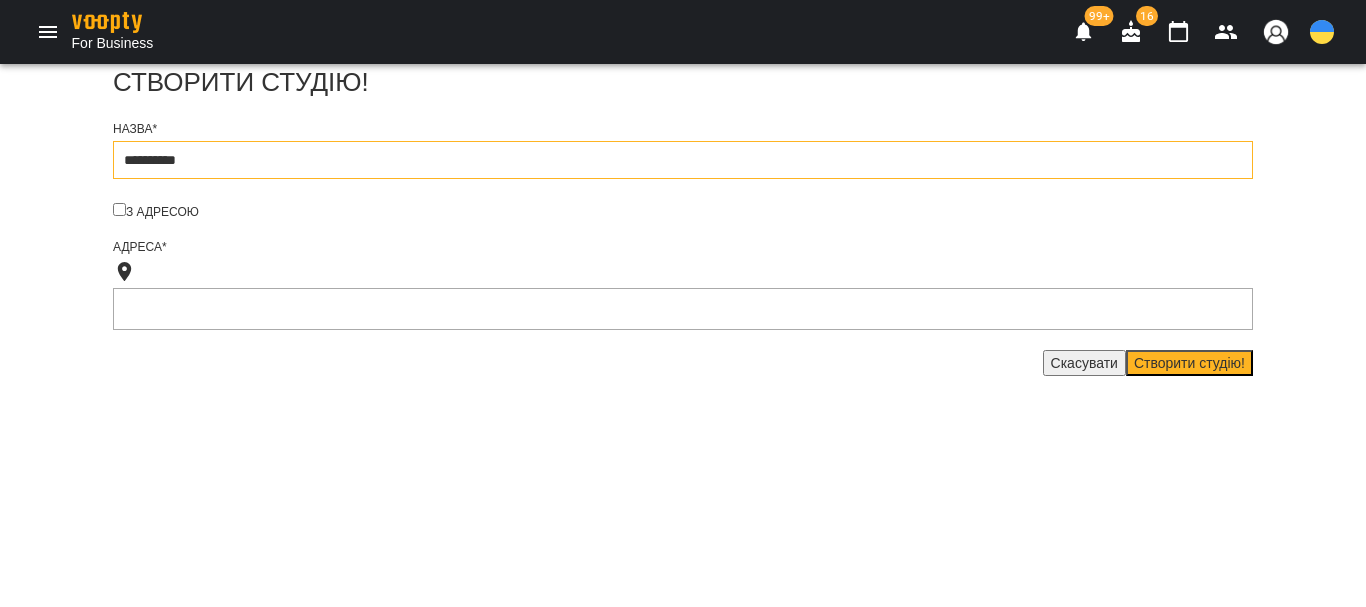type on "**********" 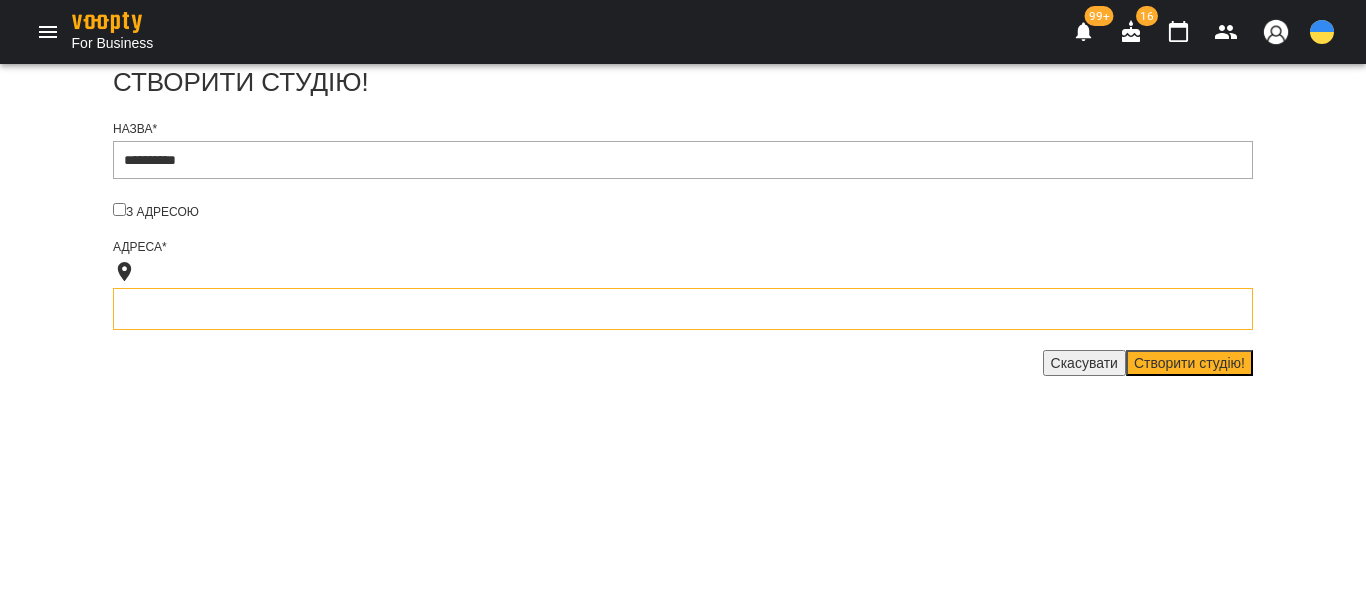 click at bounding box center [683, 309] 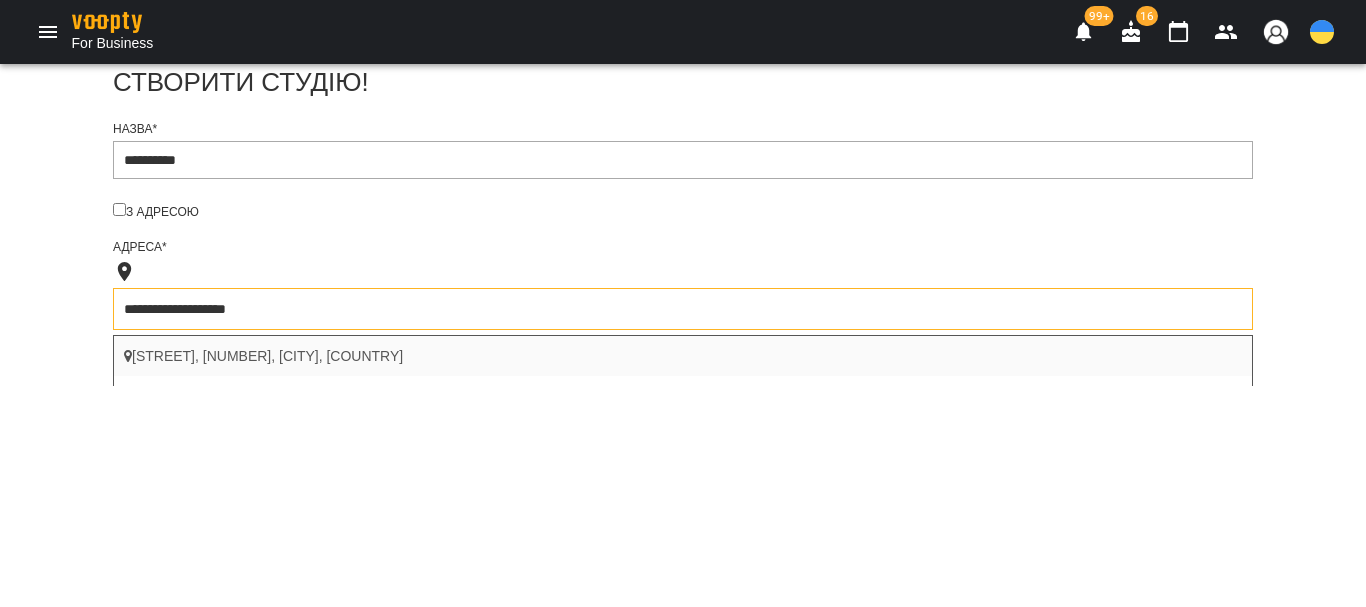 type on "**********" 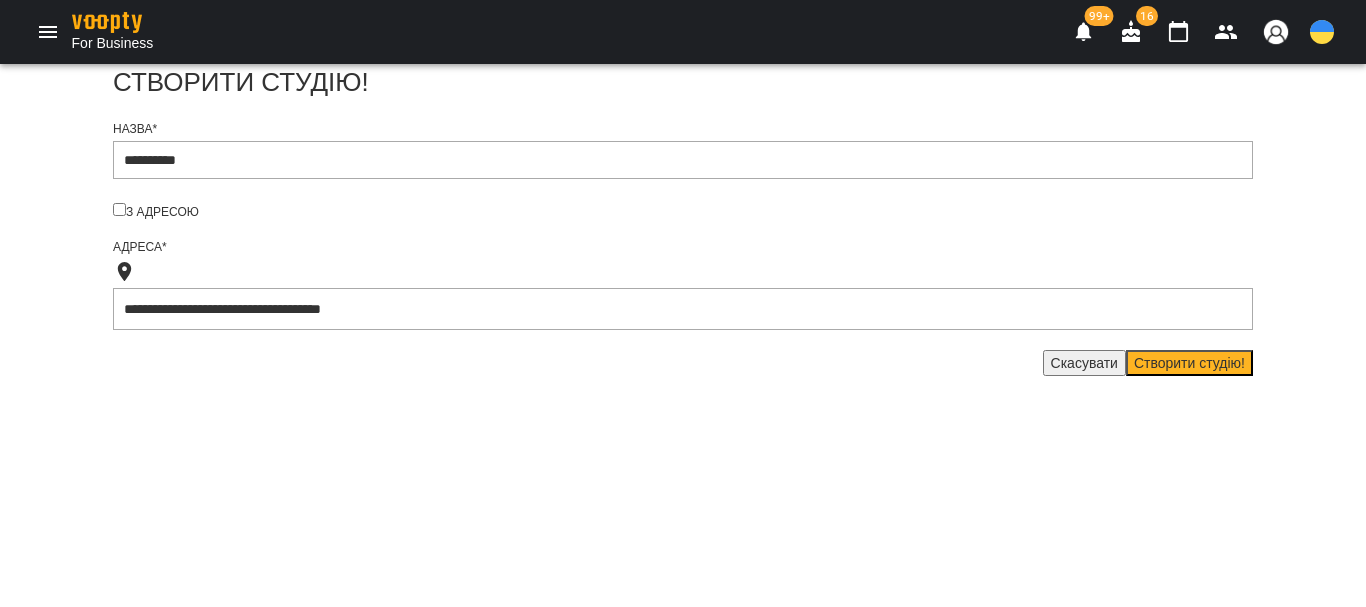 click on "Створити студію!" at bounding box center [1189, 363] 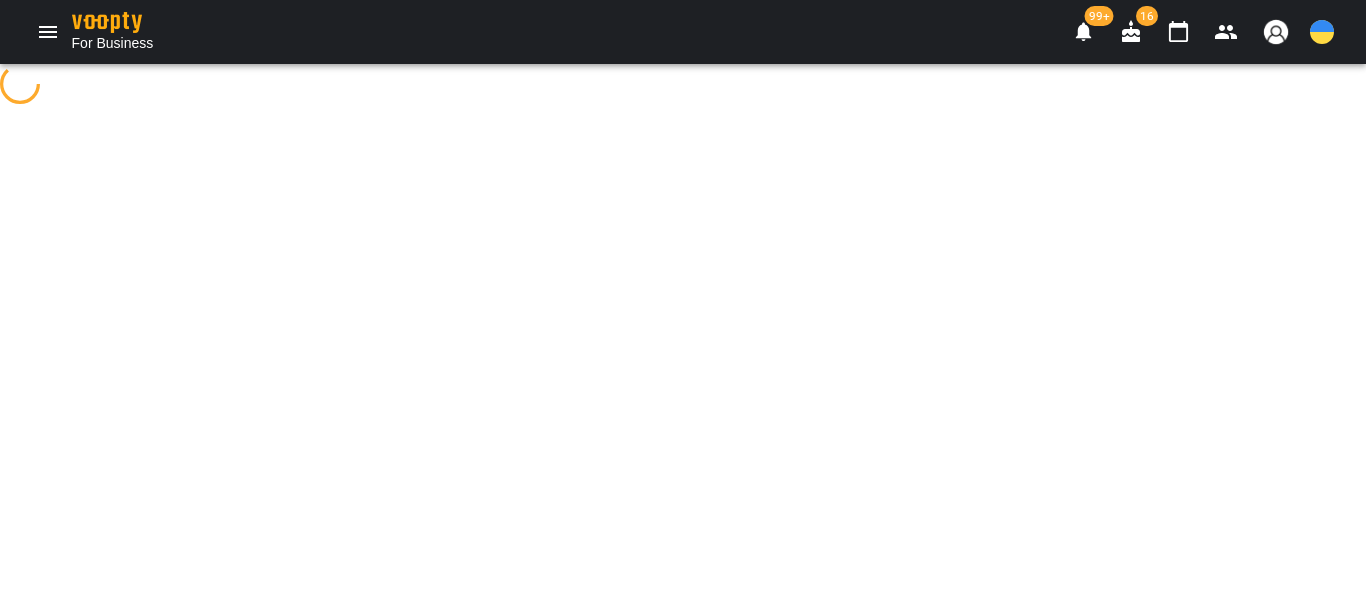 select on "**" 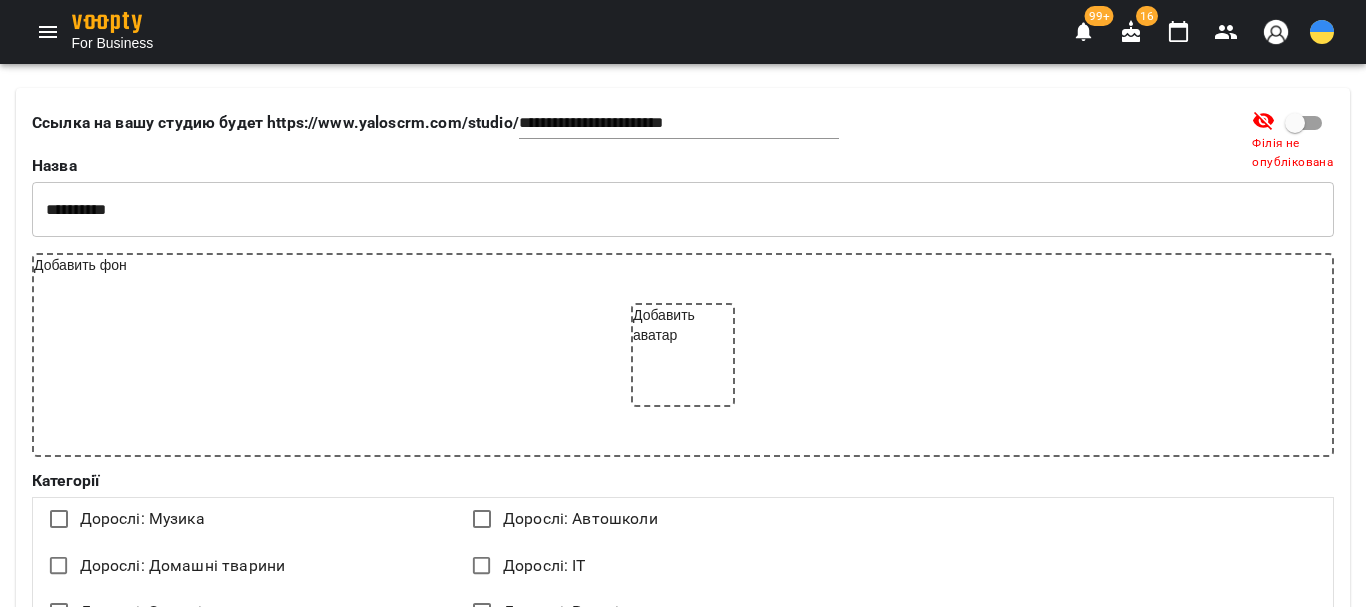 scroll, scrollTop: 3126, scrollLeft: 0, axis: vertical 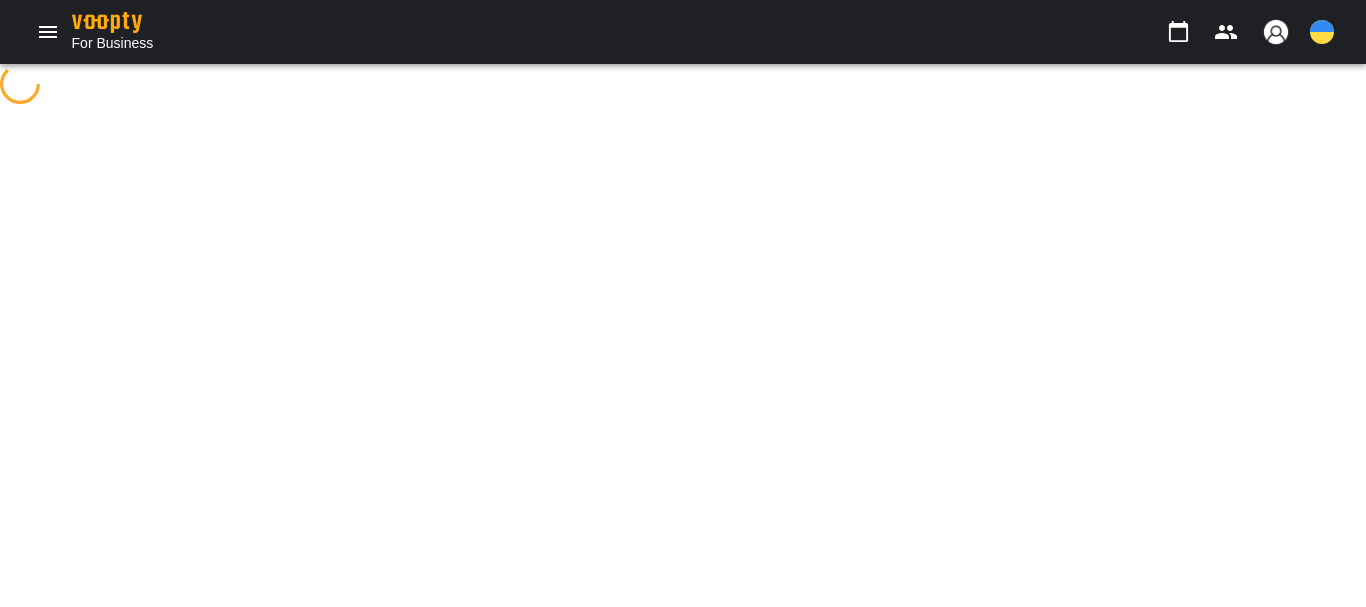 select on "**" 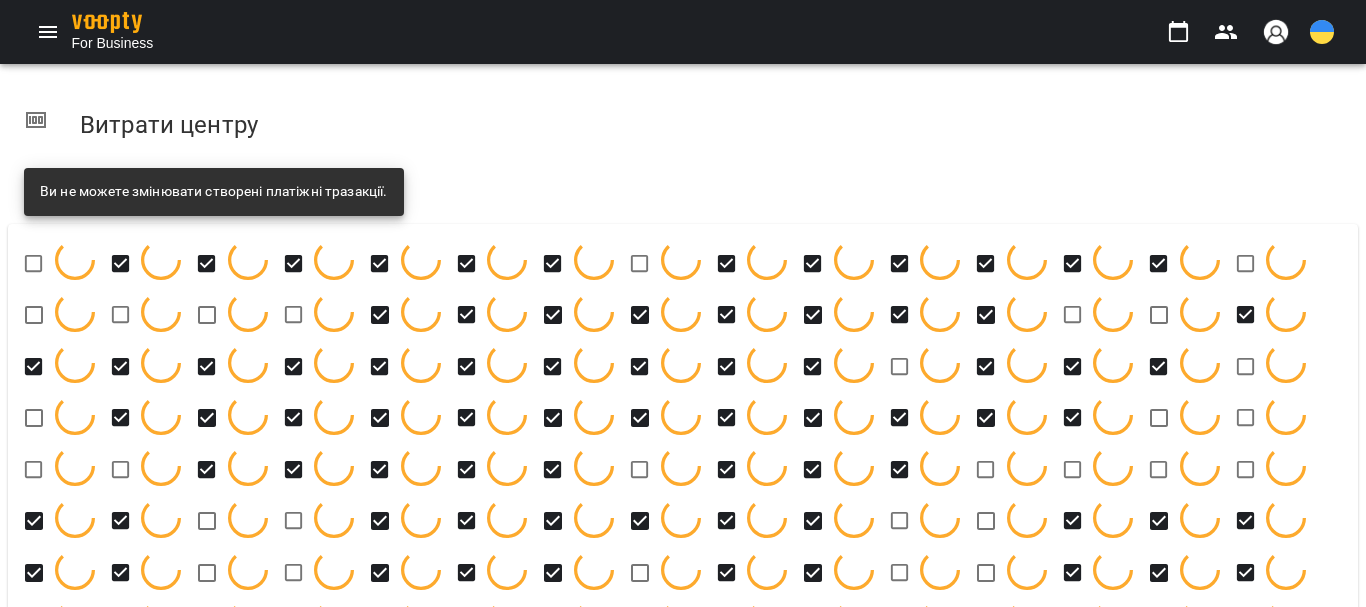 scroll, scrollTop: 0, scrollLeft: 0, axis: both 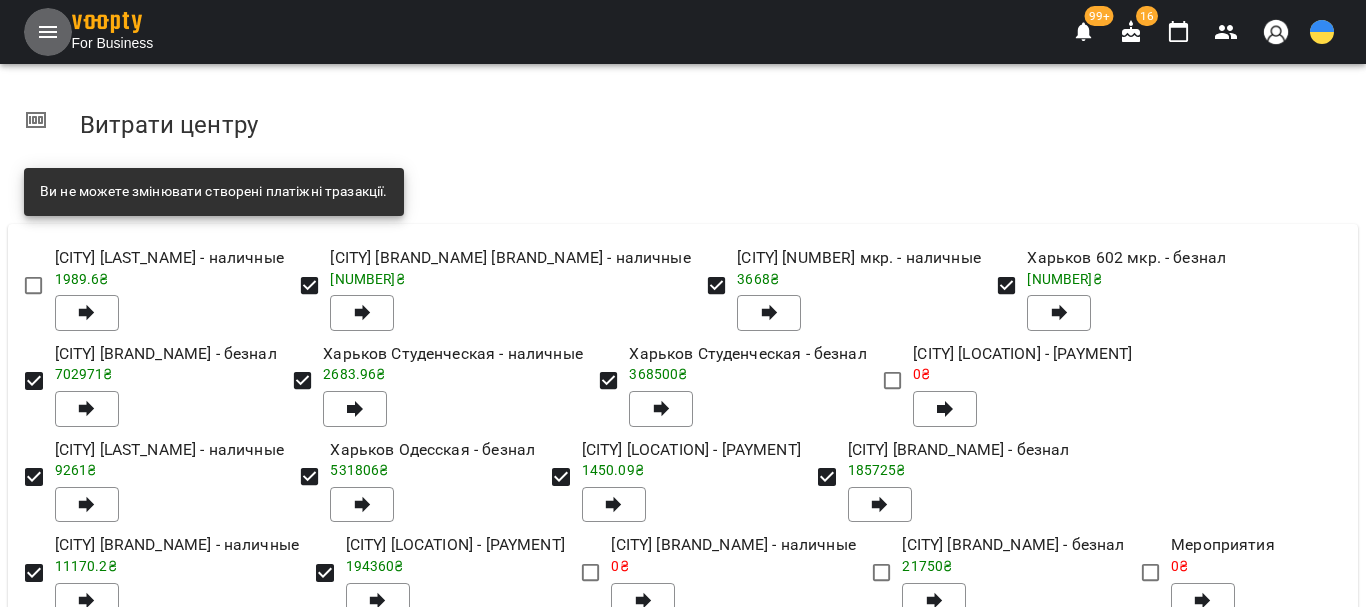 click 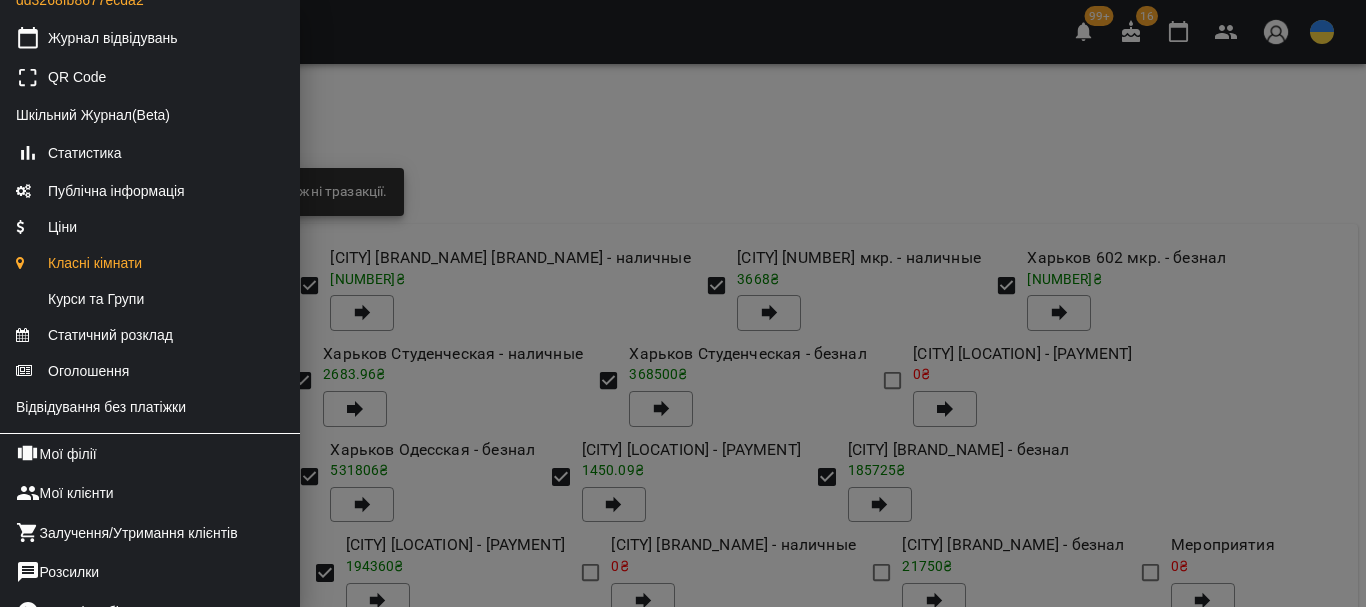 scroll, scrollTop: 400, scrollLeft: 0, axis: vertical 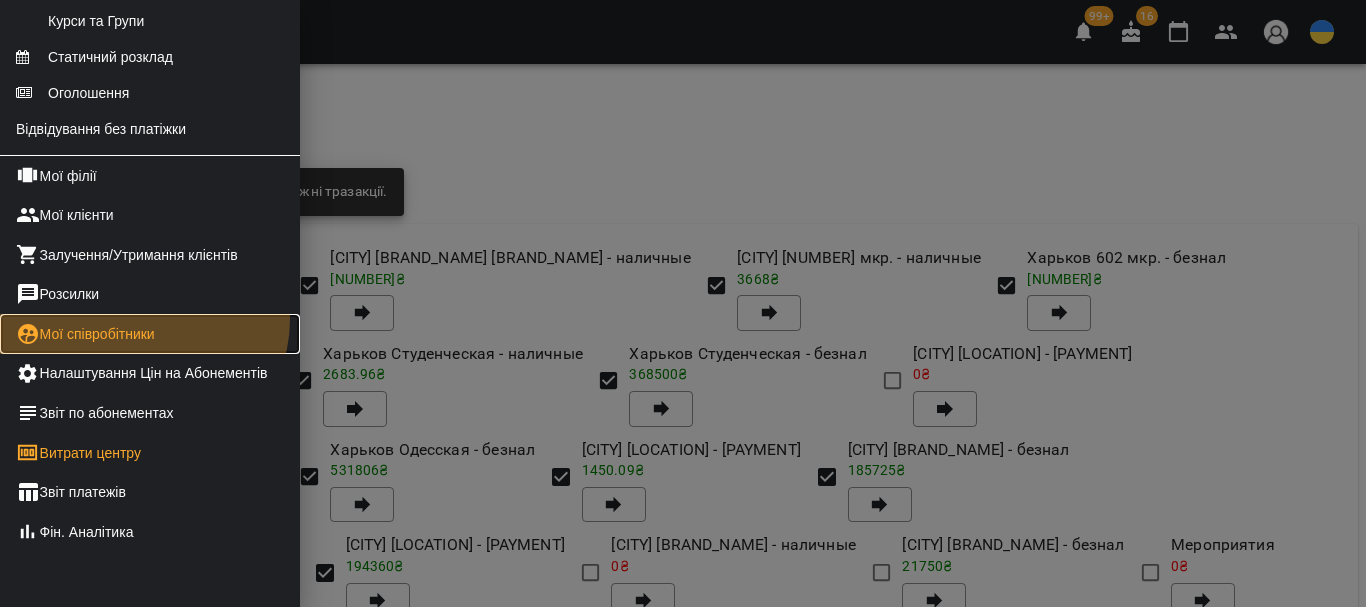 click on "Мої співробітники" at bounding box center [150, 334] 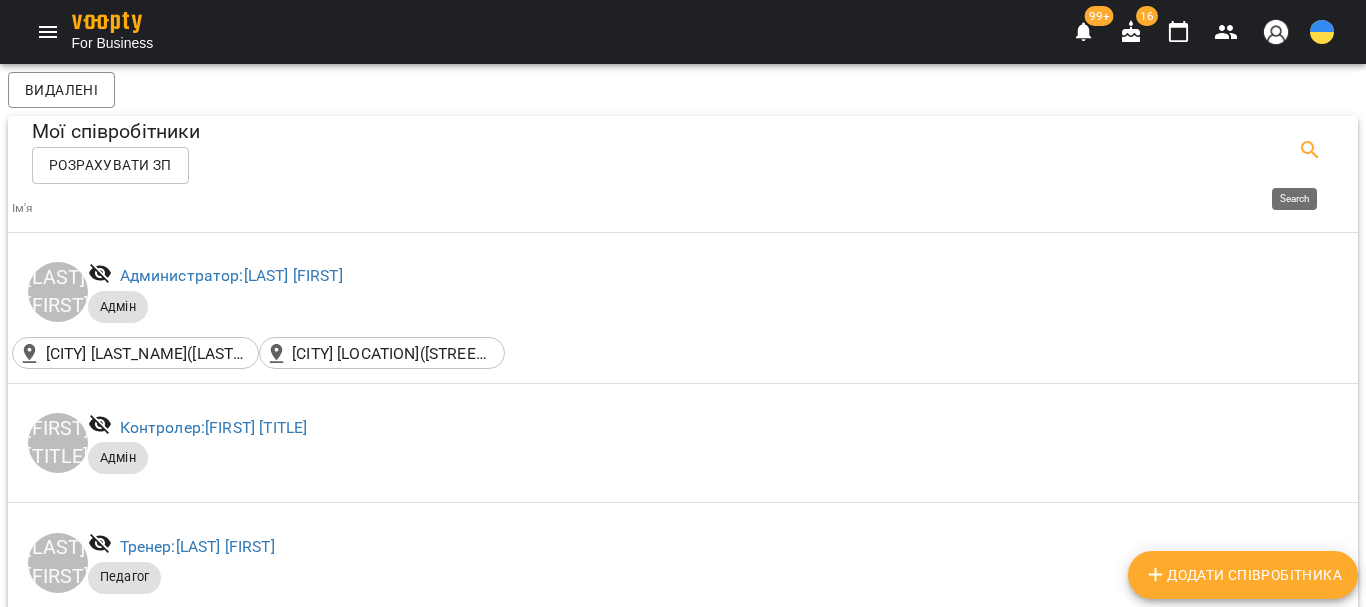 click 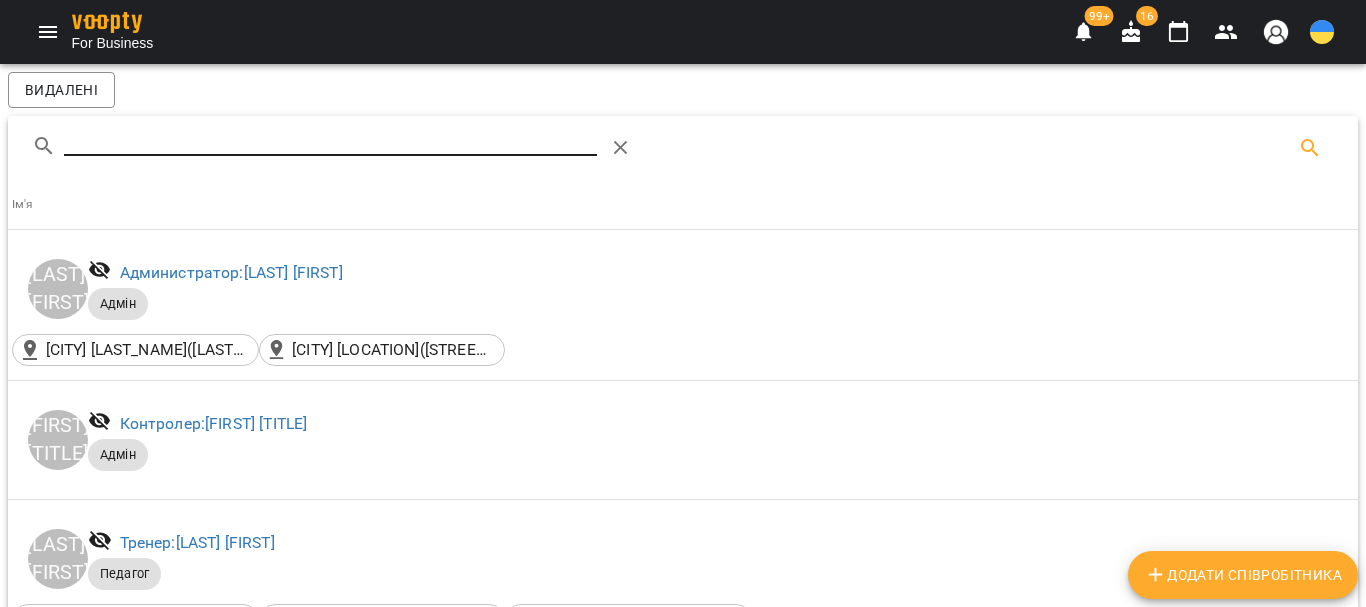 click at bounding box center (330, 140) 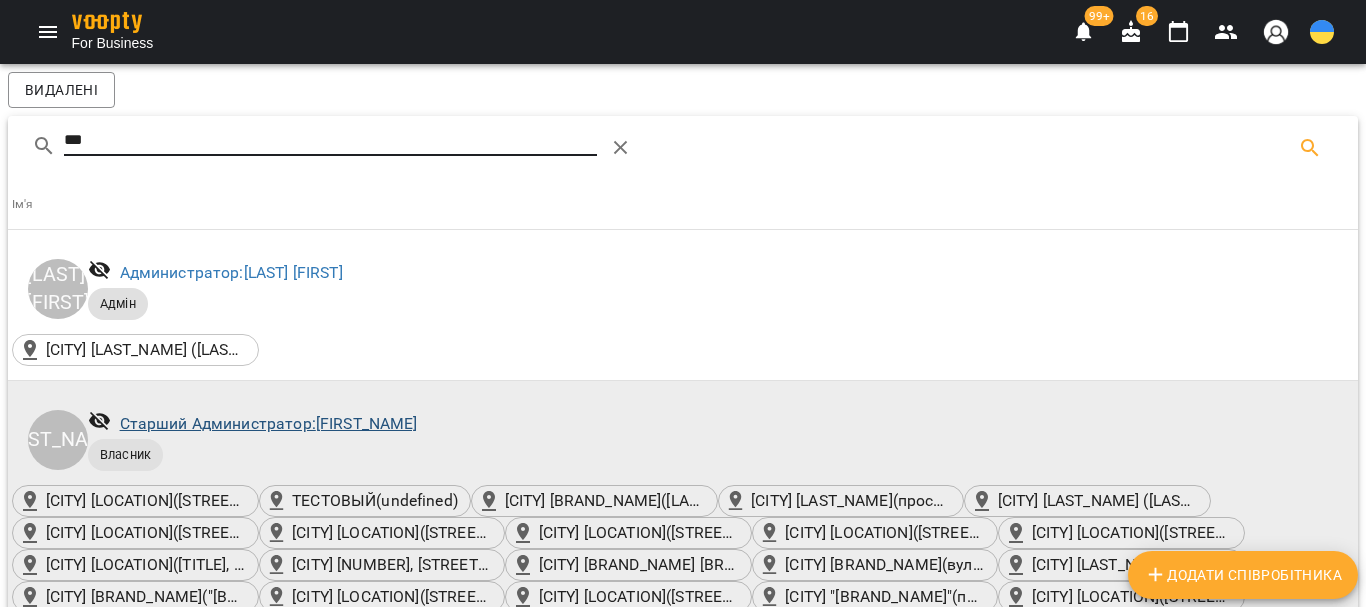 type on "***" 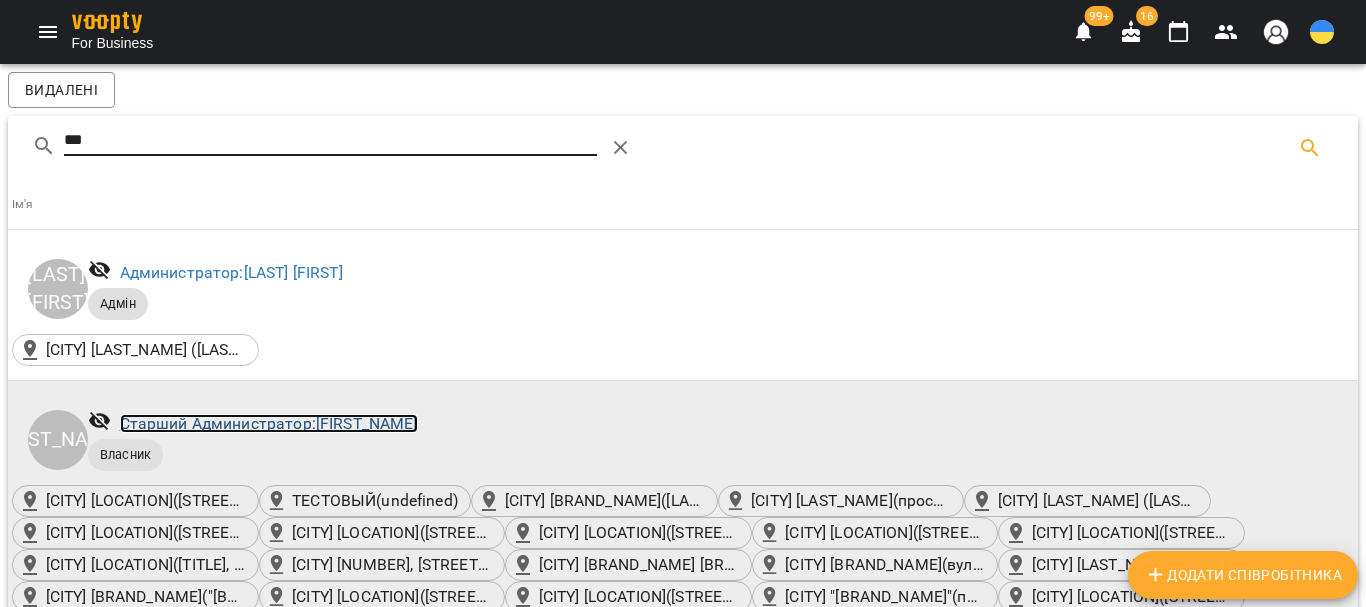 click on "Старший Администратор:  Светлана" at bounding box center (269, 423) 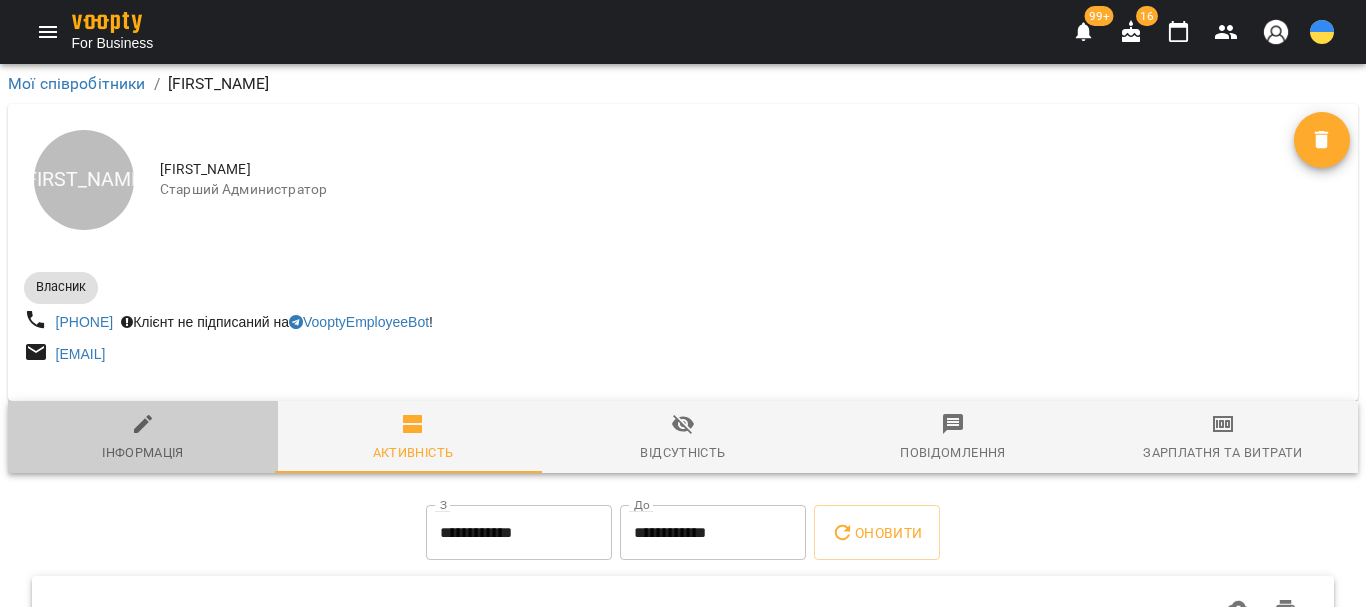 click 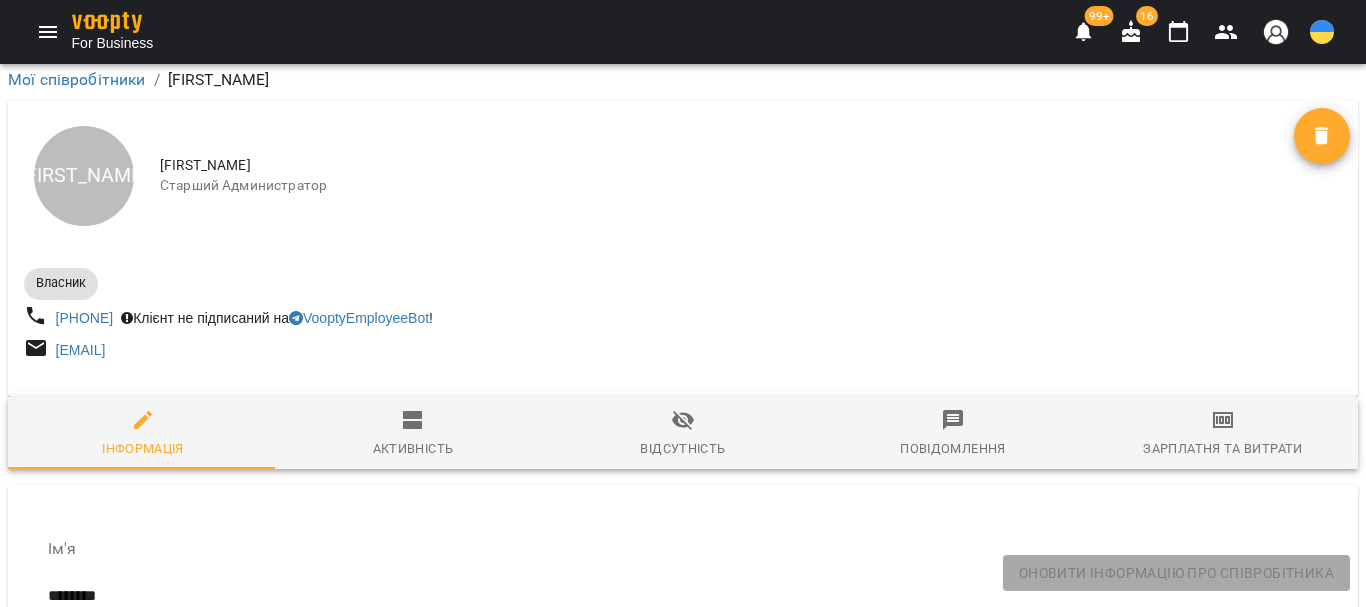 scroll, scrollTop: 3500, scrollLeft: 0, axis: vertical 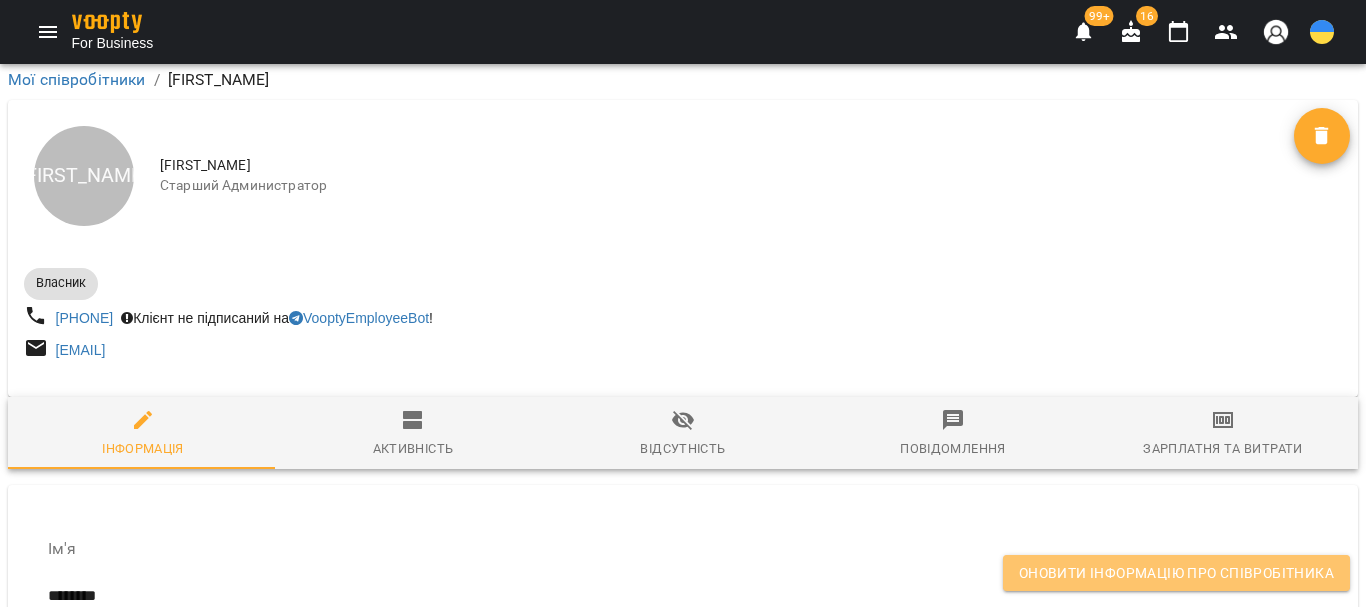 click on "Оновити інформацію про співробітника" at bounding box center [1176, 573] 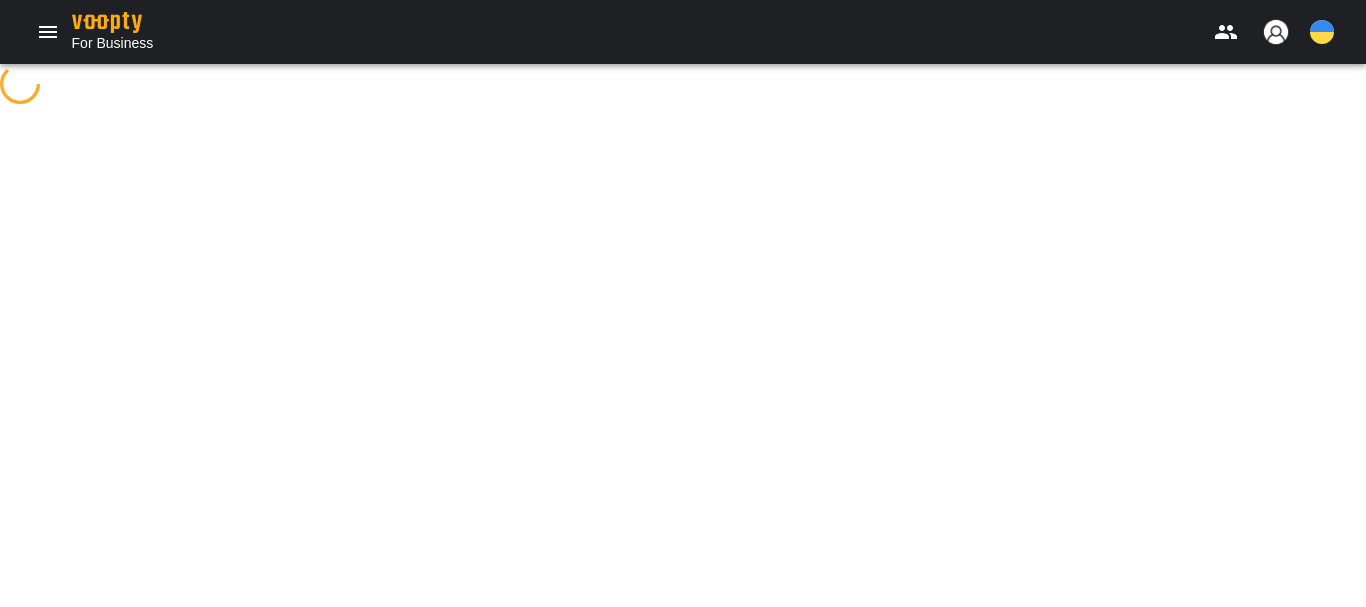 scroll, scrollTop: 0, scrollLeft: 0, axis: both 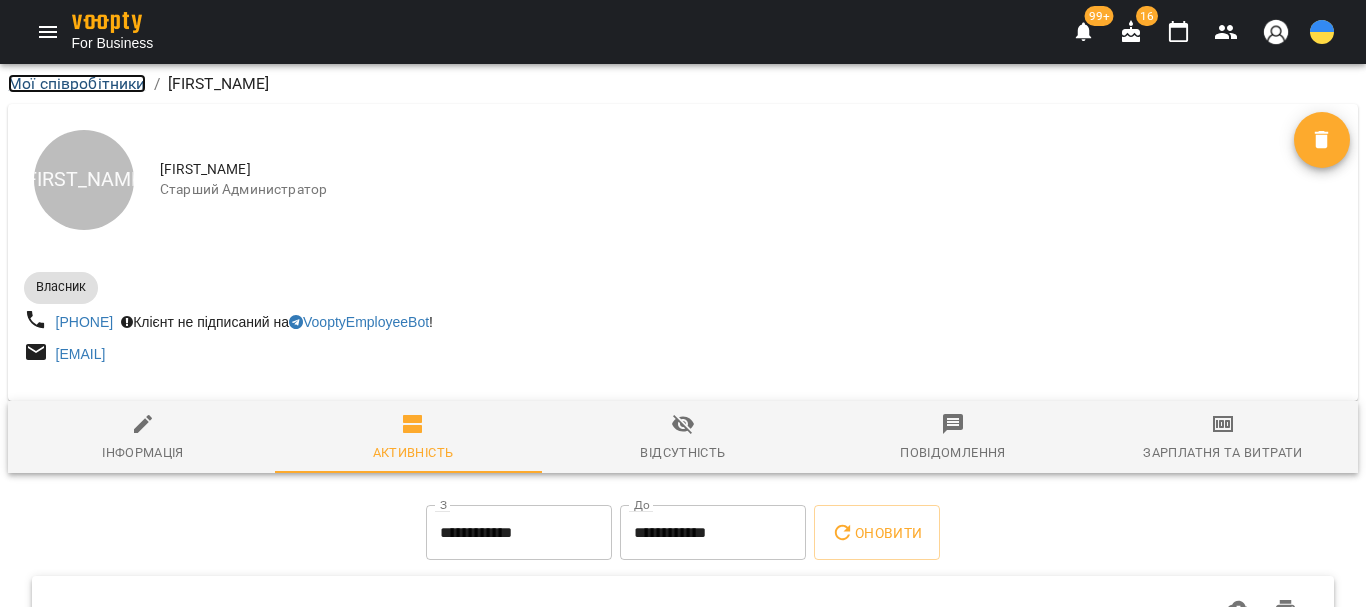 click on "Мої співробітники" at bounding box center [77, 83] 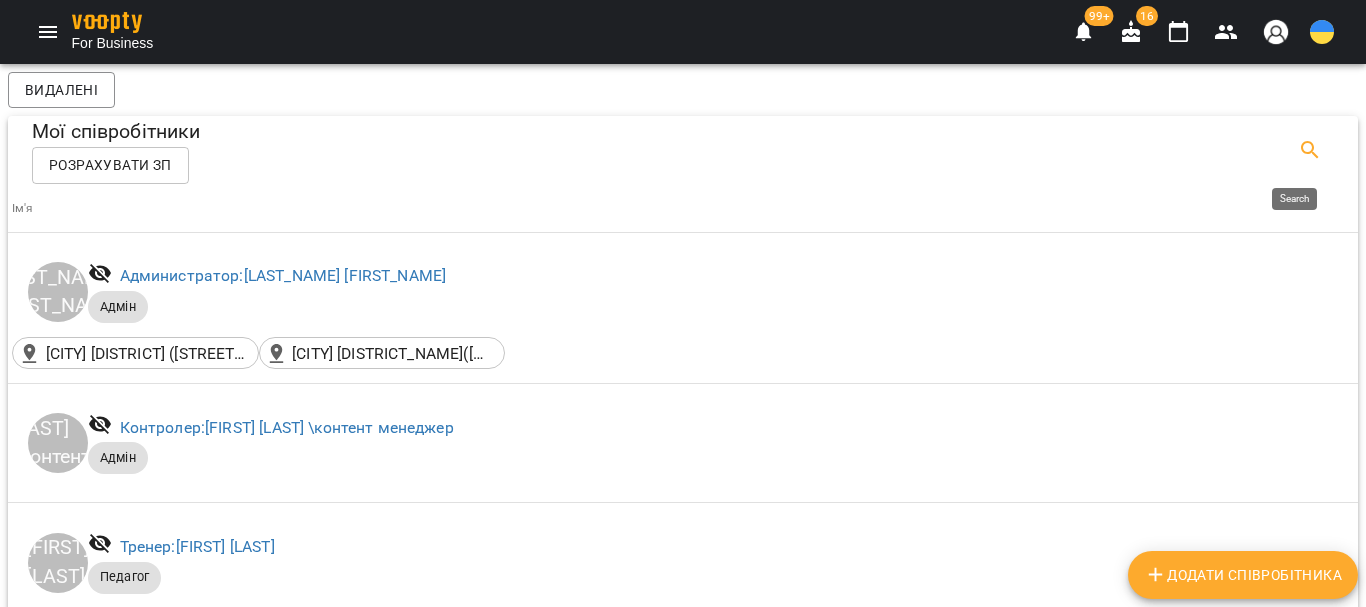 click 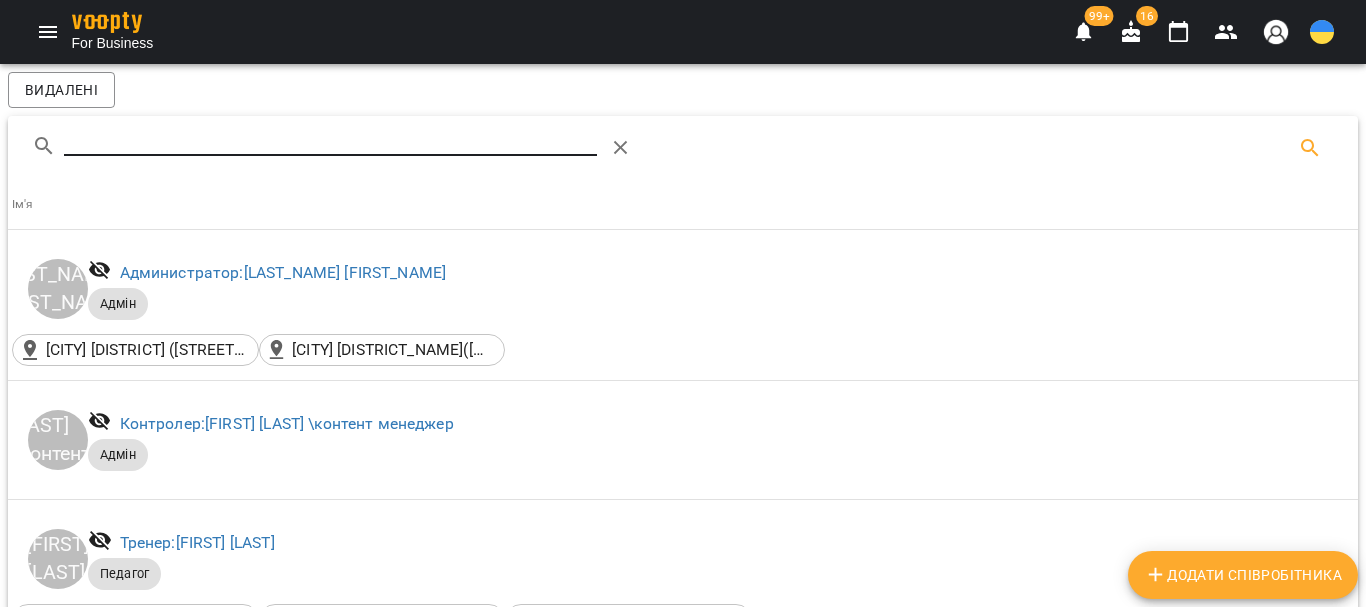 click at bounding box center [330, 140] 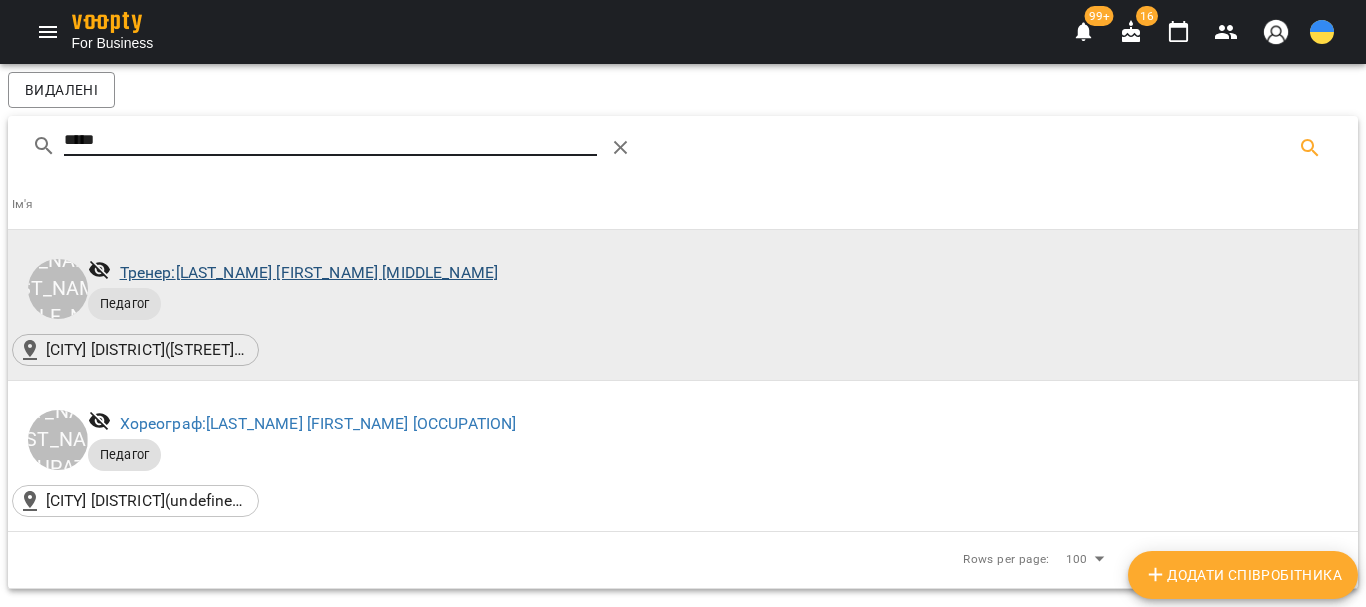 type on "*****" 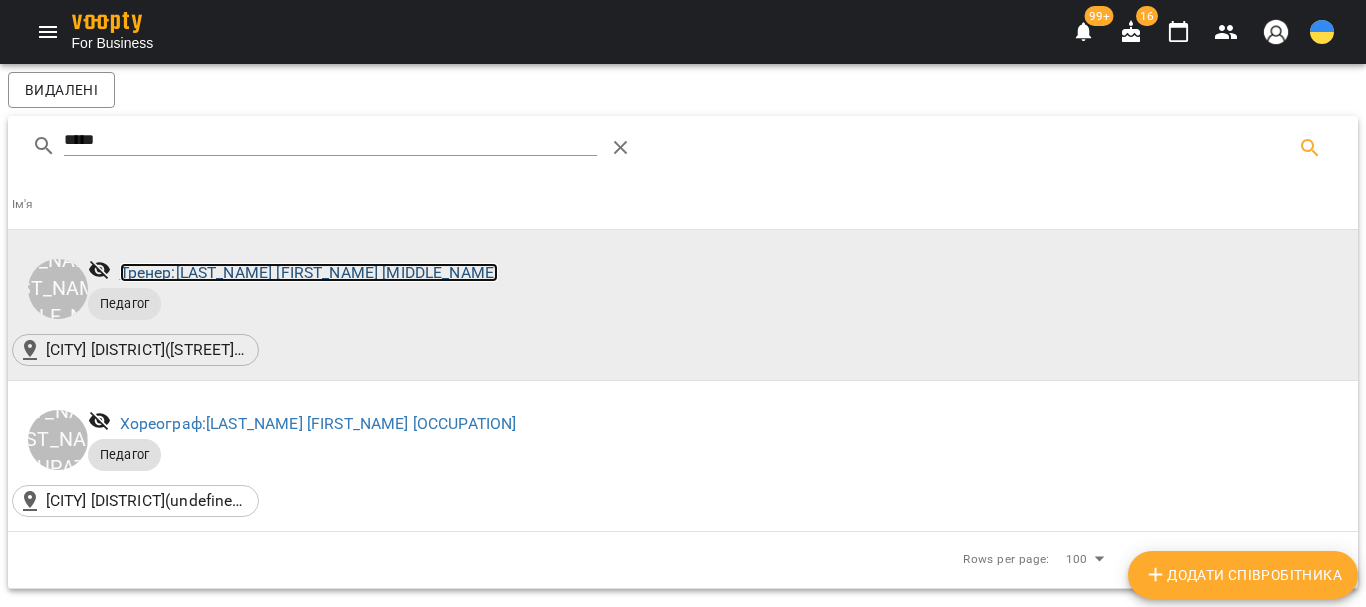 click on "Тренер:  Неверова София Романовна" at bounding box center [309, 272] 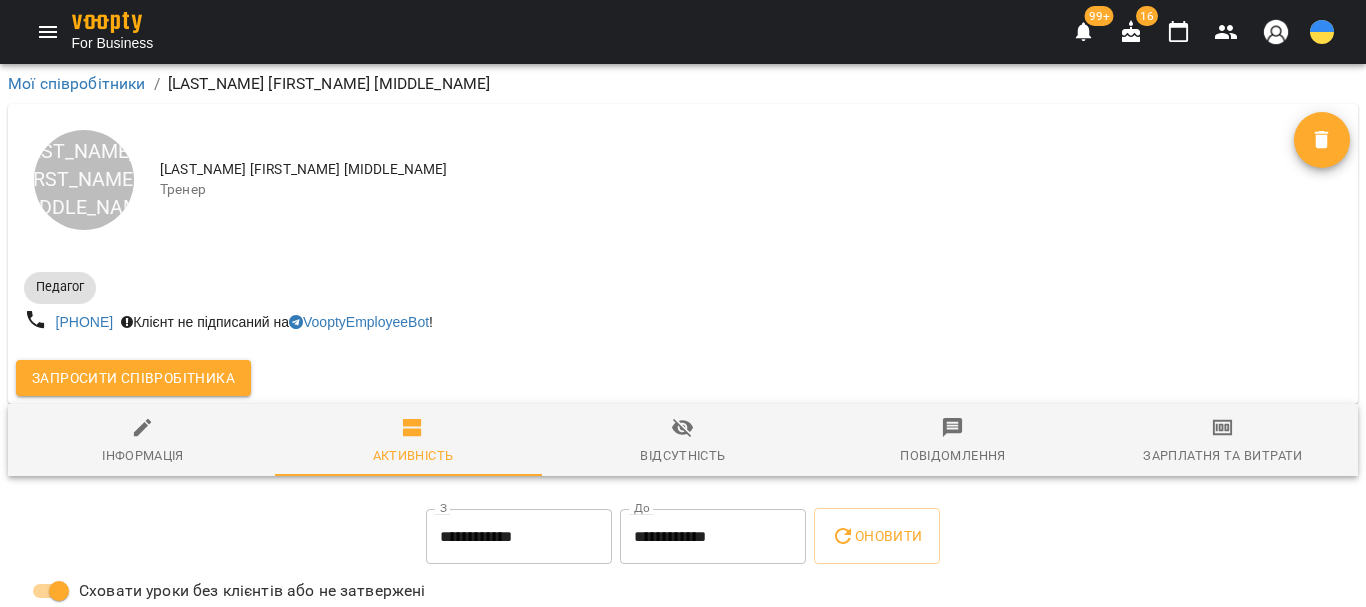 click 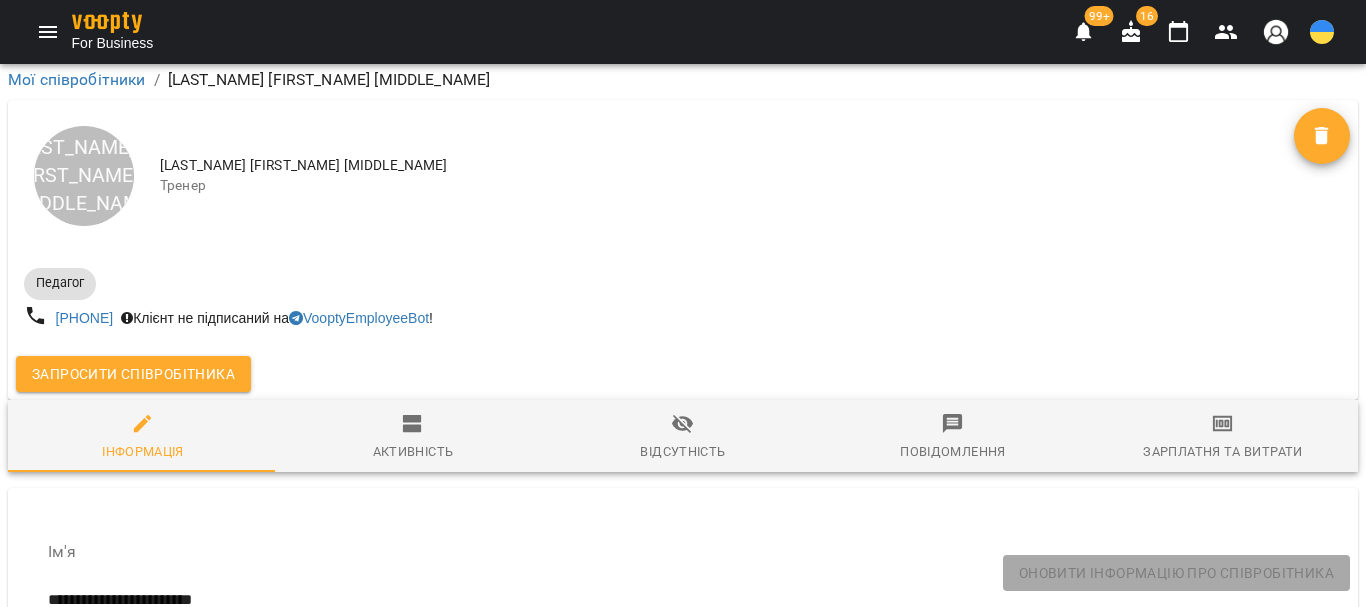 scroll, scrollTop: 3700, scrollLeft: 0, axis: vertical 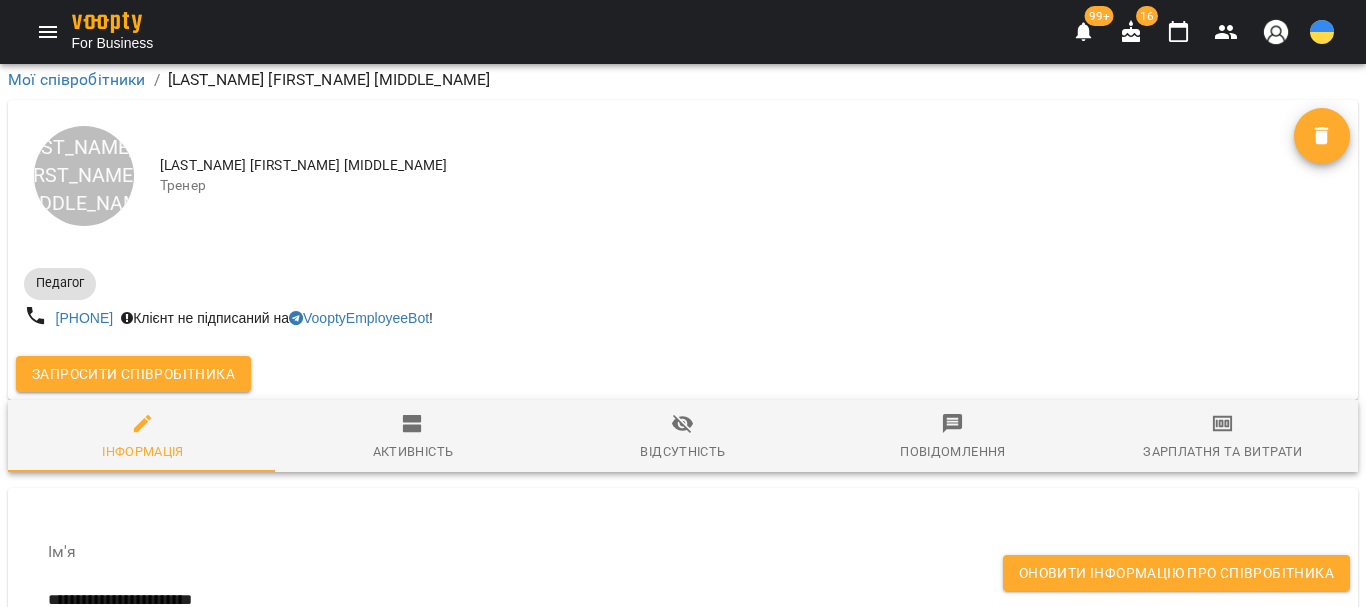 click on "Оновити інформацію про співробітника" at bounding box center [1176, 573] 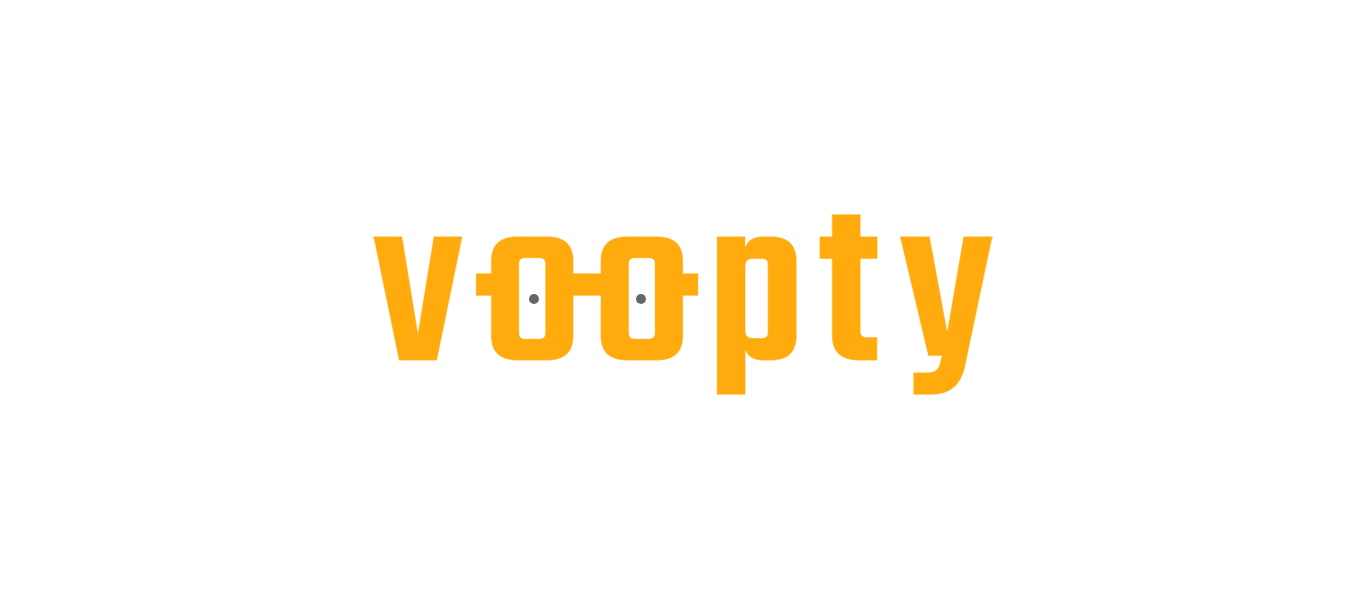 scroll, scrollTop: 0, scrollLeft: 0, axis: both 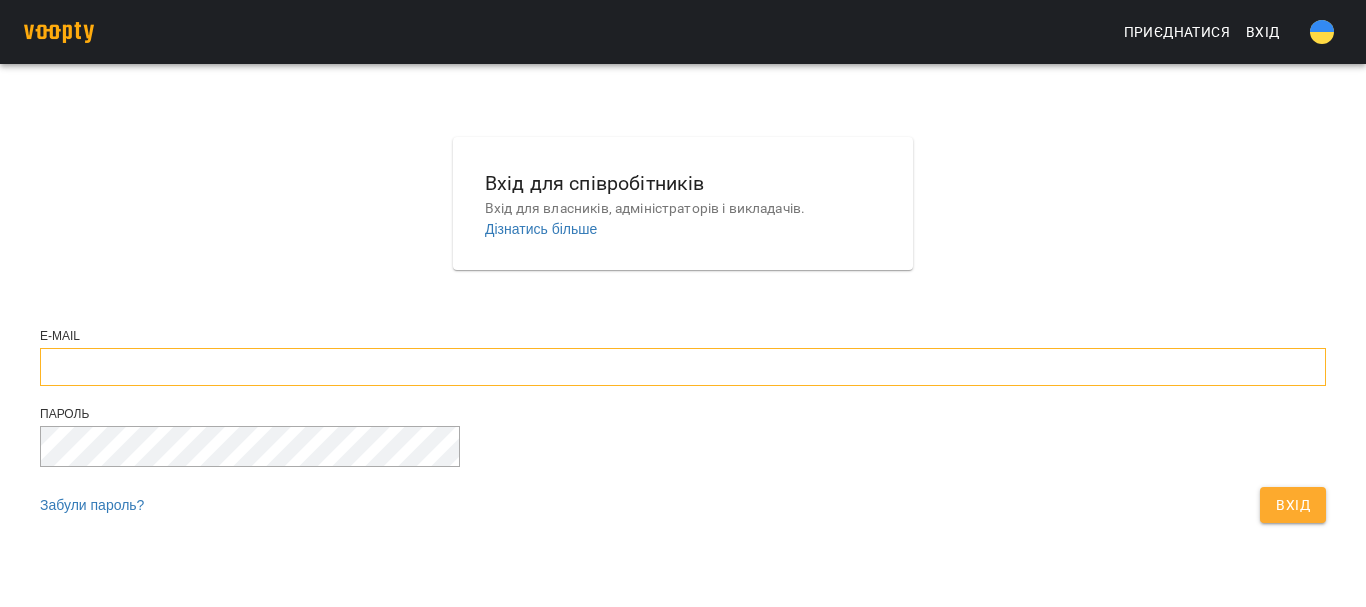 type on "**********" 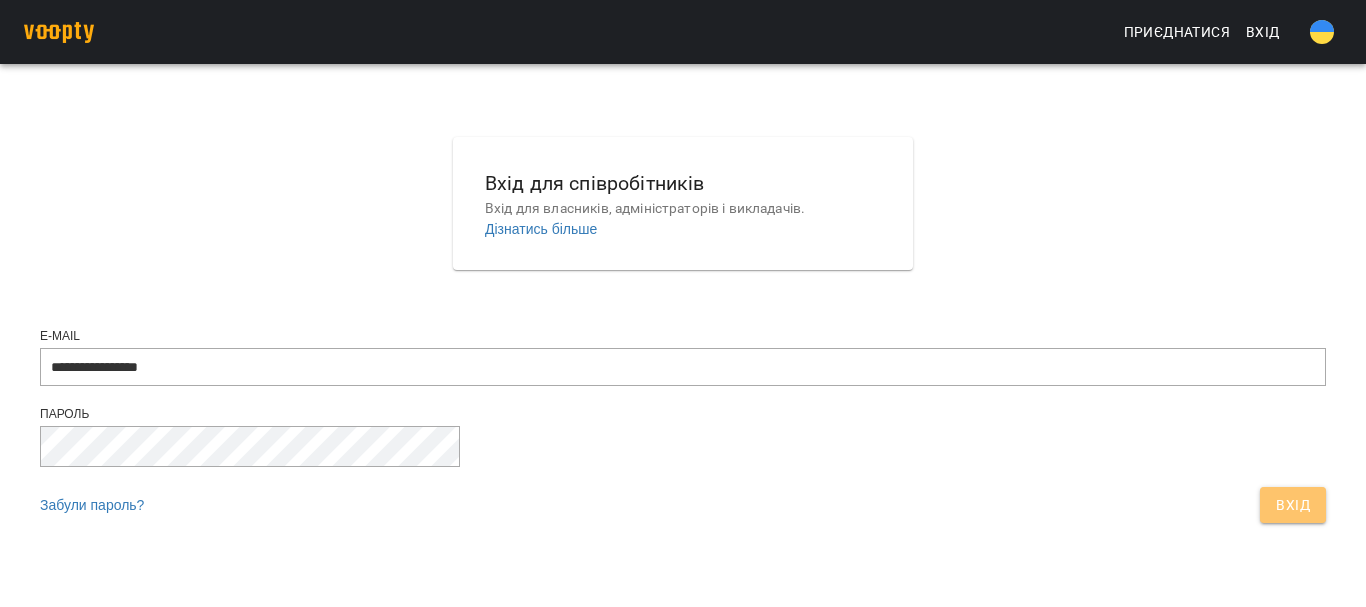 click on "Вхід" at bounding box center (1293, 505) 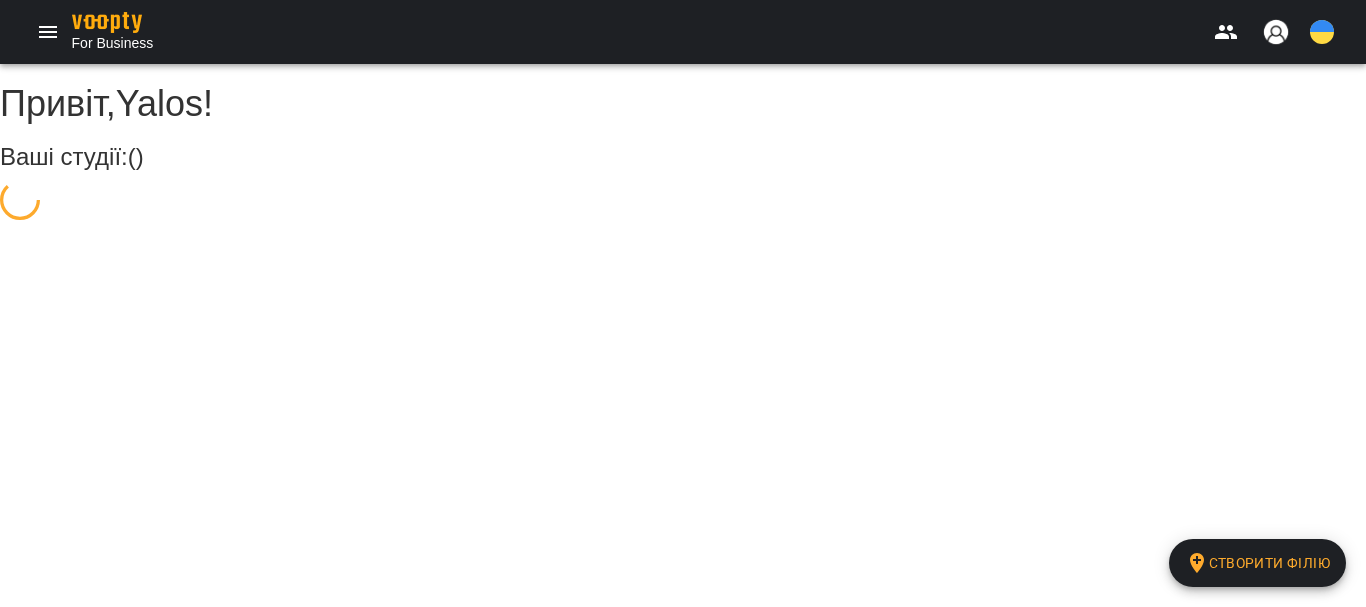 scroll, scrollTop: 0, scrollLeft: 0, axis: both 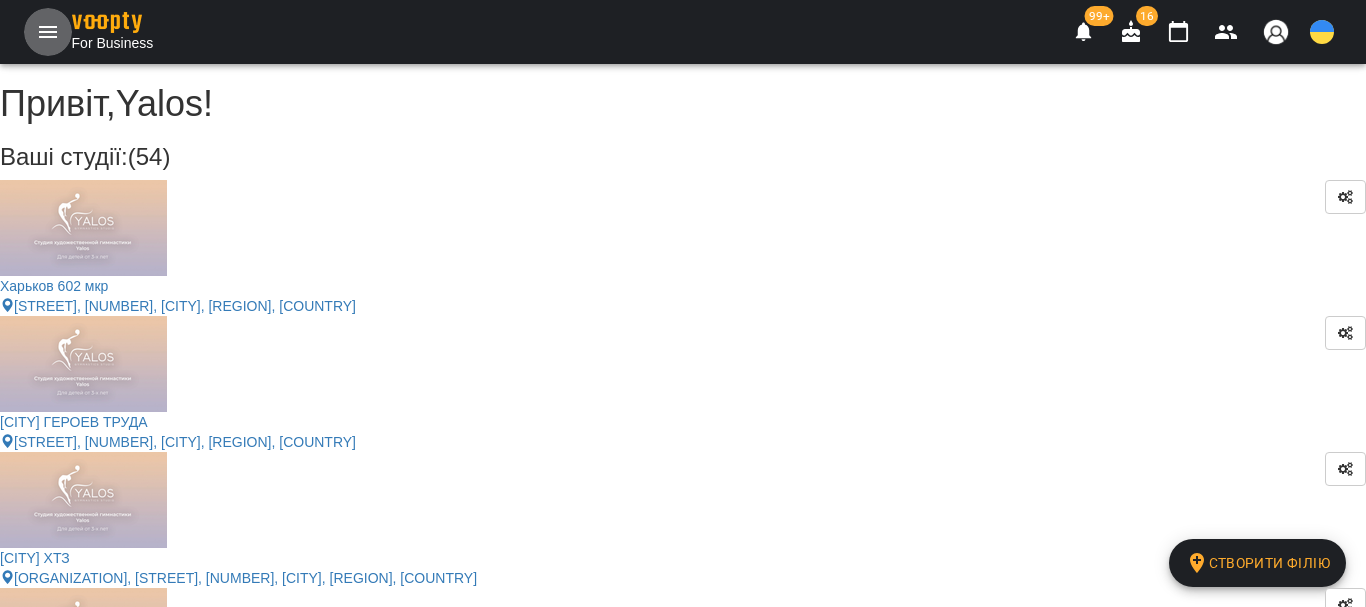 click 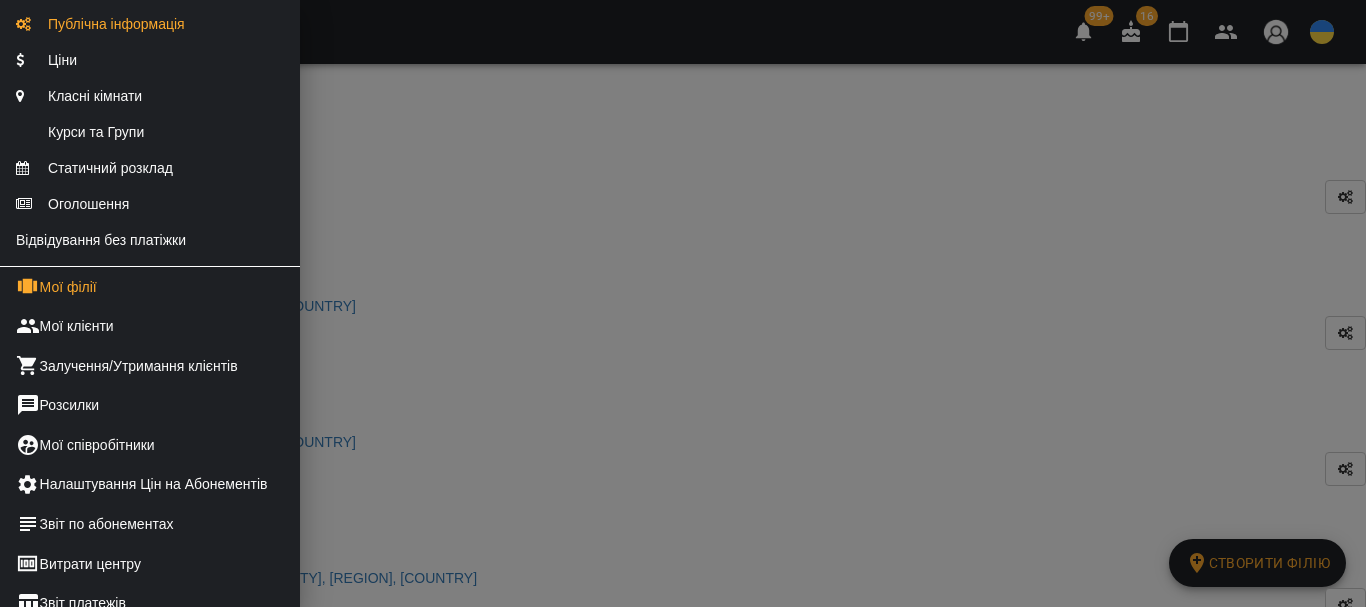 scroll, scrollTop: 300, scrollLeft: 0, axis: vertical 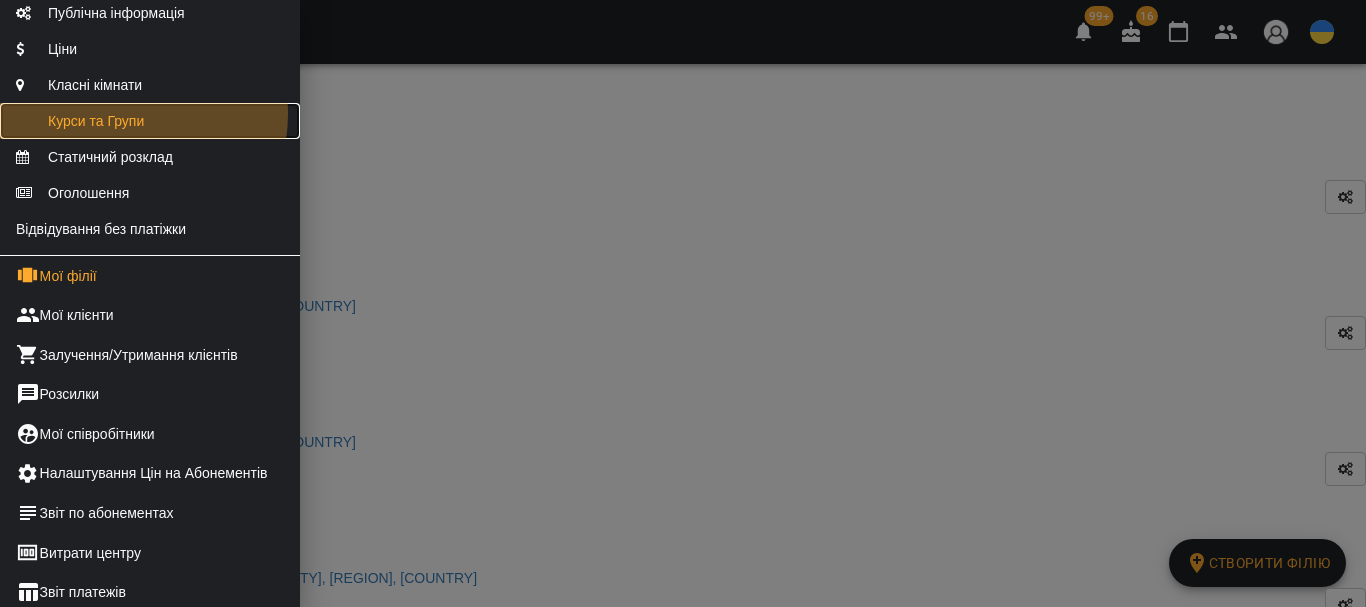 click on "Курси та Групи" at bounding box center (80, 121) 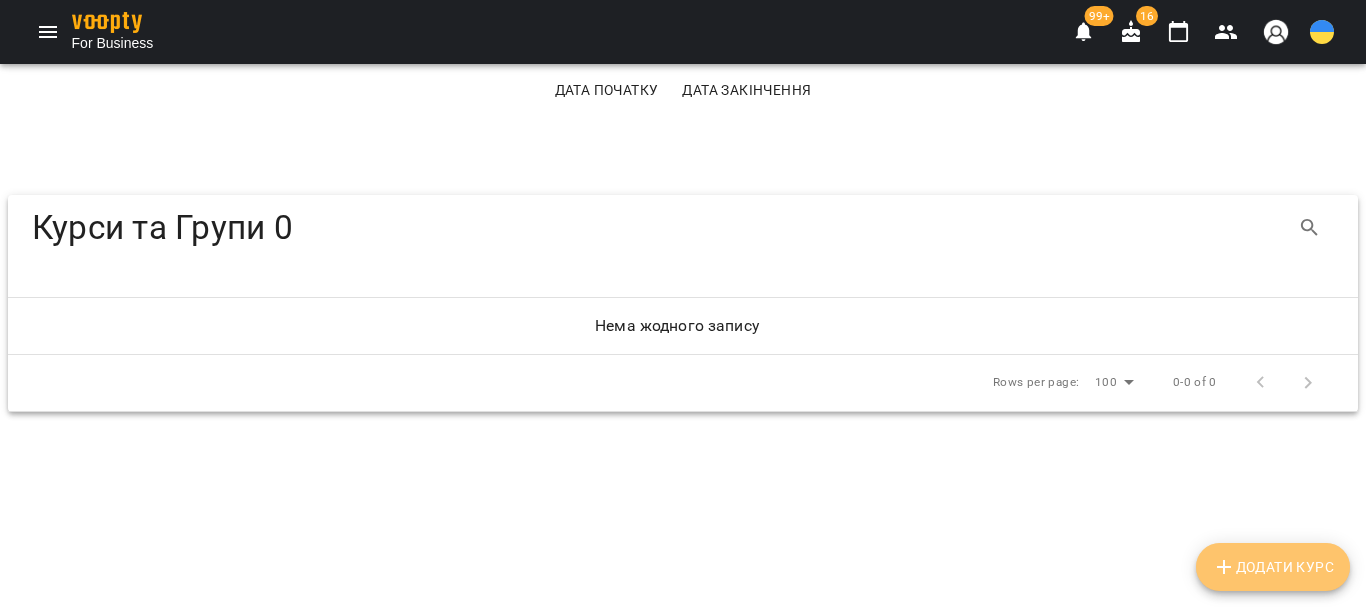 click on "Додати Курс" at bounding box center (1273, 567) 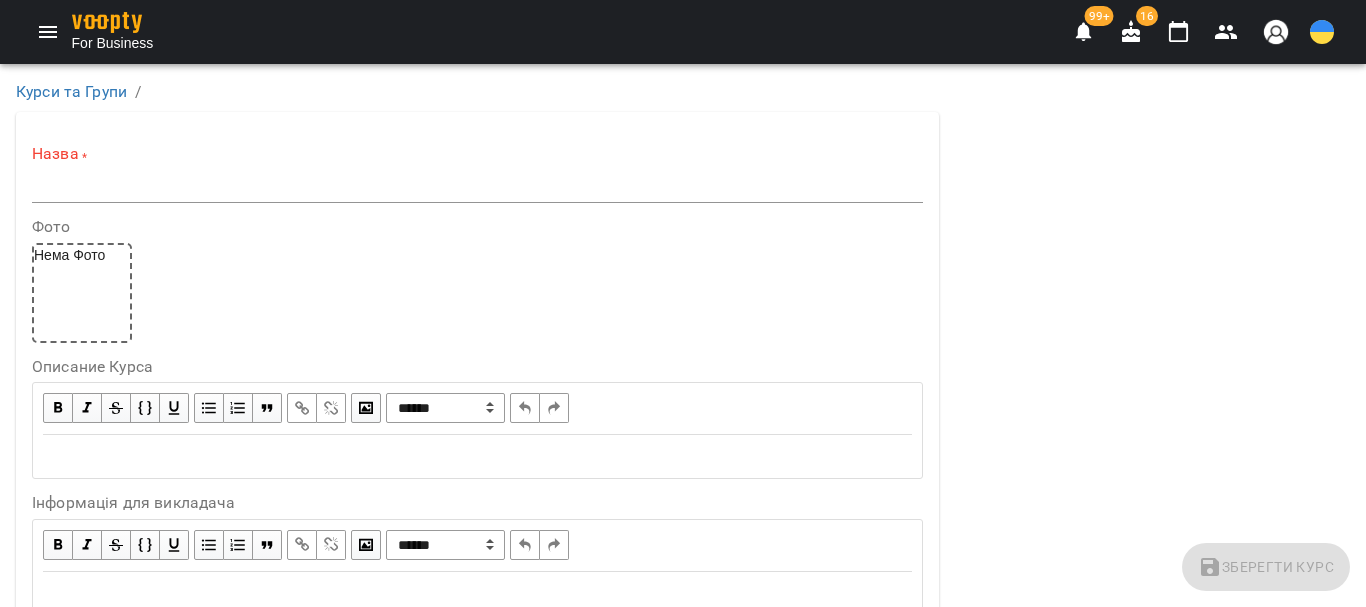 click at bounding box center (477, 187) 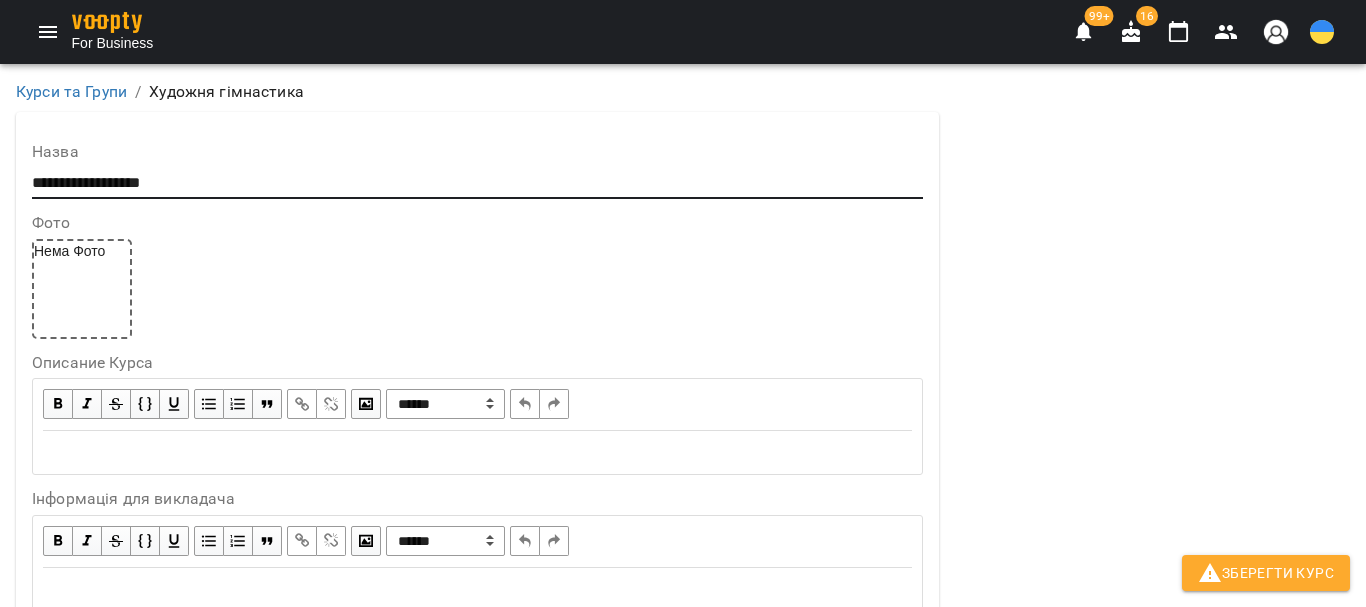 scroll, scrollTop: 400, scrollLeft: 0, axis: vertical 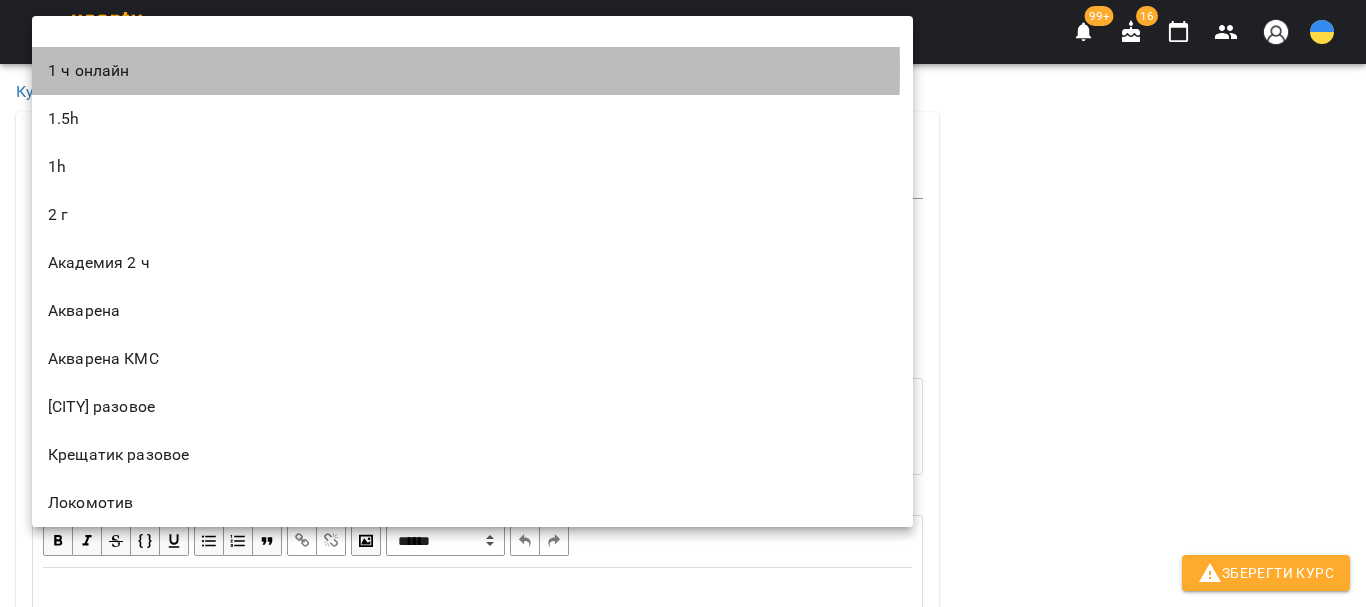 click on "1 ч онлайн" at bounding box center [472, 71] 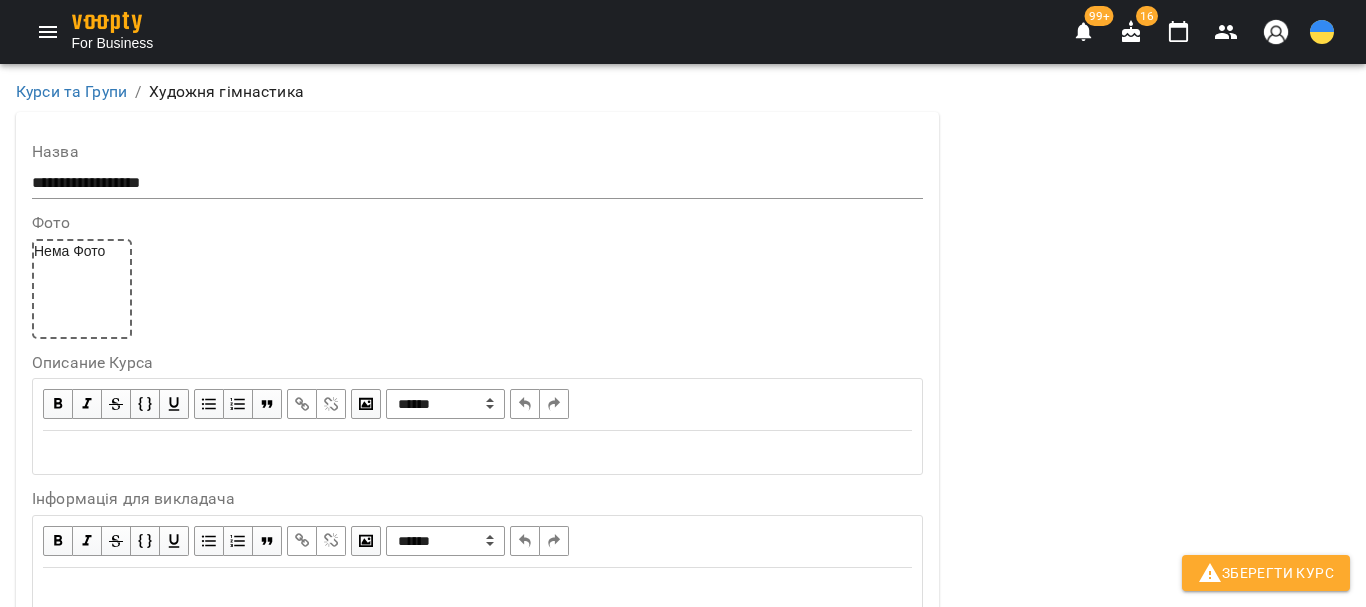 click at bounding box center [67, 856] 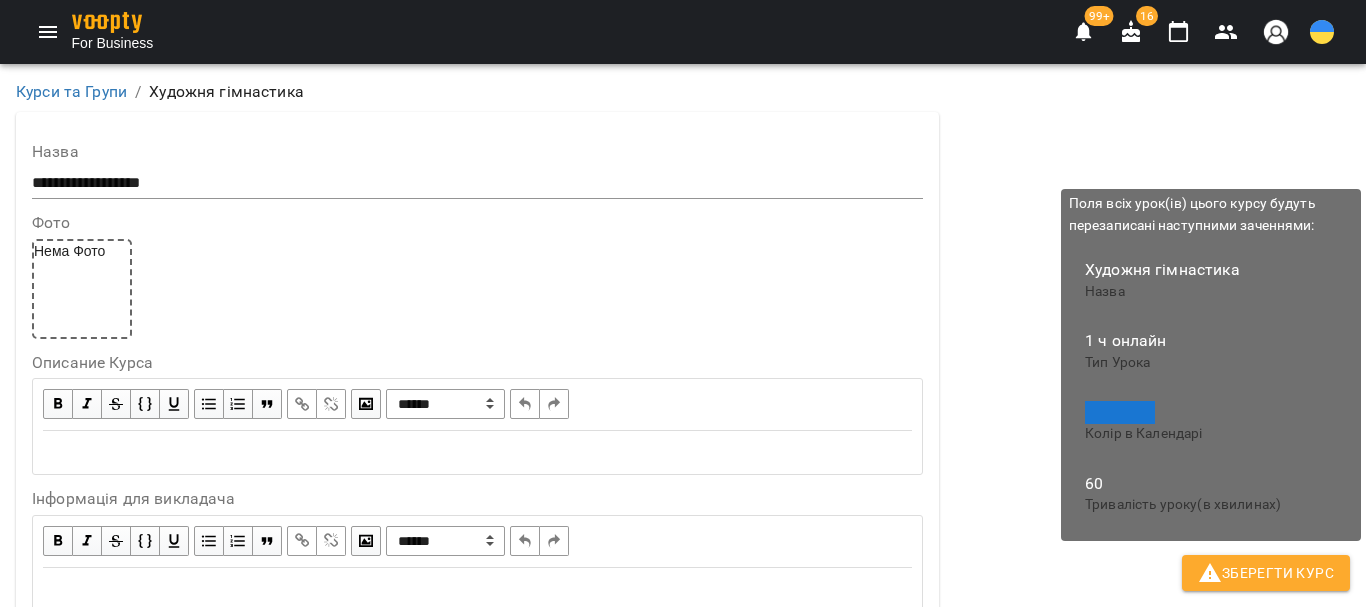 click on "Зберегти Курс" at bounding box center [1266, 573] 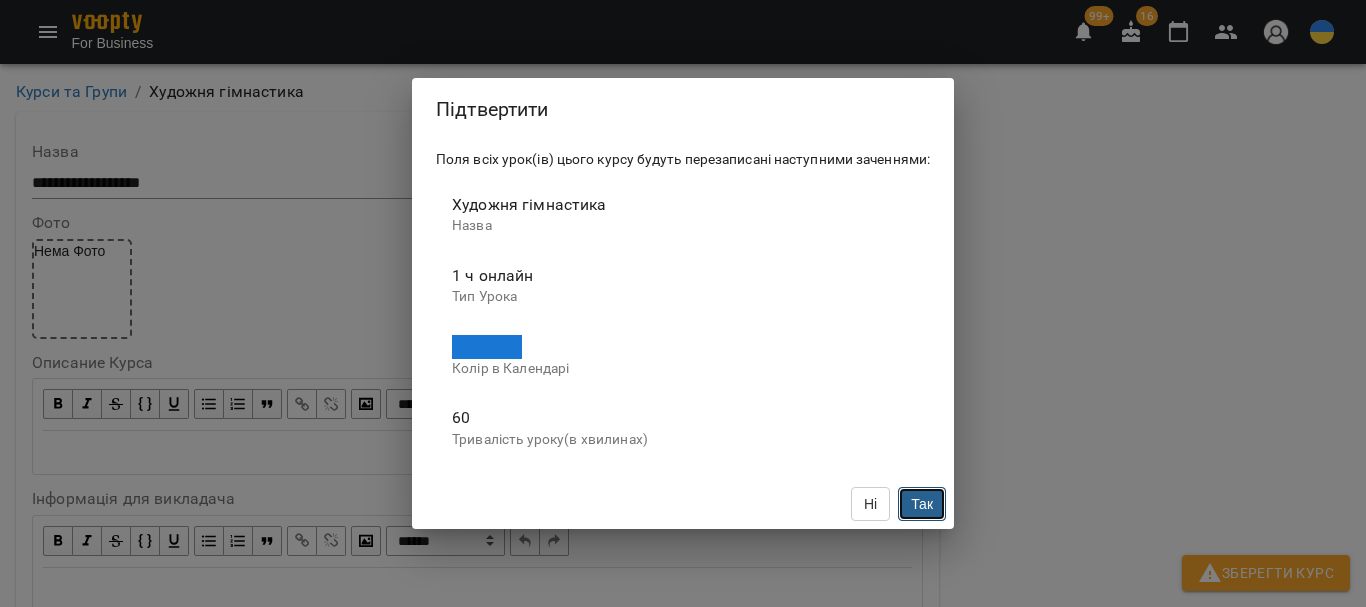 click on "Так" at bounding box center [922, 504] 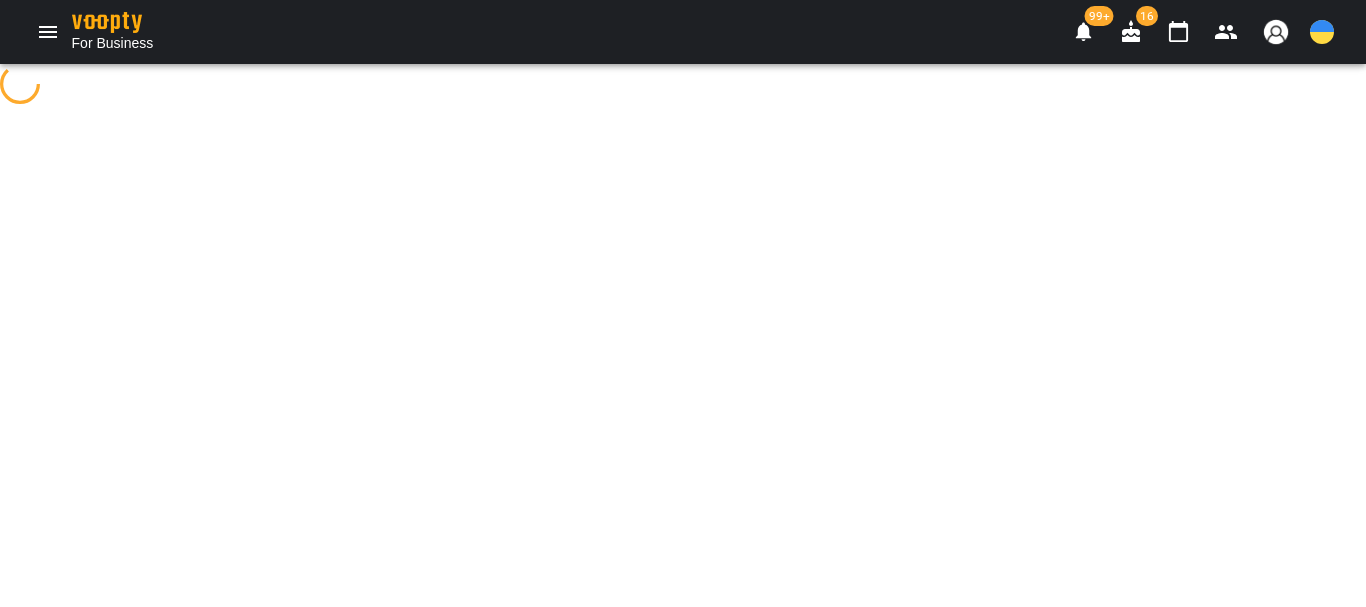 scroll, scrollTop: 0, scrollLeft: 0, axis: both 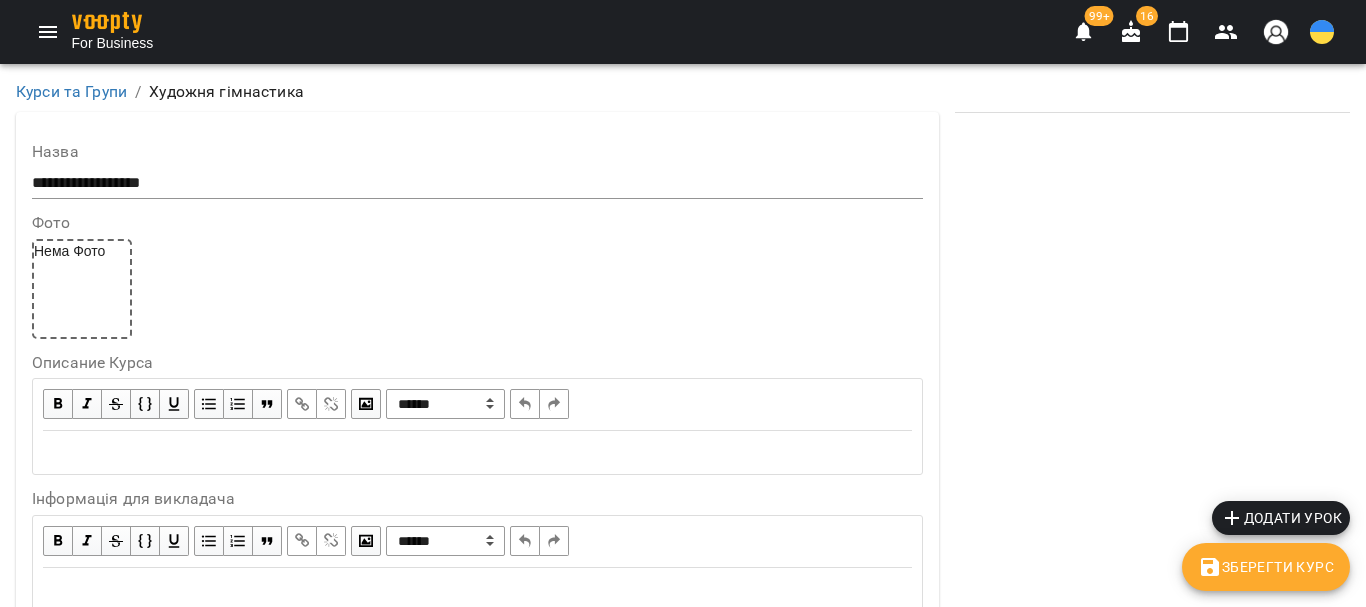 click on "Співробітник" at bounding box center [477, 938] 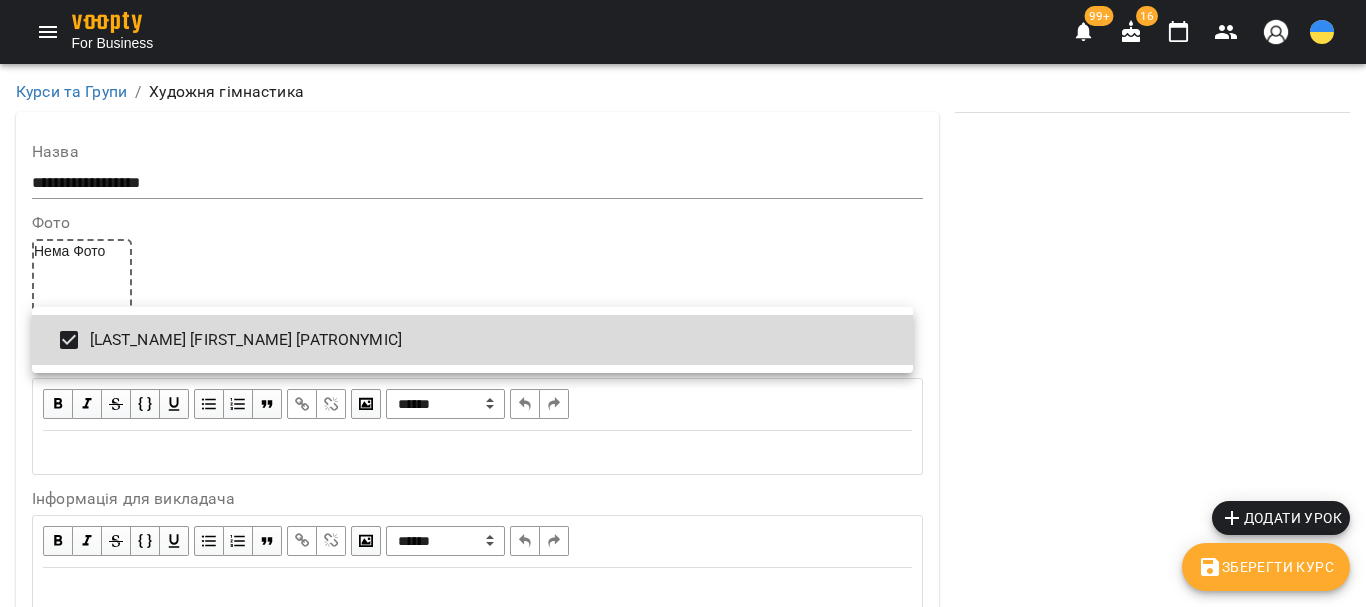 click at bounding box center [683, 303] 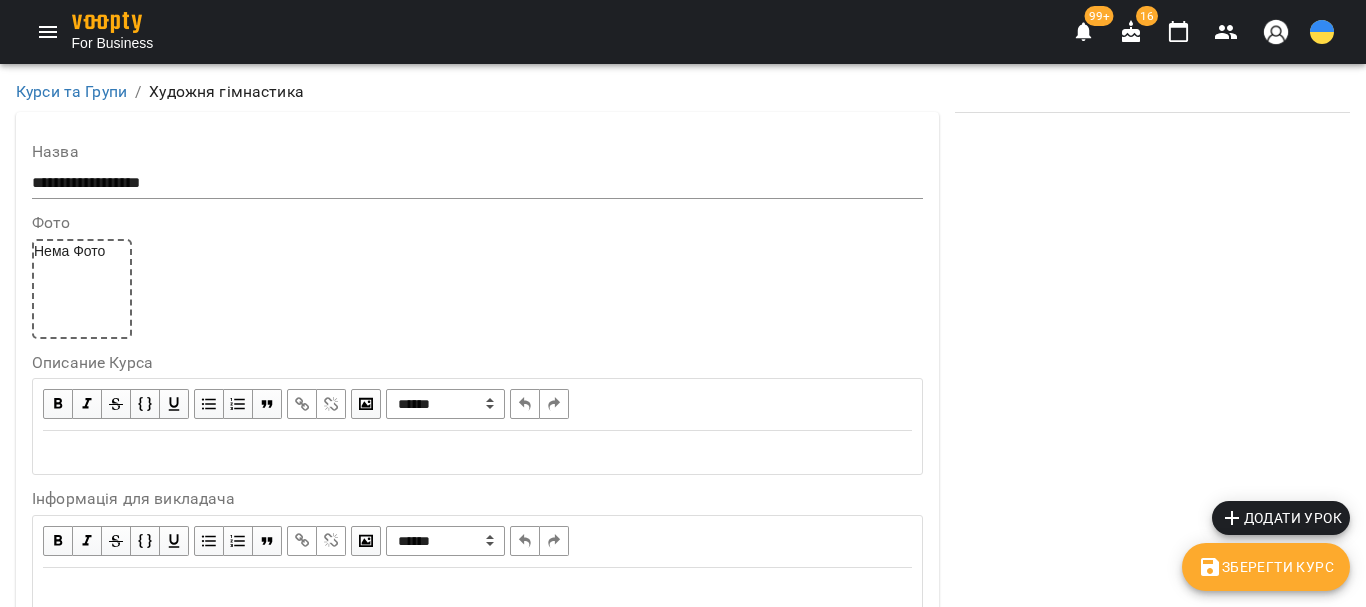scroll, scrollTop: 500, scrollLeft: 0, axis: vertical 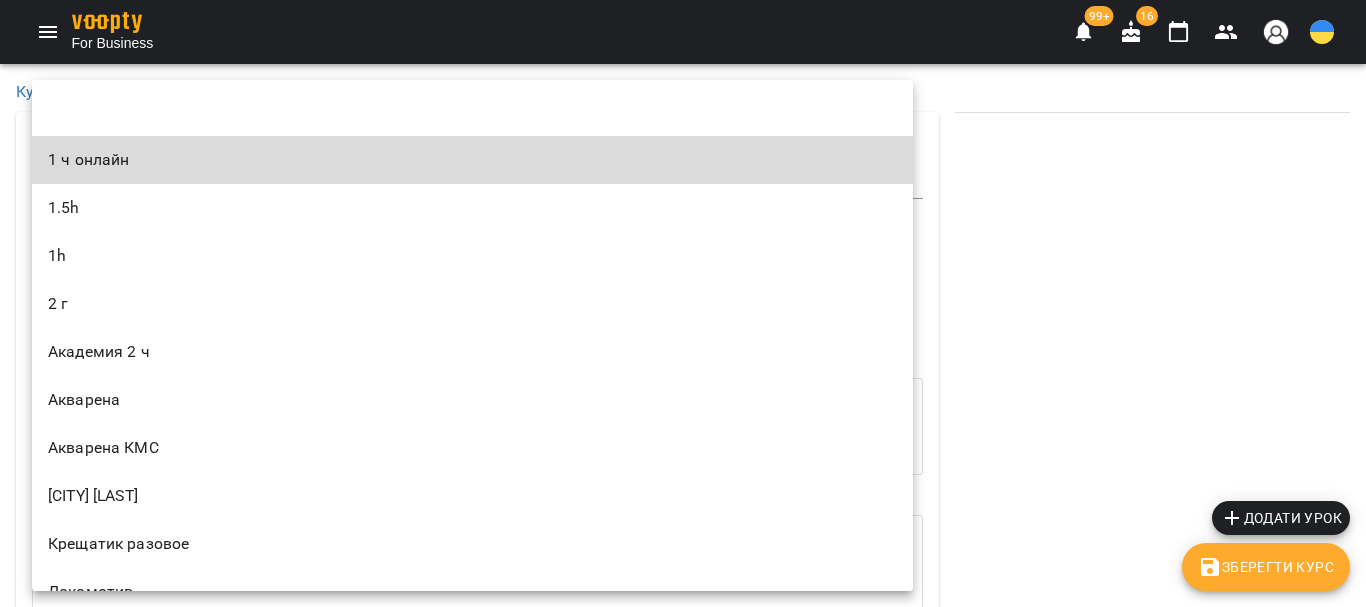 click on "1h" at bounding box center (472, 256) 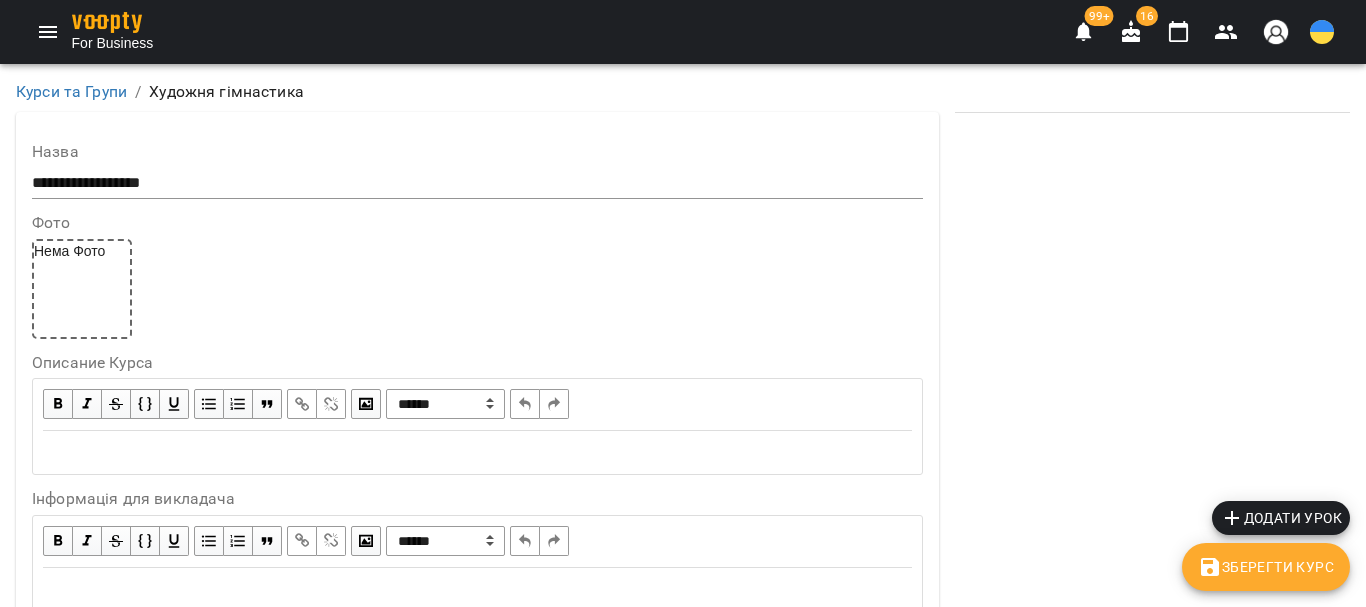 click on "Зберегти Курс" at bounding box center (1266, 567) 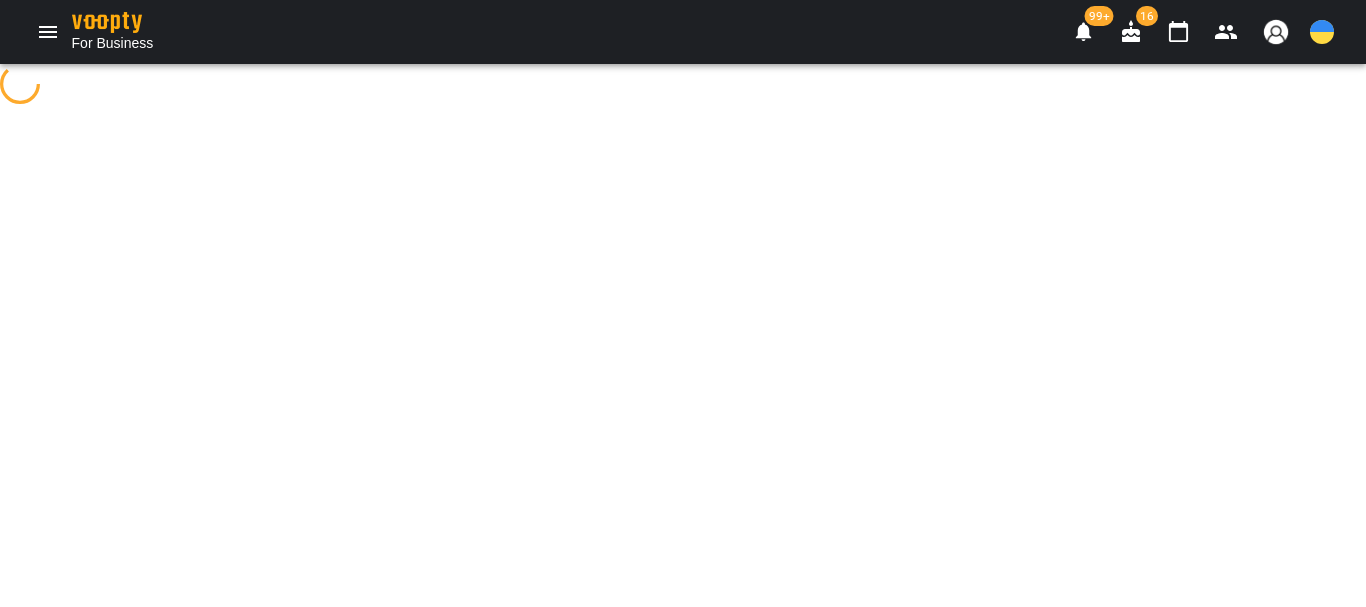 scroll, scrollTop: 0, scrollLeft: 0, axis: both 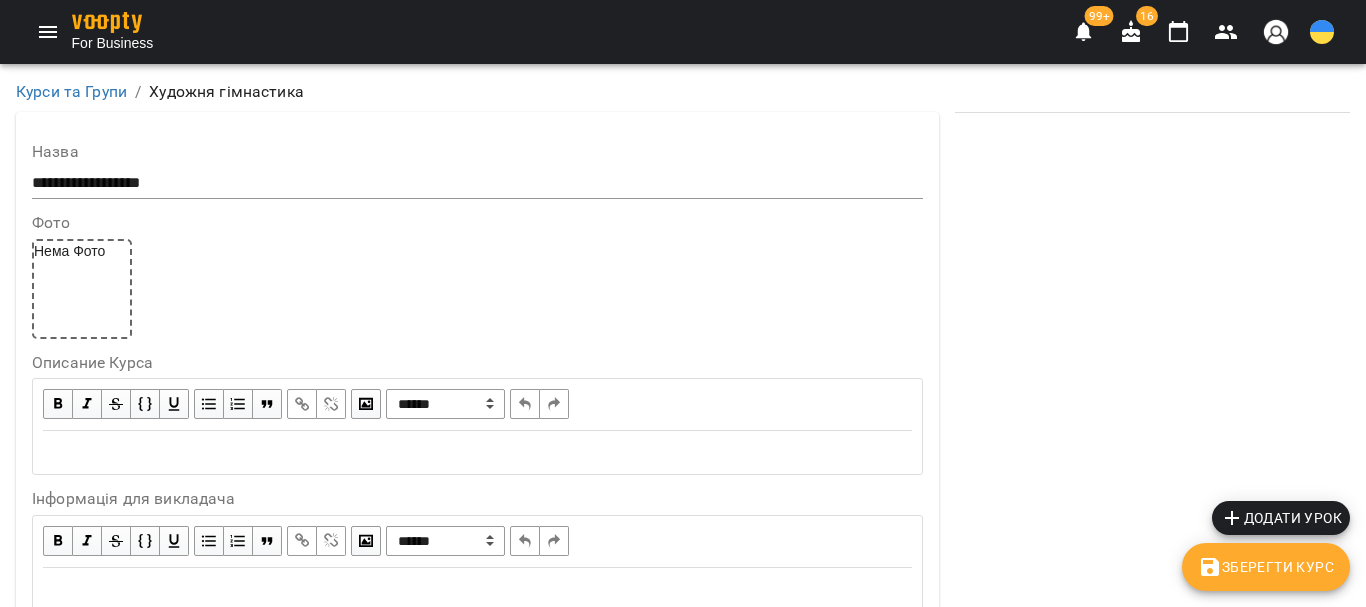click on "Додати урок" at bounding box center [1281, 518] 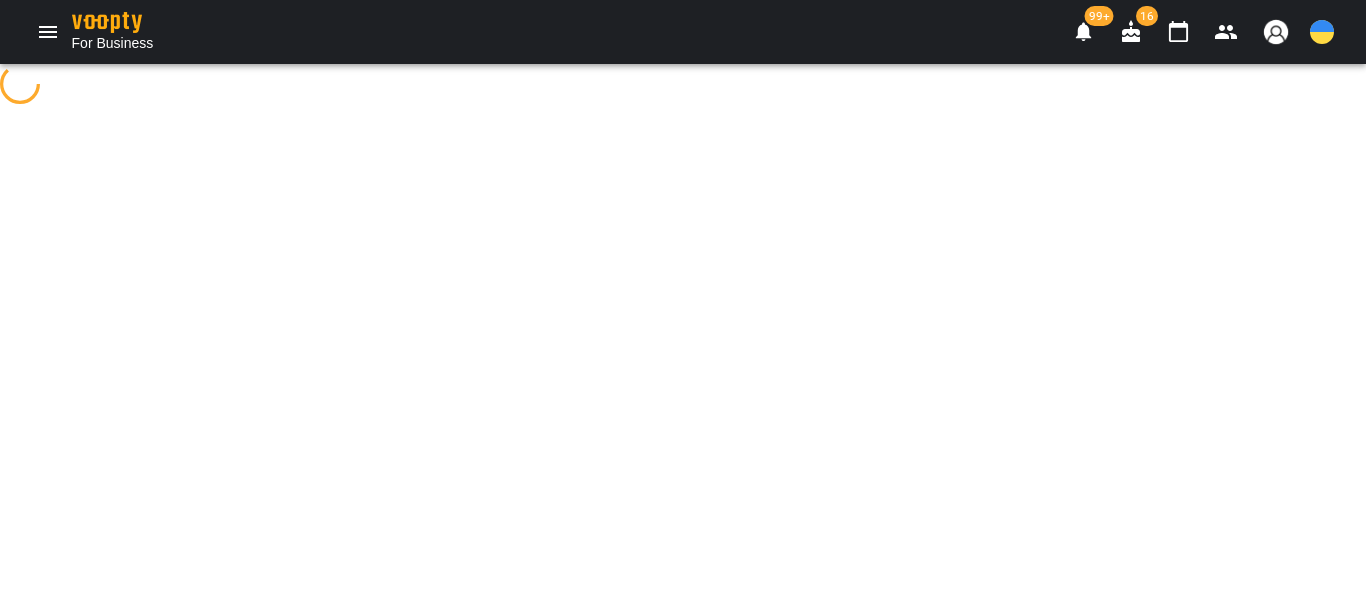 select on "**" 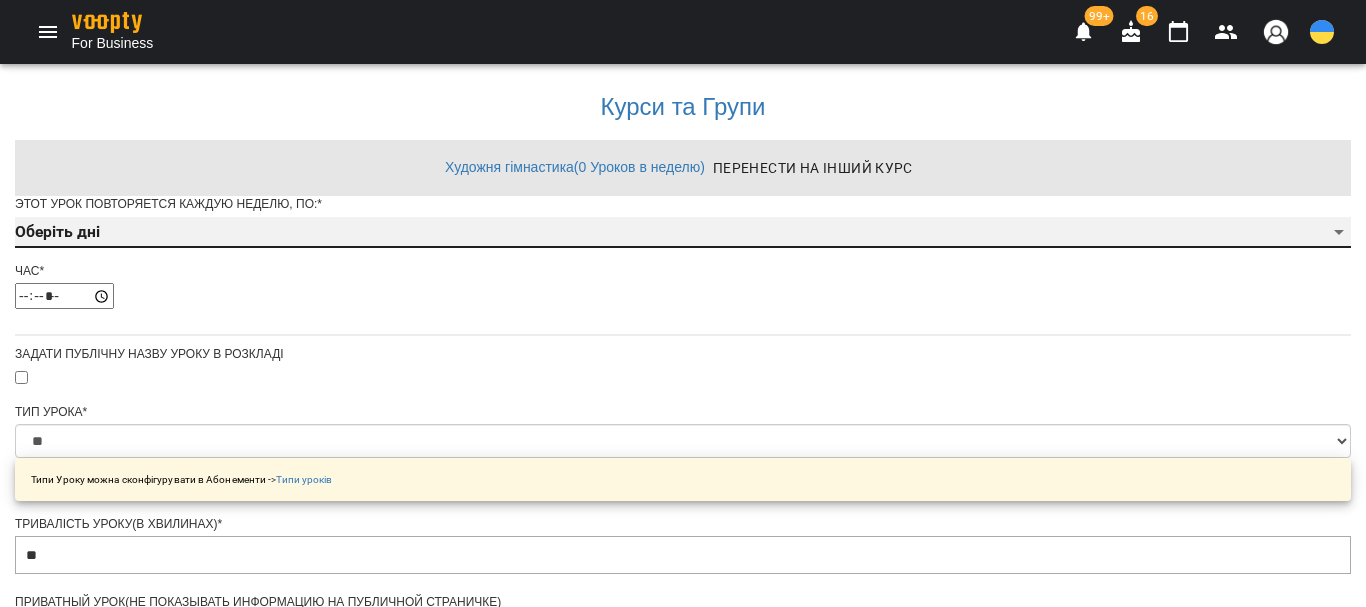 click on "Оберіть дні" at bounding box center [57, 231] 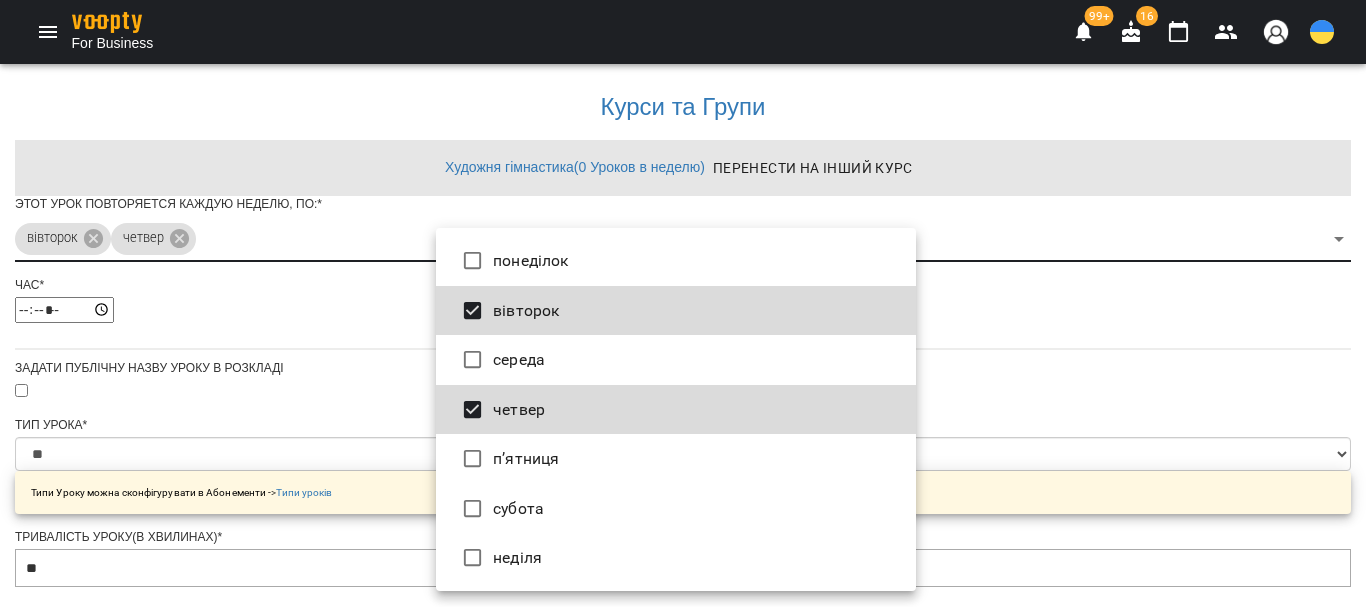click at bounding box center (683, 303) 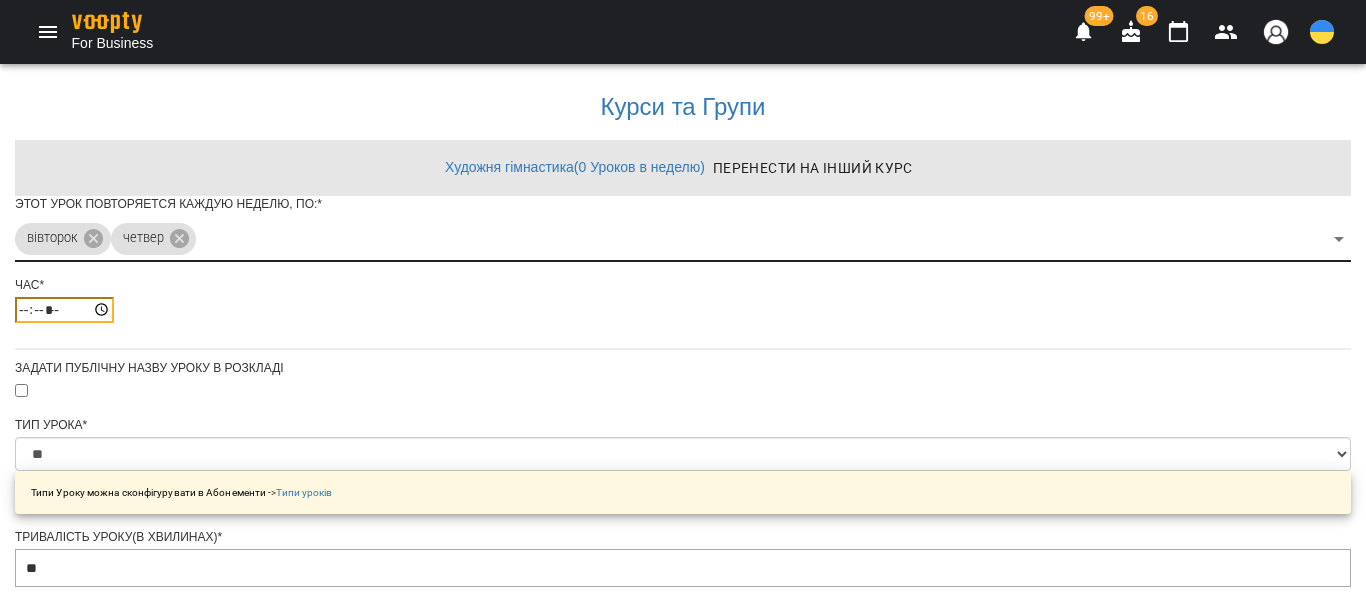 click on "*****" at bounding box center [64, 310] 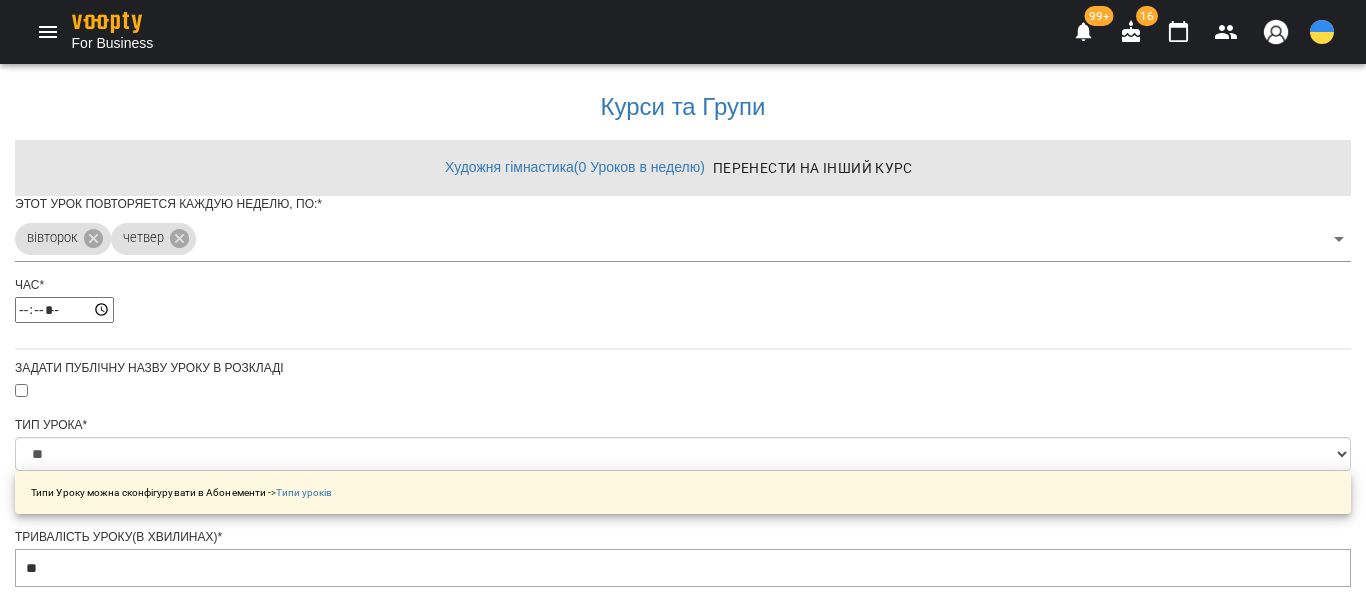 type on "*****" 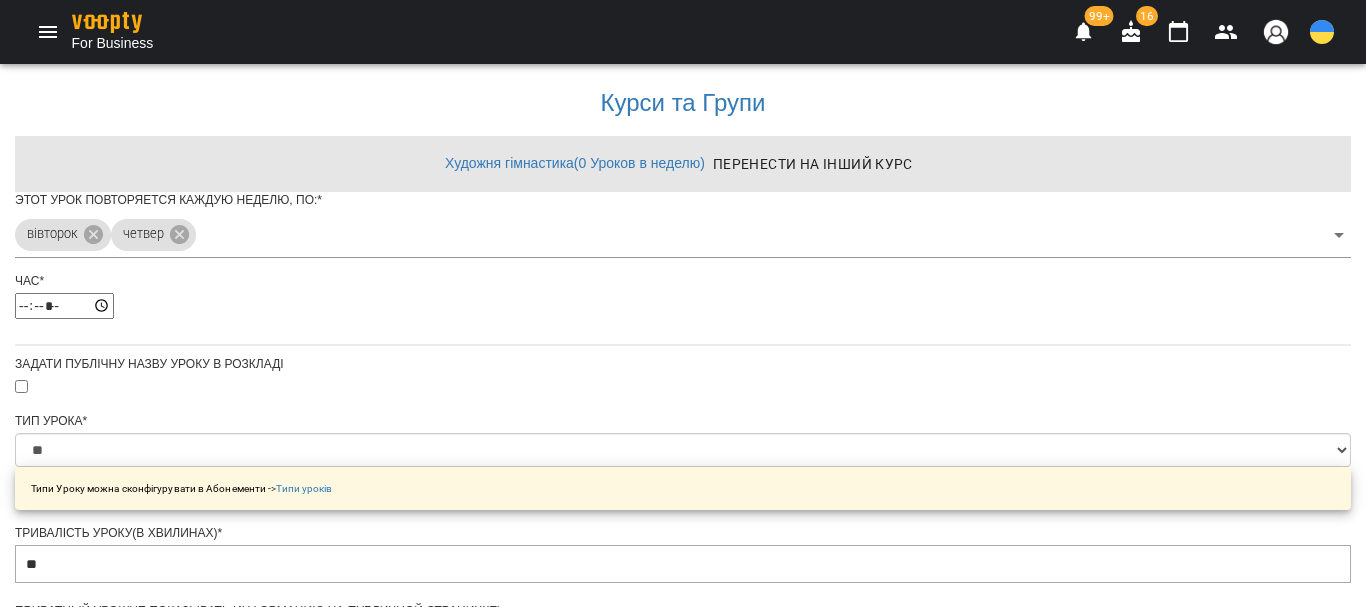 scroll, scrollTop: 775, scrollLeft: 0, axis: vertical 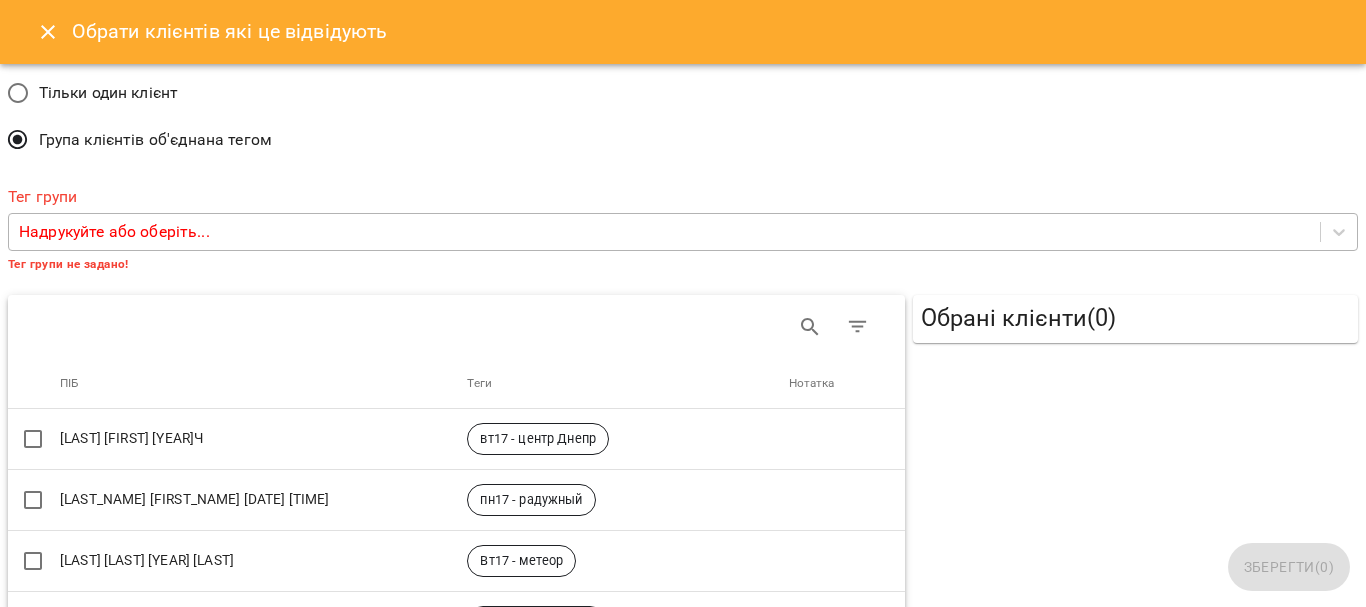 click on "Надрукуйте або оберіть..." at bounding box center [114, 232] 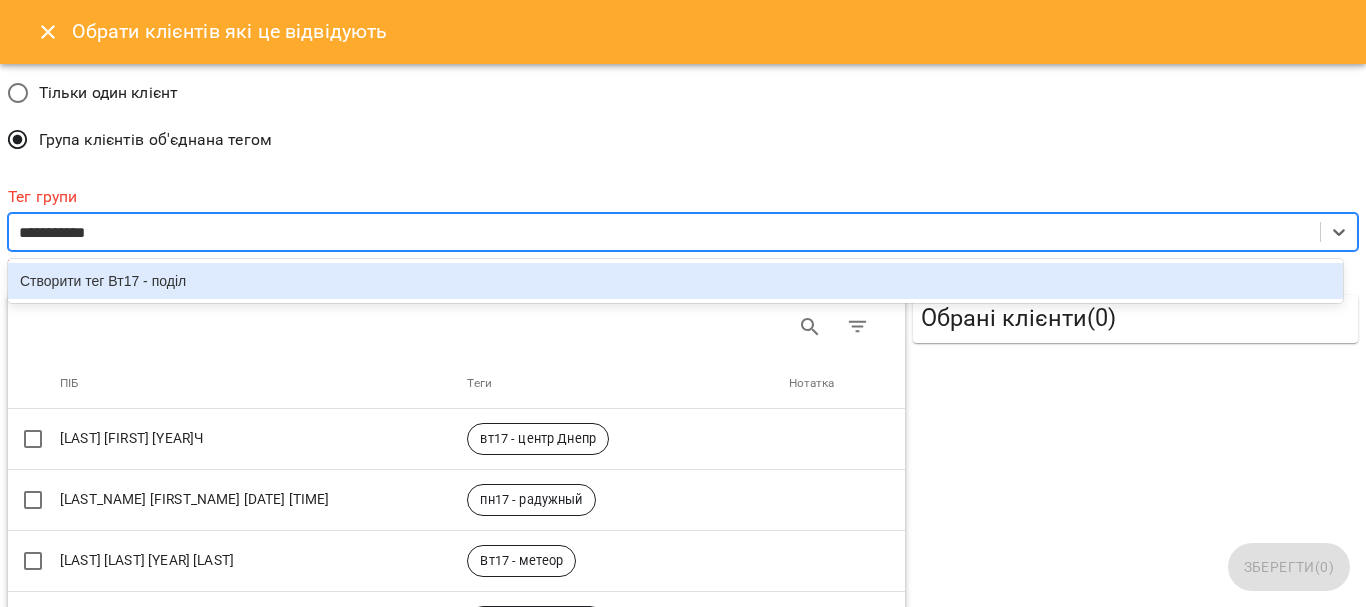 type on "**********" 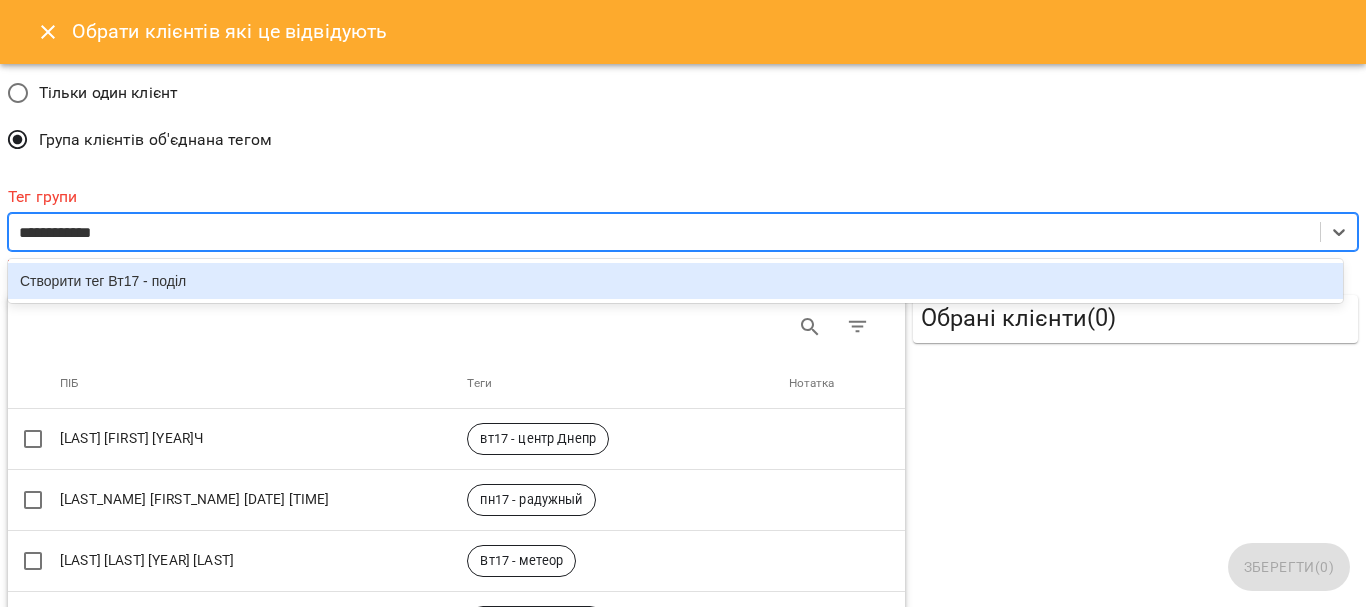 click on "Створити тег Вт17 - поділ" at bounding box center (675, 281) 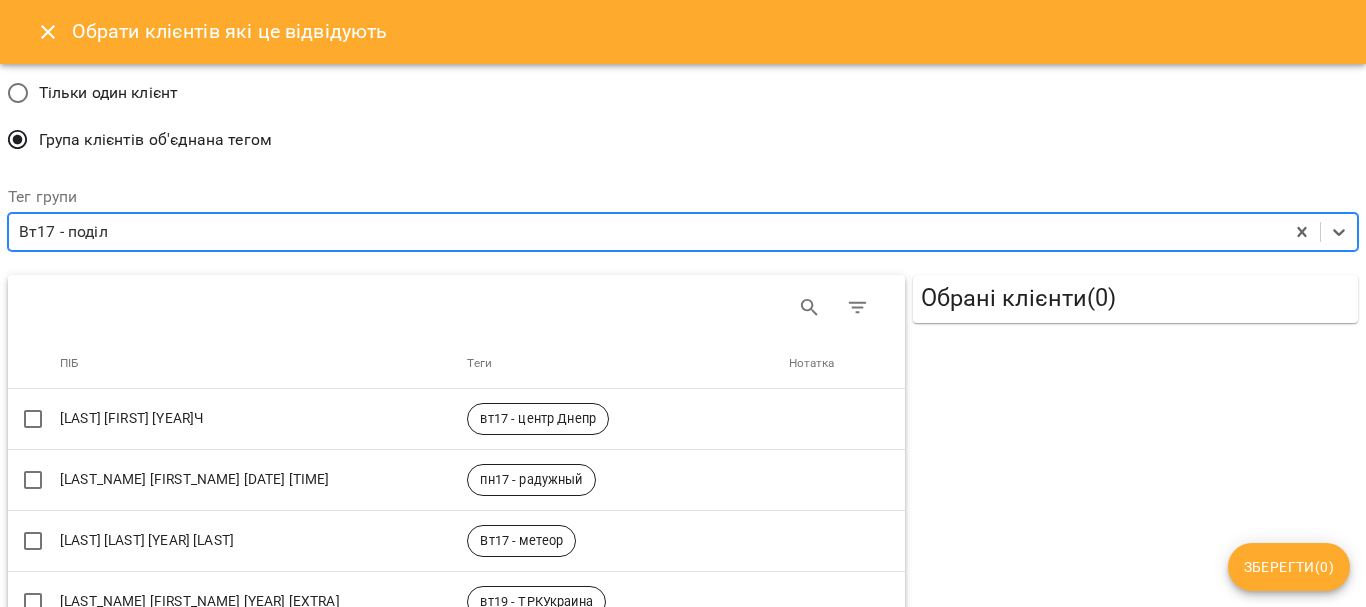 drag, startPoint x: 1313, startPoint y: 571, endPoint x: 1008, endPoint y: 538, distance: 306.78006 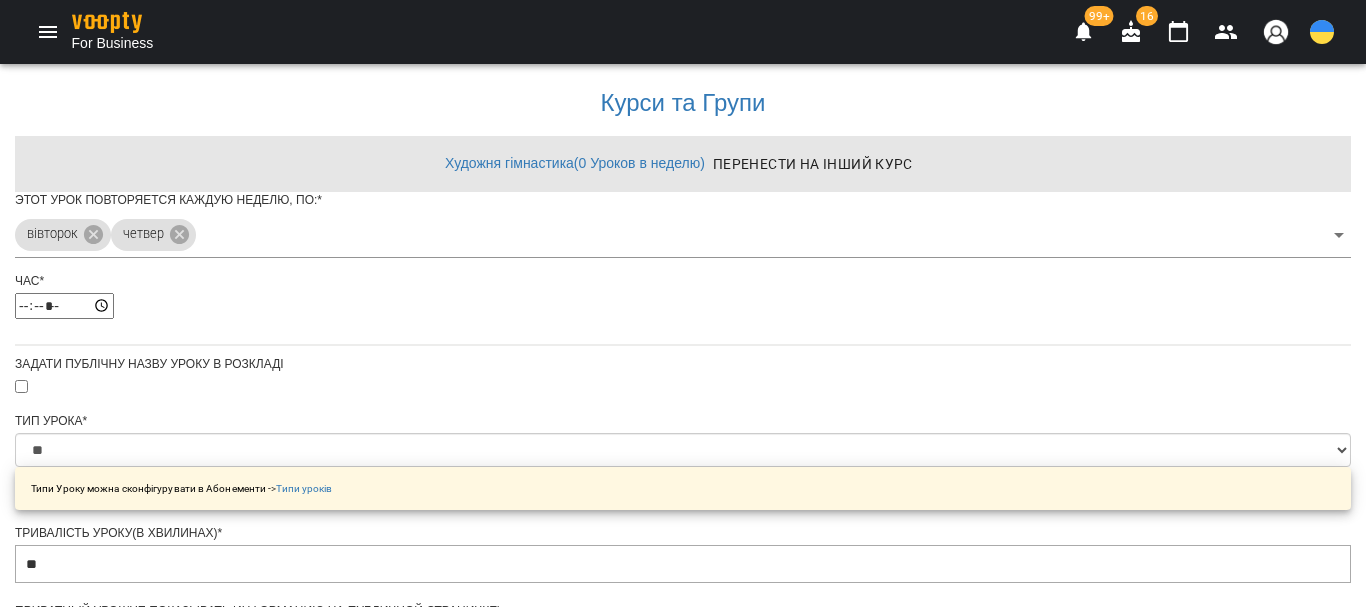 click on "Зберегти" at bounding box center [683, 1250] 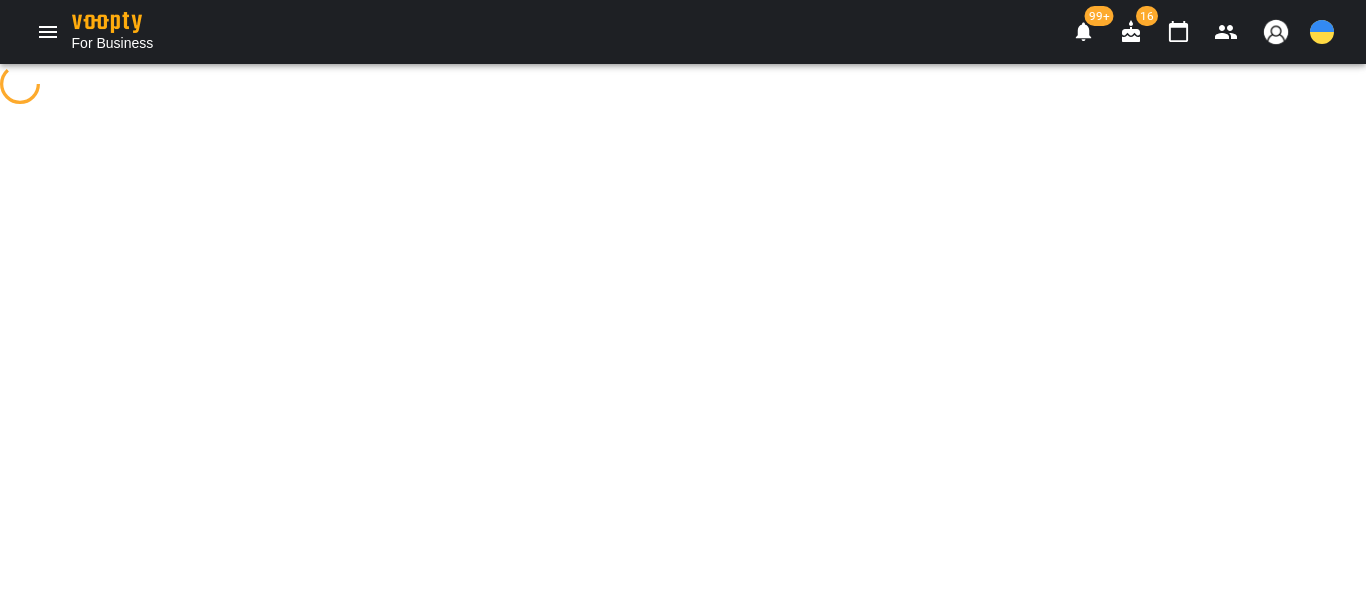 scroll, scrollTop: 0, scrollLeft: 0, axis: both 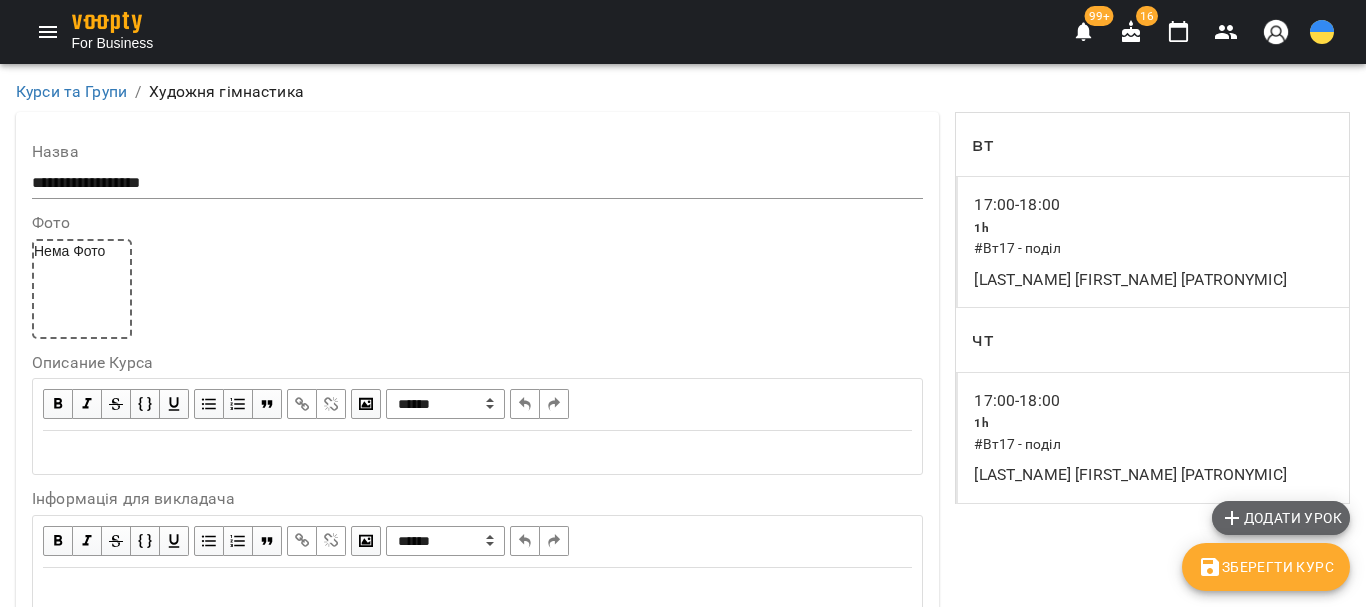 click on "Додати урок" at bounding box center (1281, 518) 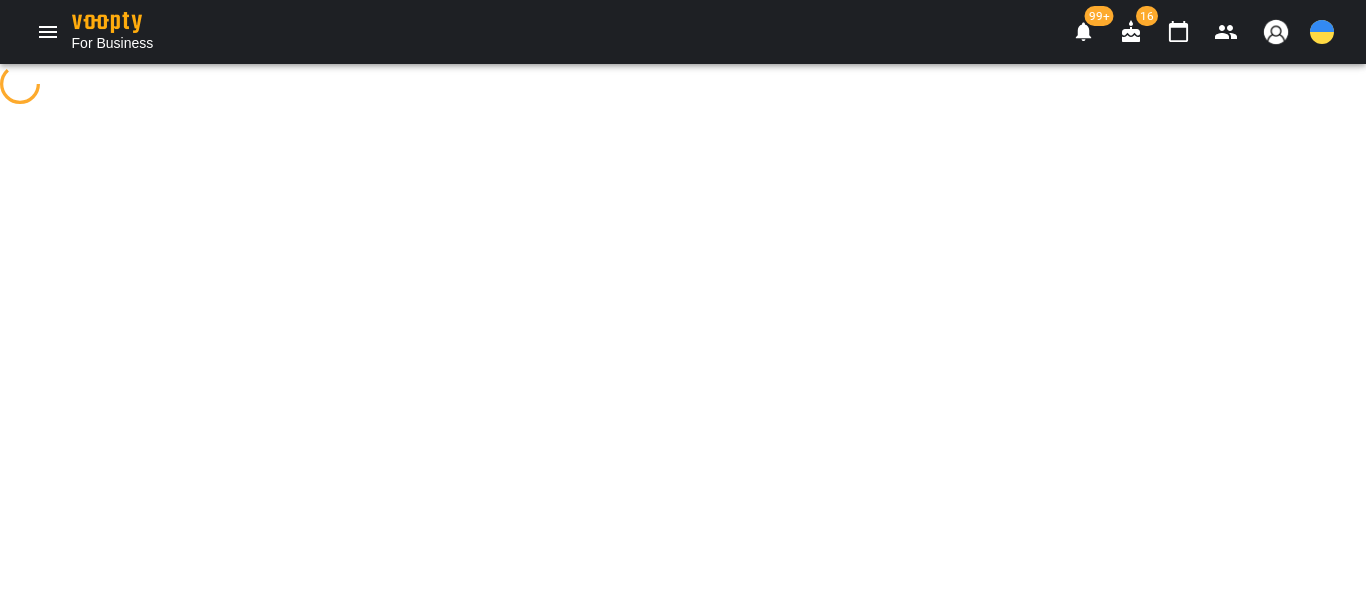 select on "**" 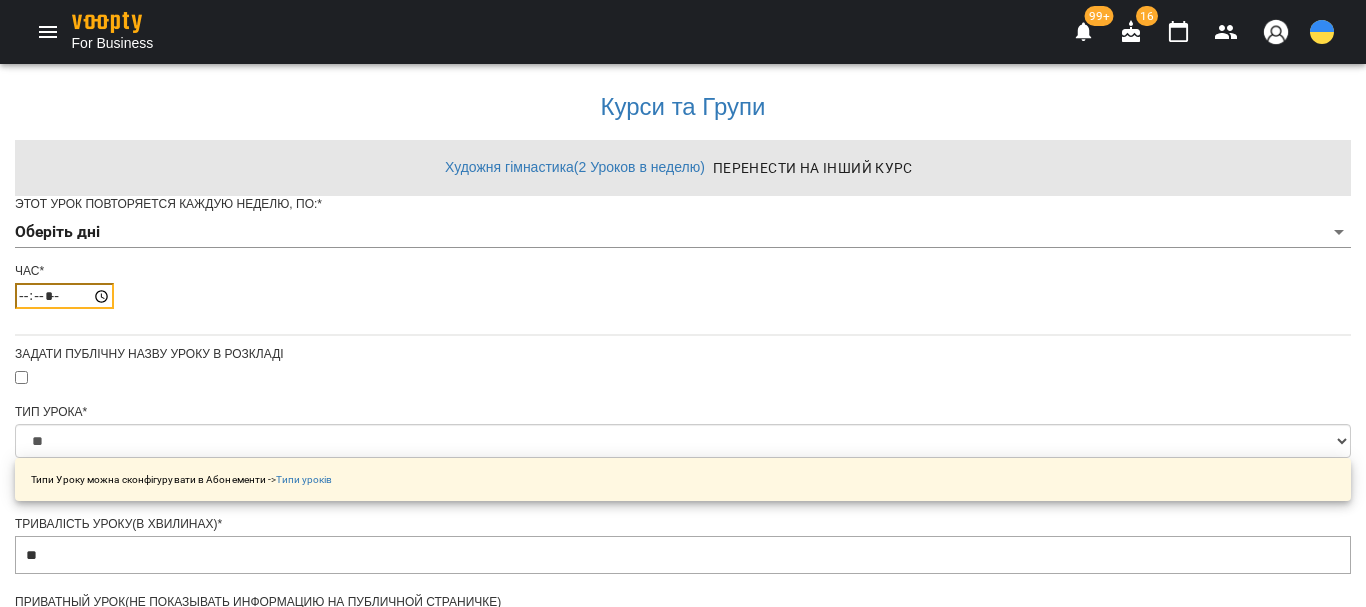 click on "*****" at bounding box center (64, 296) 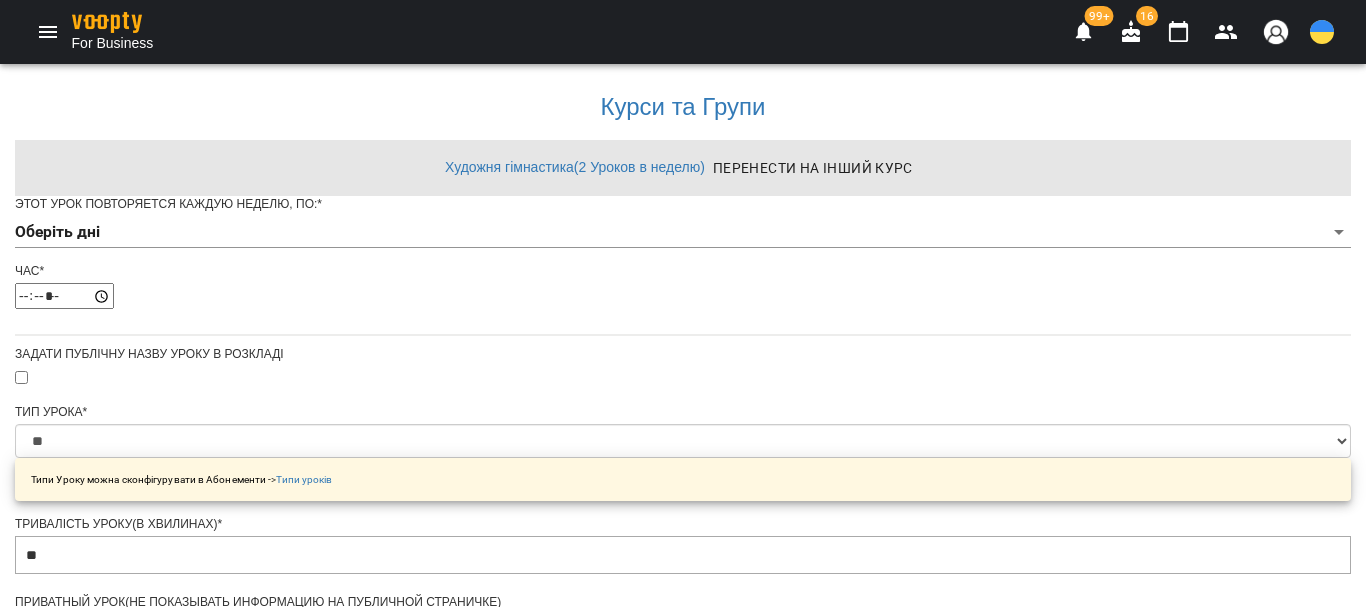 click on "*****" at bounding box center [683, 296] 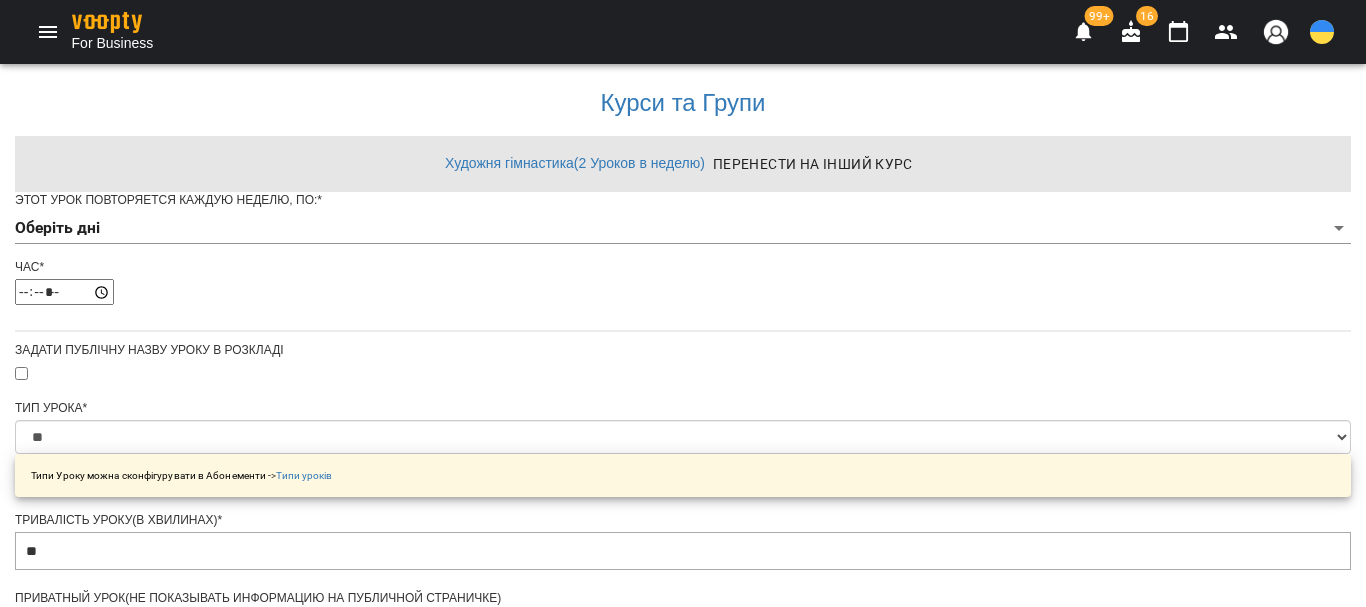 scroll, scrollTop: 100, scrollLeft: 0, axis: vertical 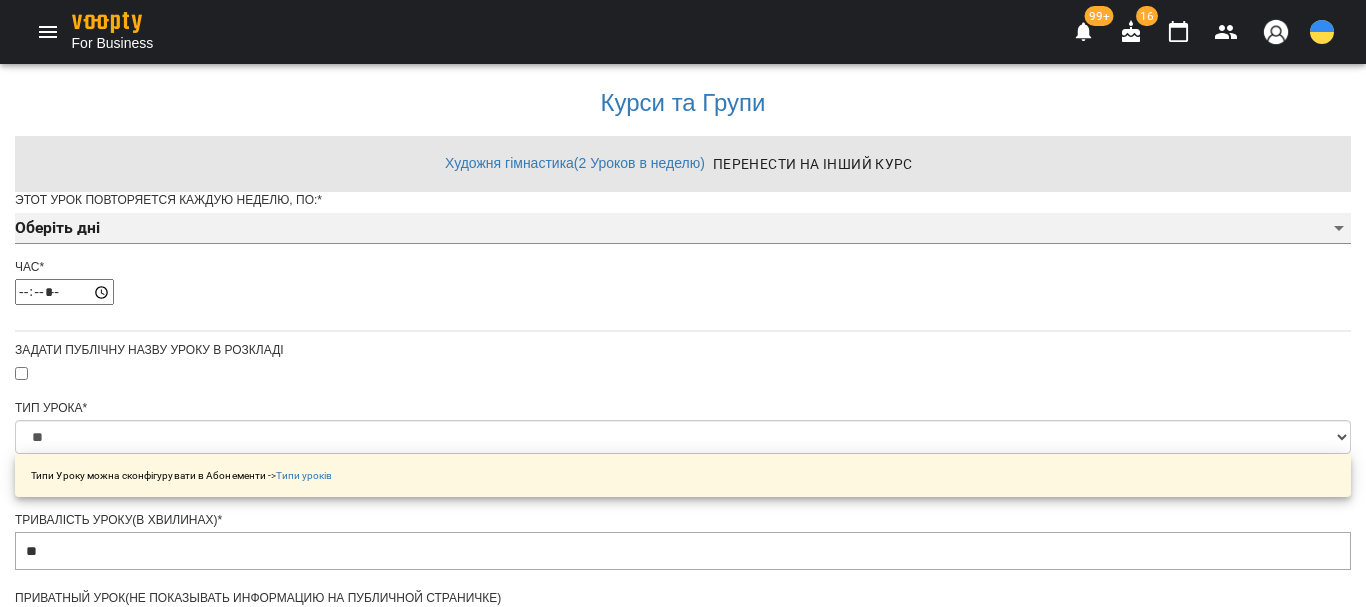 click on "Оберіть дні" at bounding box center (683, 229) 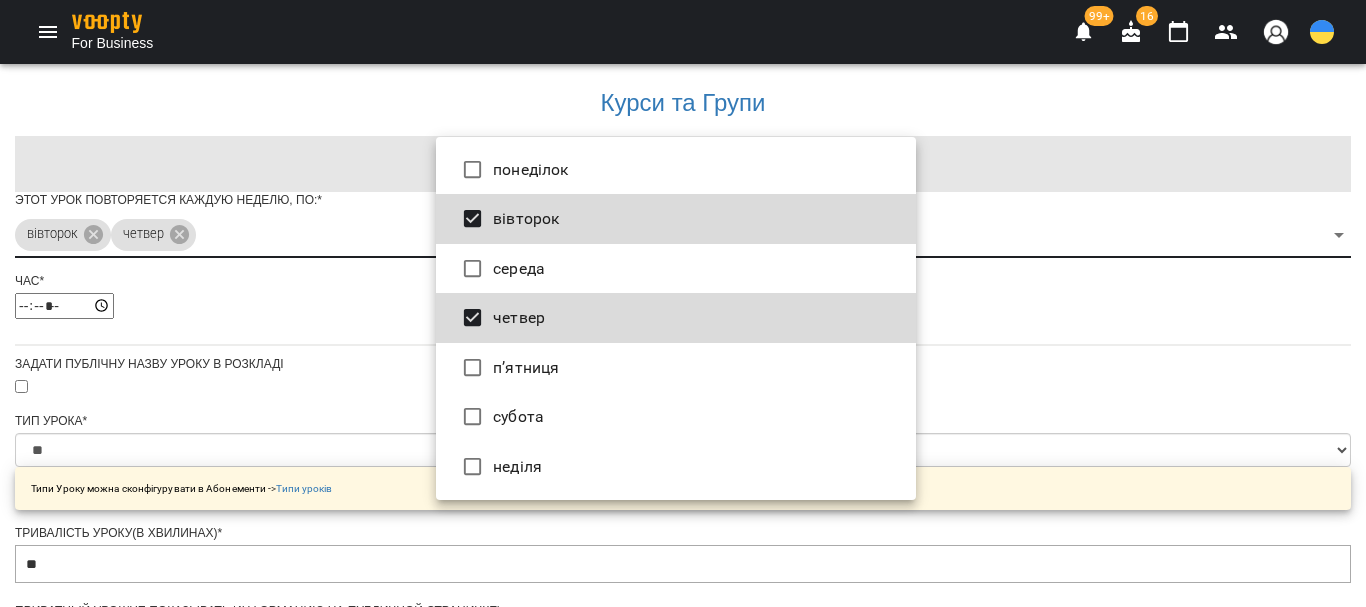 click at bounding box center (683, 303) 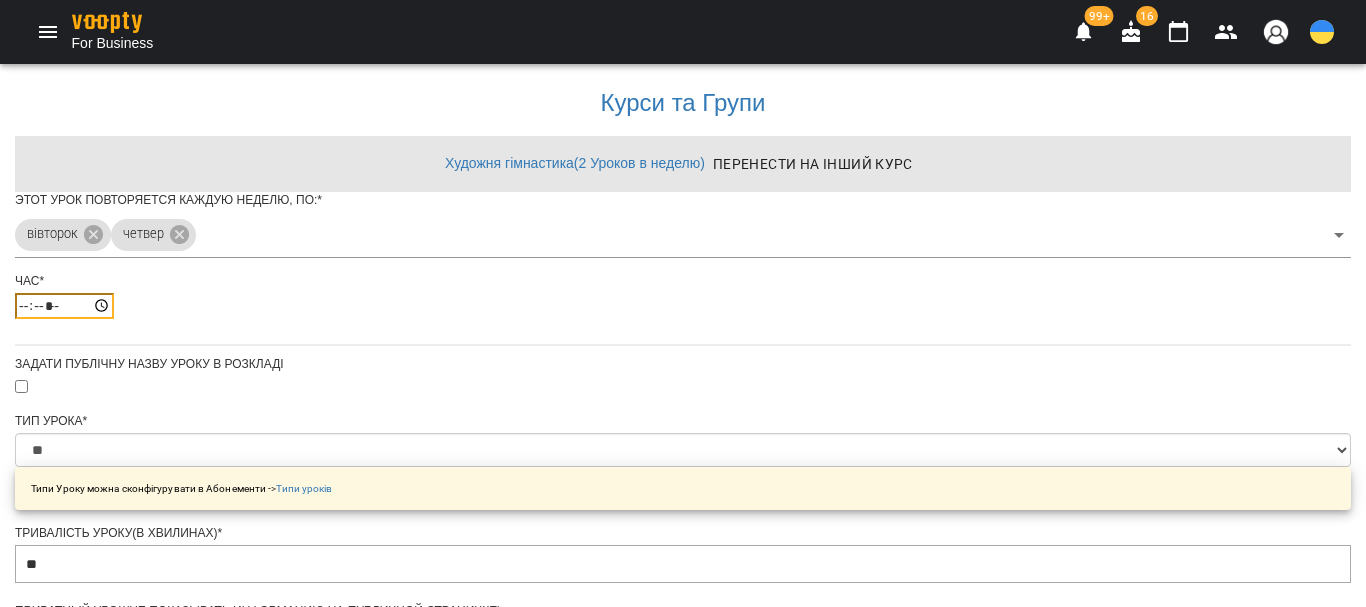 click on "*****" at bounding box center [64, 306] 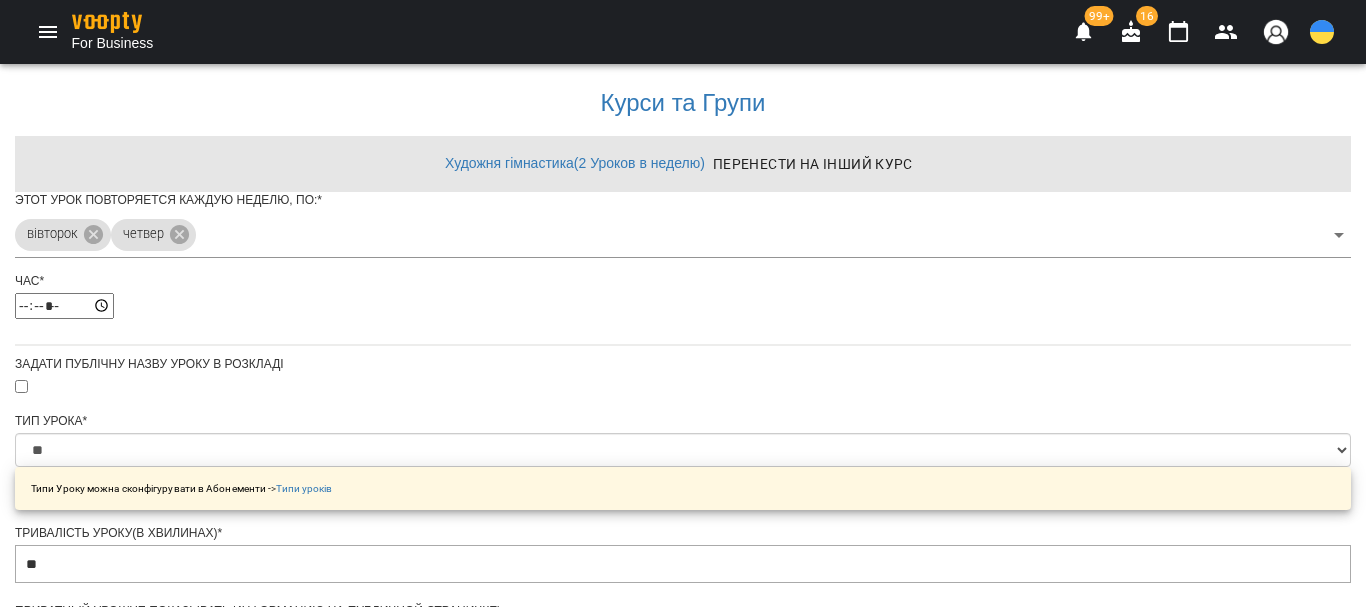 type on "*****" 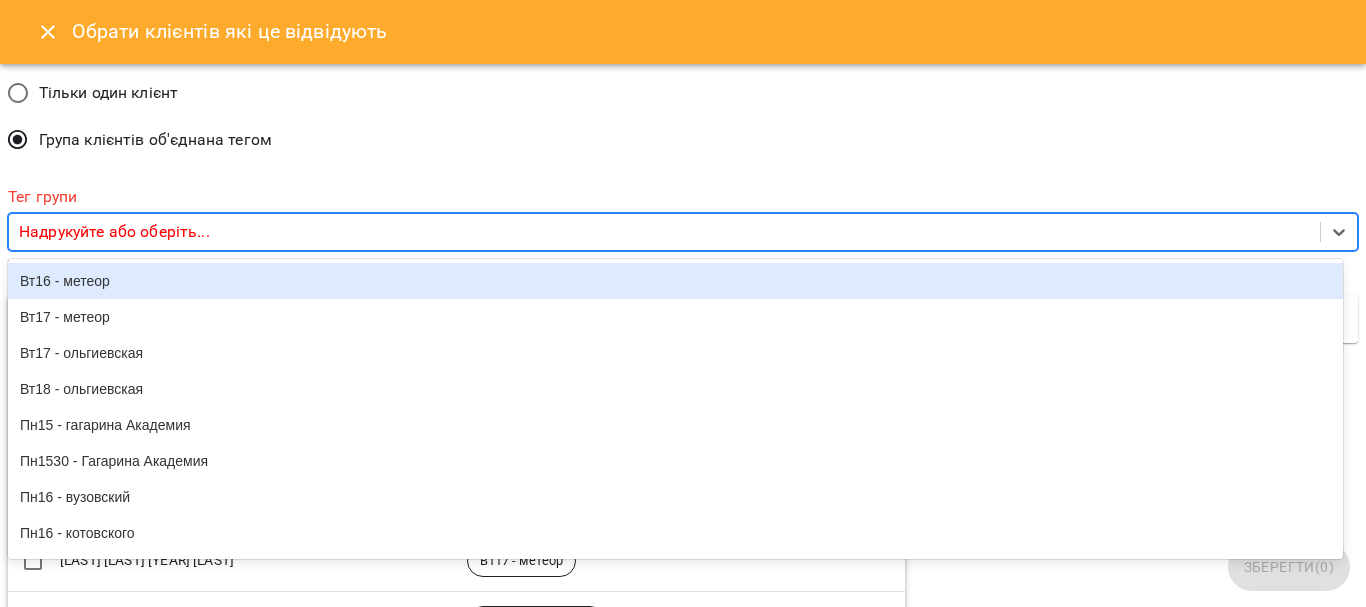 click on "Надрукуйте або оберіть..." at bounding box center [114, 232] 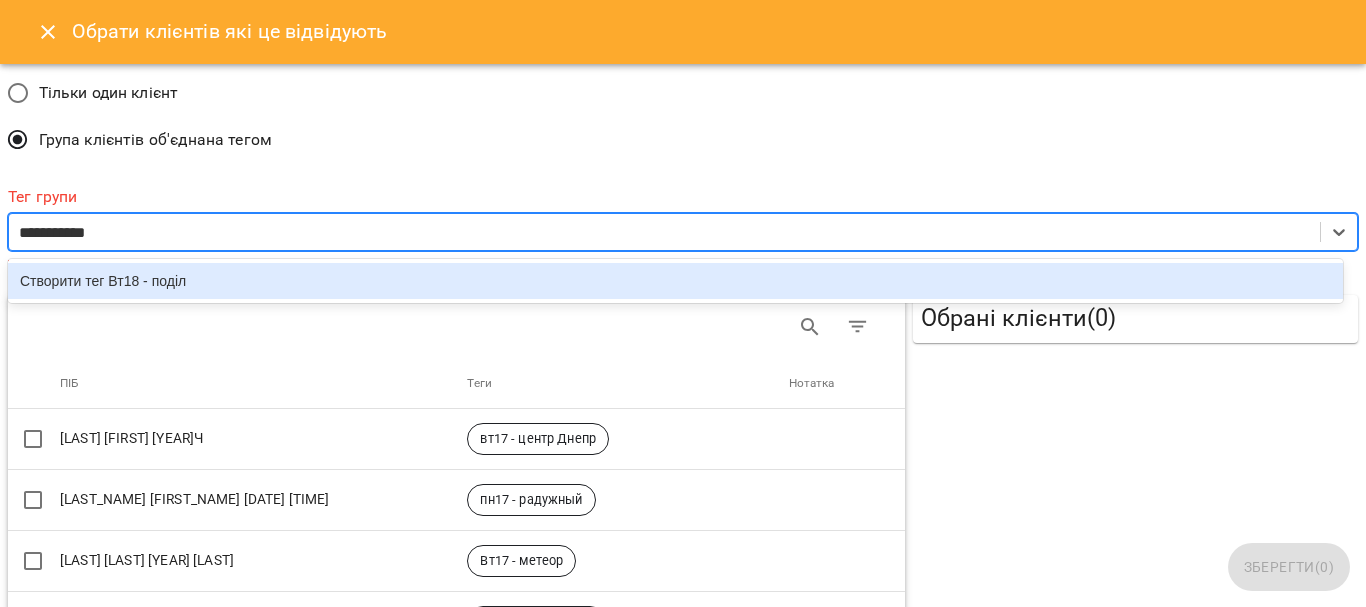 type on "**********" 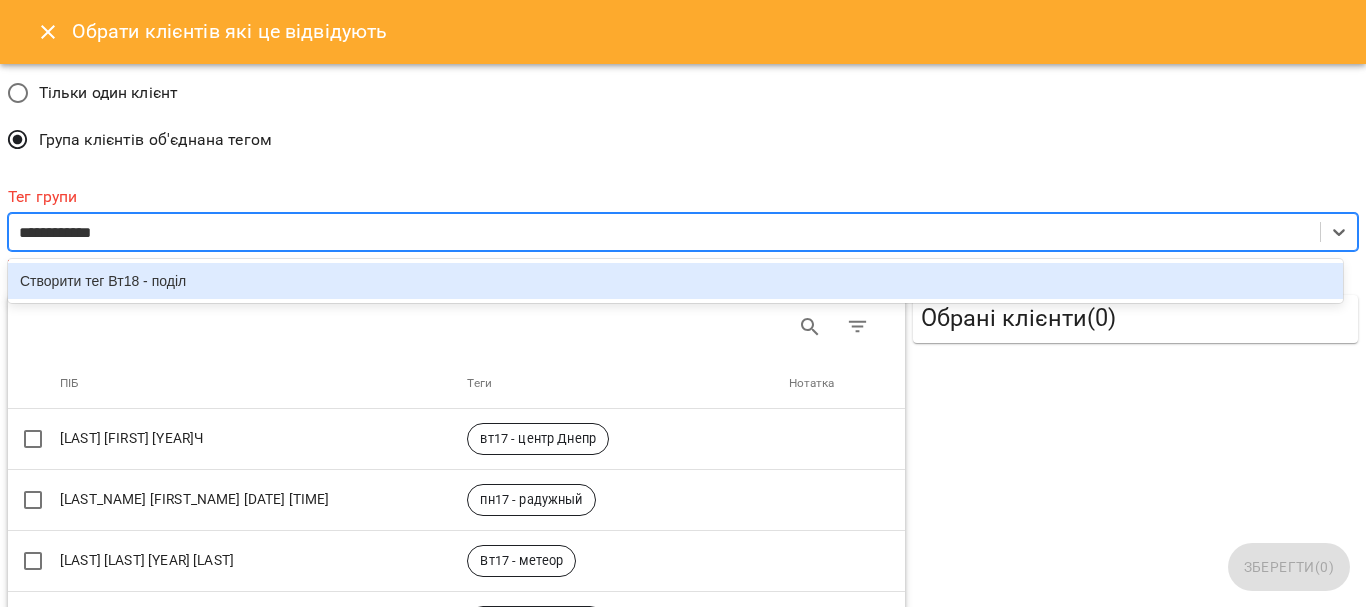 click on "Створити тег Вт18 - поділ" at bounding box center [675, 281] 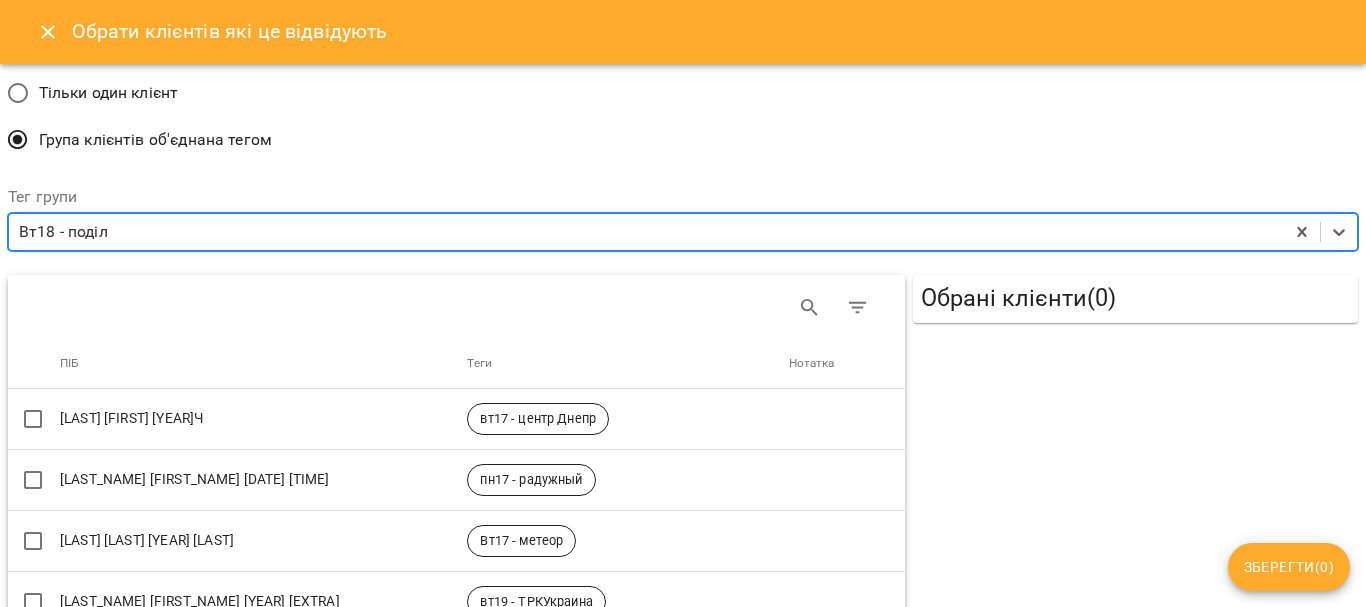 click on "Зберегти ( 0 )" at bounding box center (1289, 567) 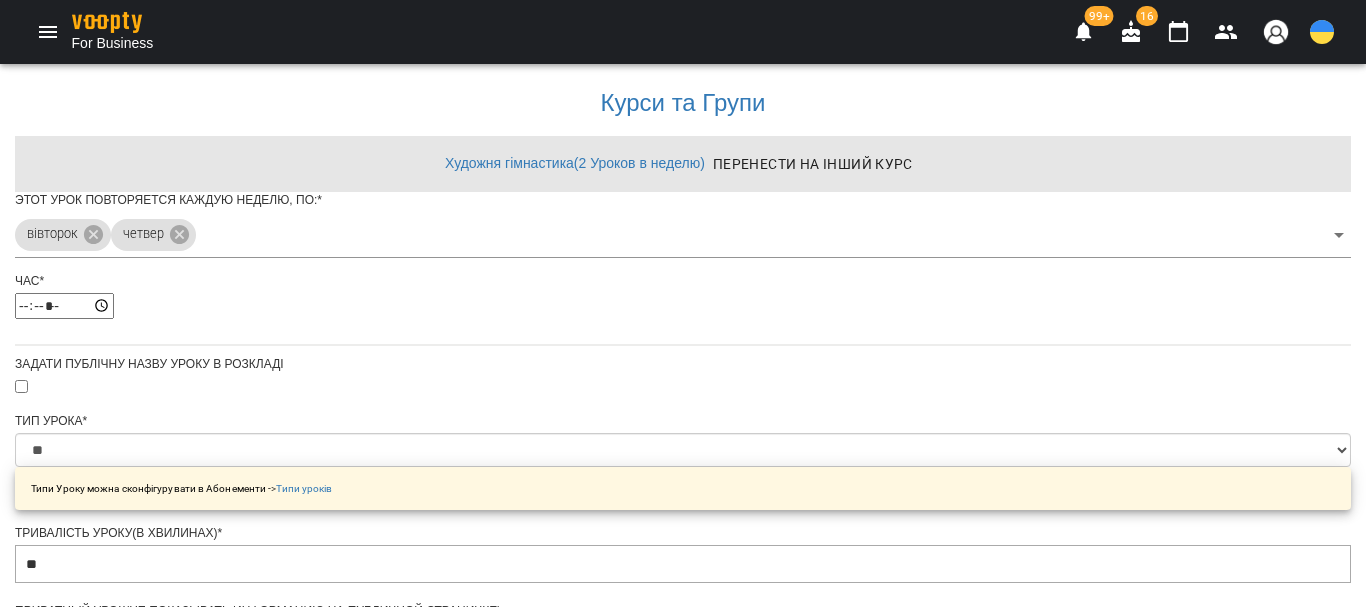 scroll, scrollTop: 775, scrollLeft: 0, axis: vertical 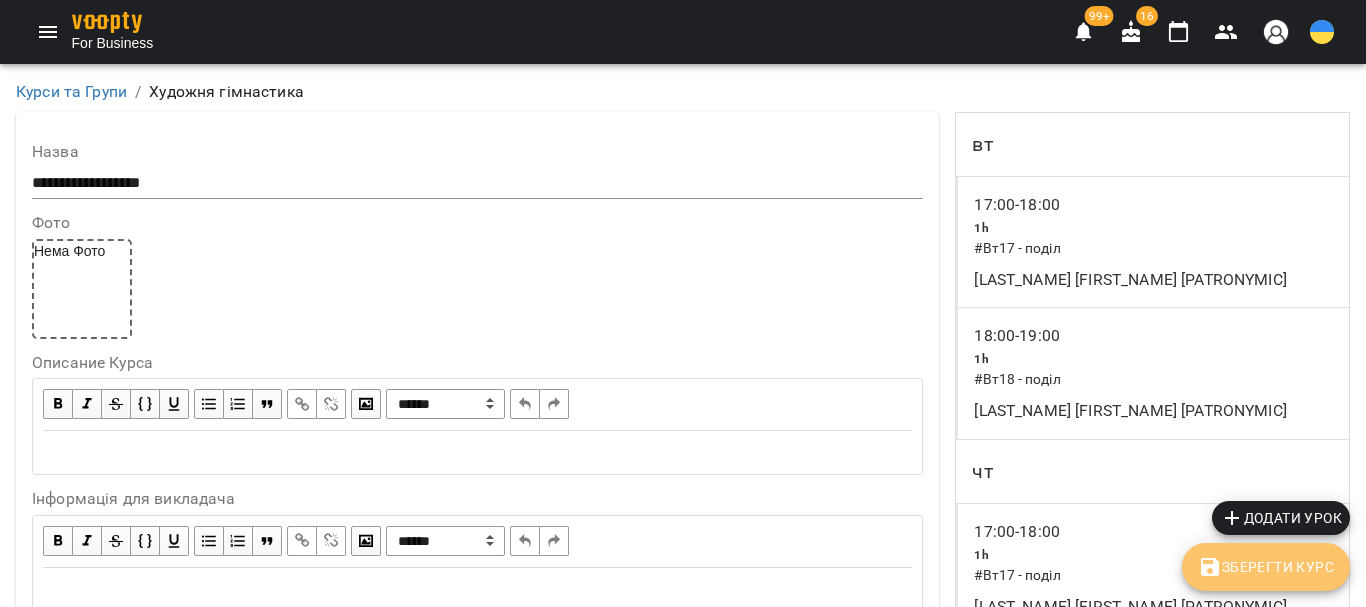 click on "Зберегти Курс" at bounding box center [1266, 567] 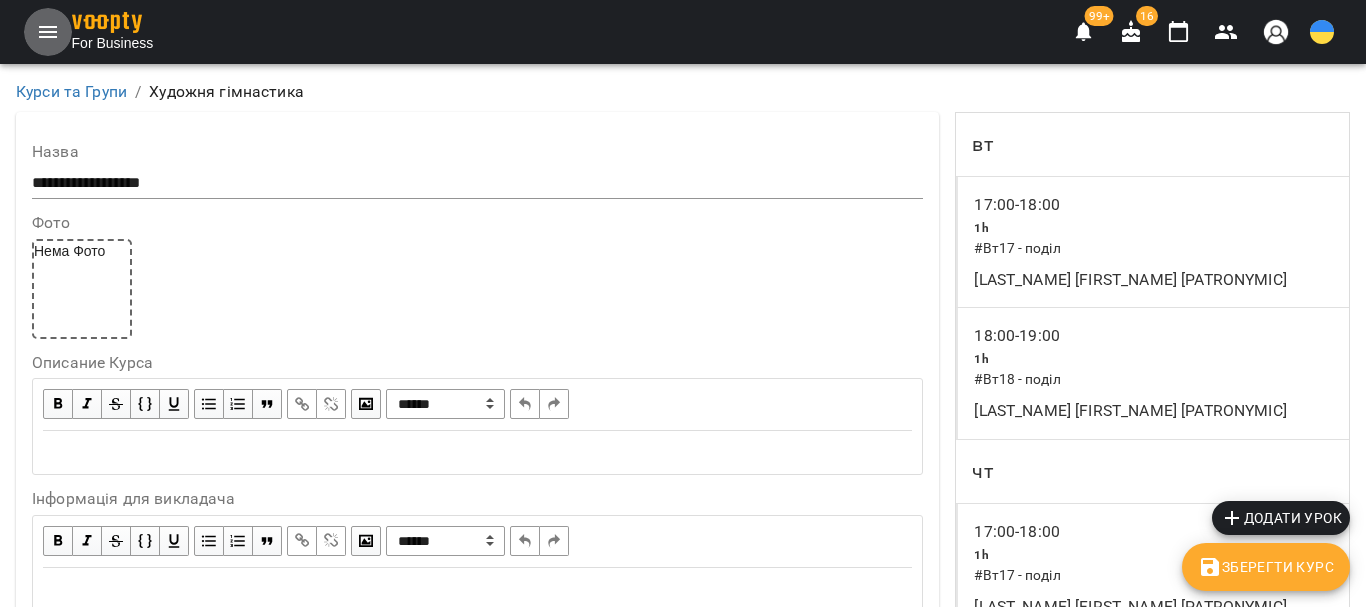 click 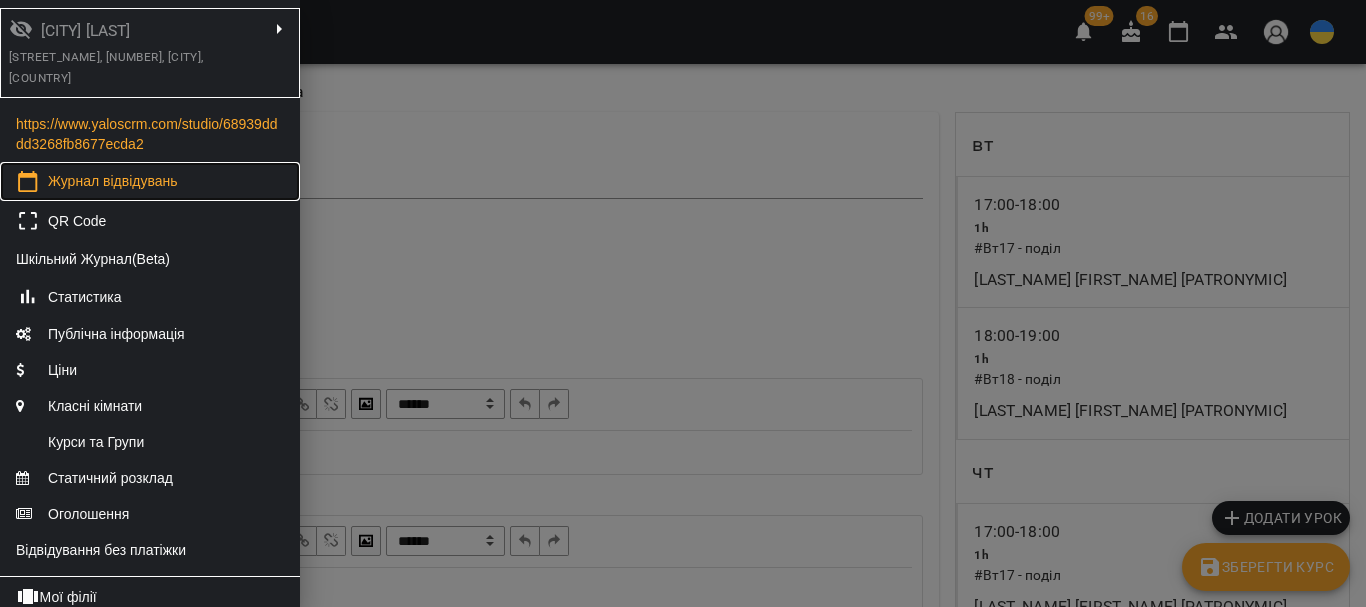 click on "Журнал відвідувань" at bounding box center [113, 181] 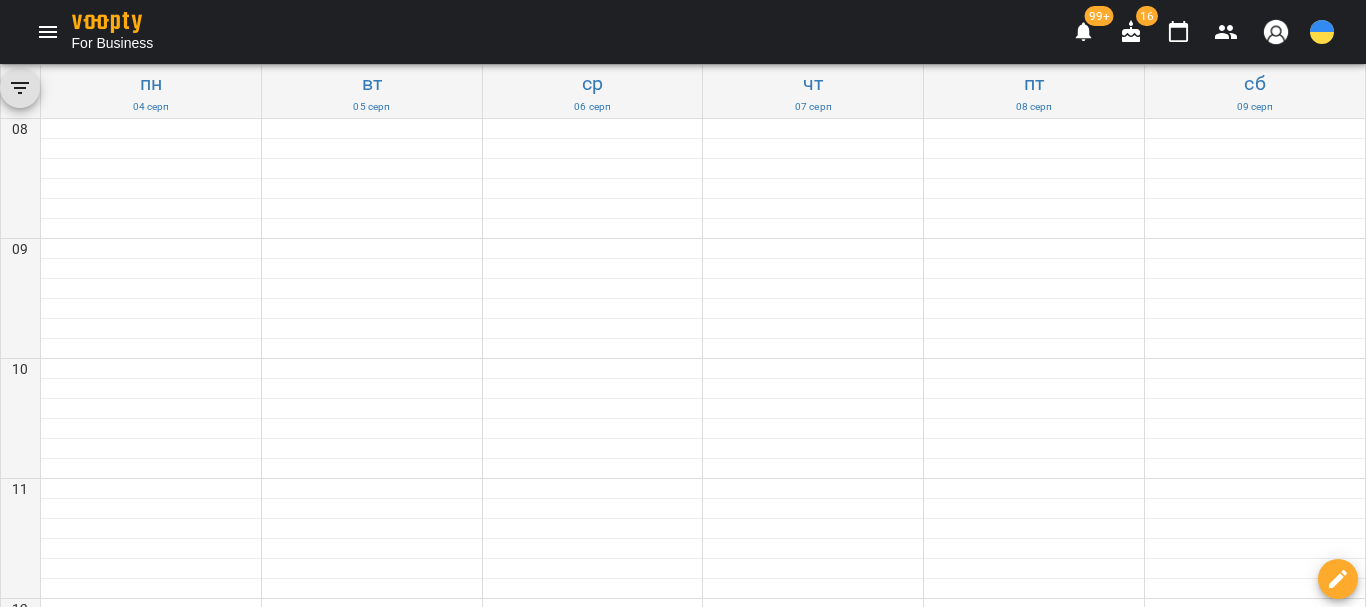 scroll, scrollTop: 911, scrollLeft: 0, axis: vertical 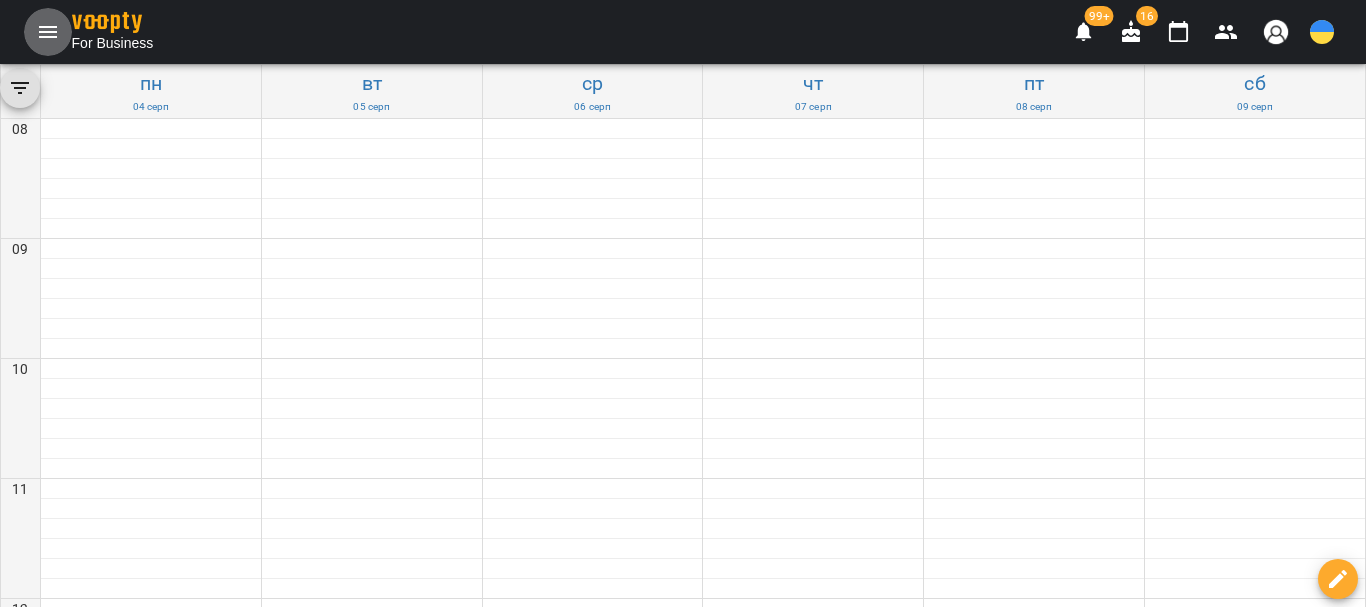 click 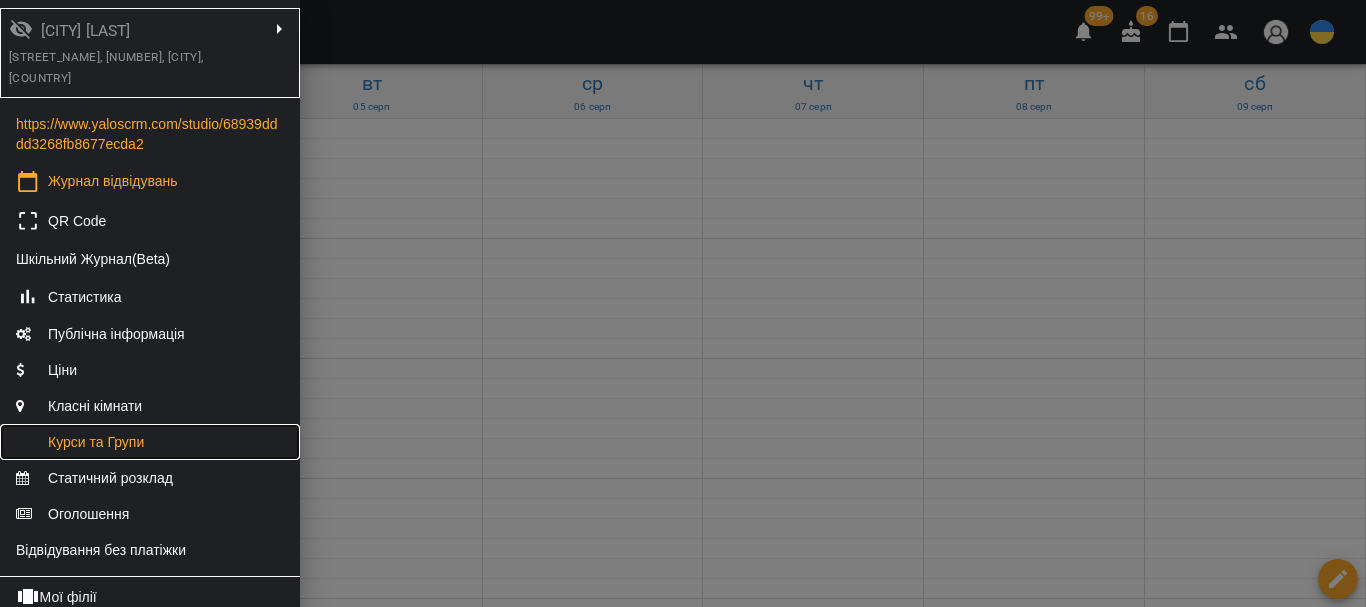 click on "Курси та Групи" at bounding box center [150, 442] 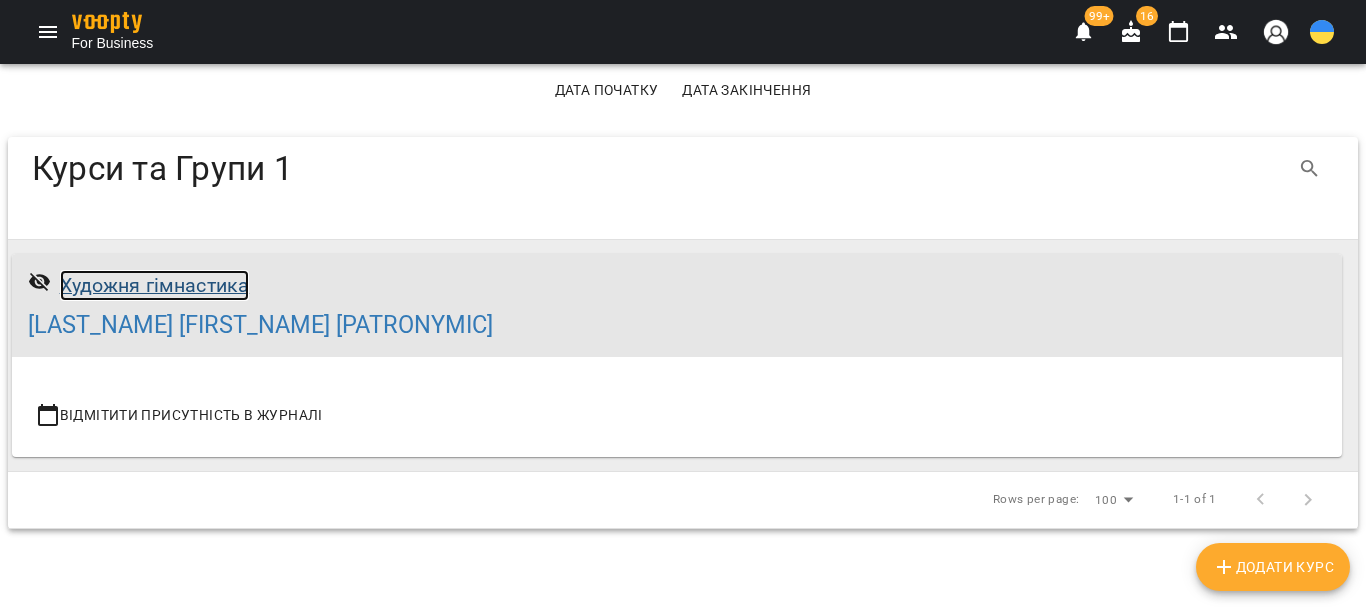click on "Художня гімнастика" at bounding box center [155, 285] 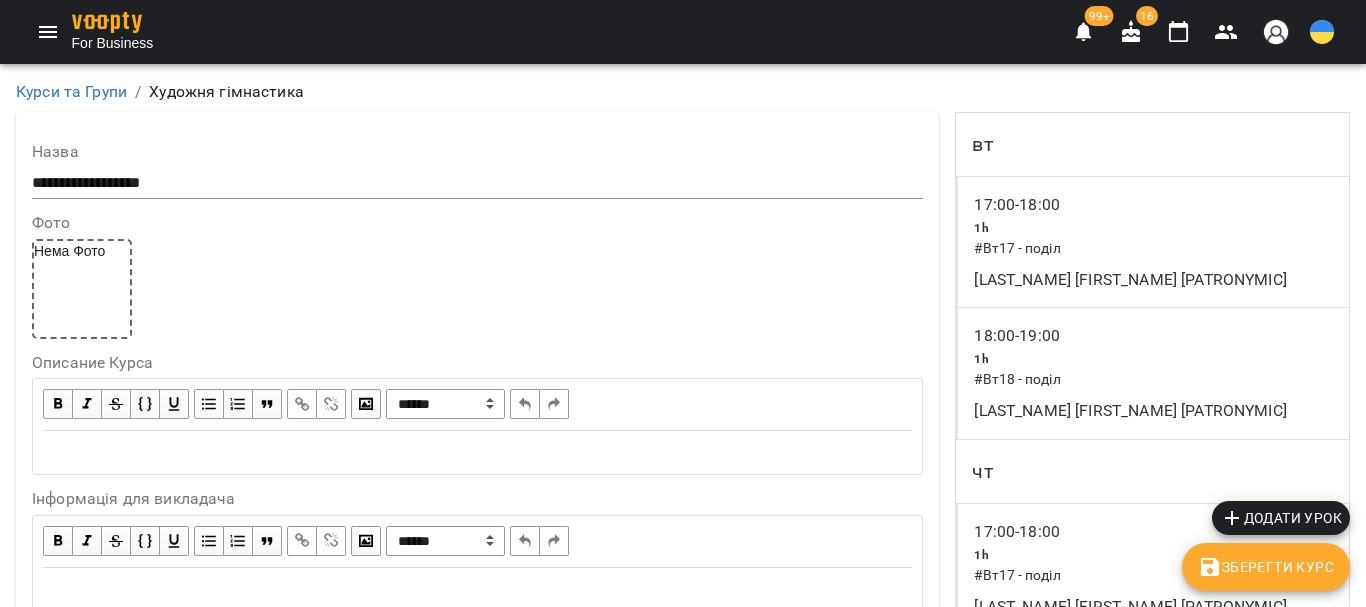 scroll, scrollTop: 500, scrollLeft: 0, axis: vertical 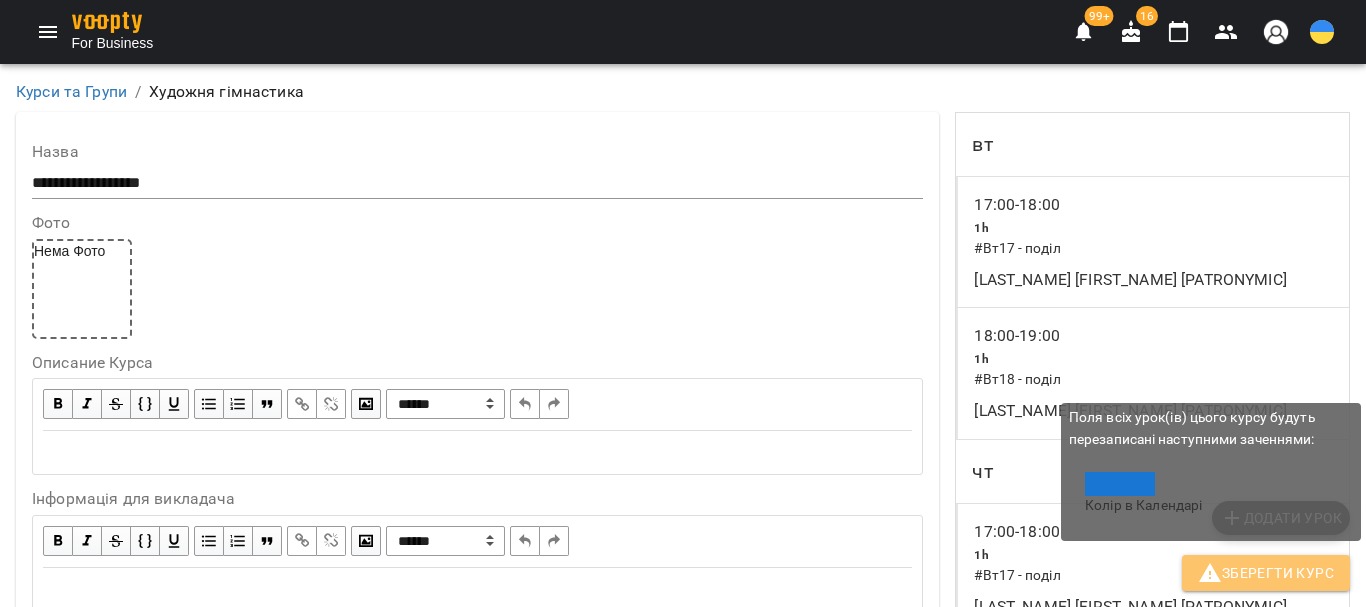 click on "Зберегти Курс" at bounding box center [1266, 573] 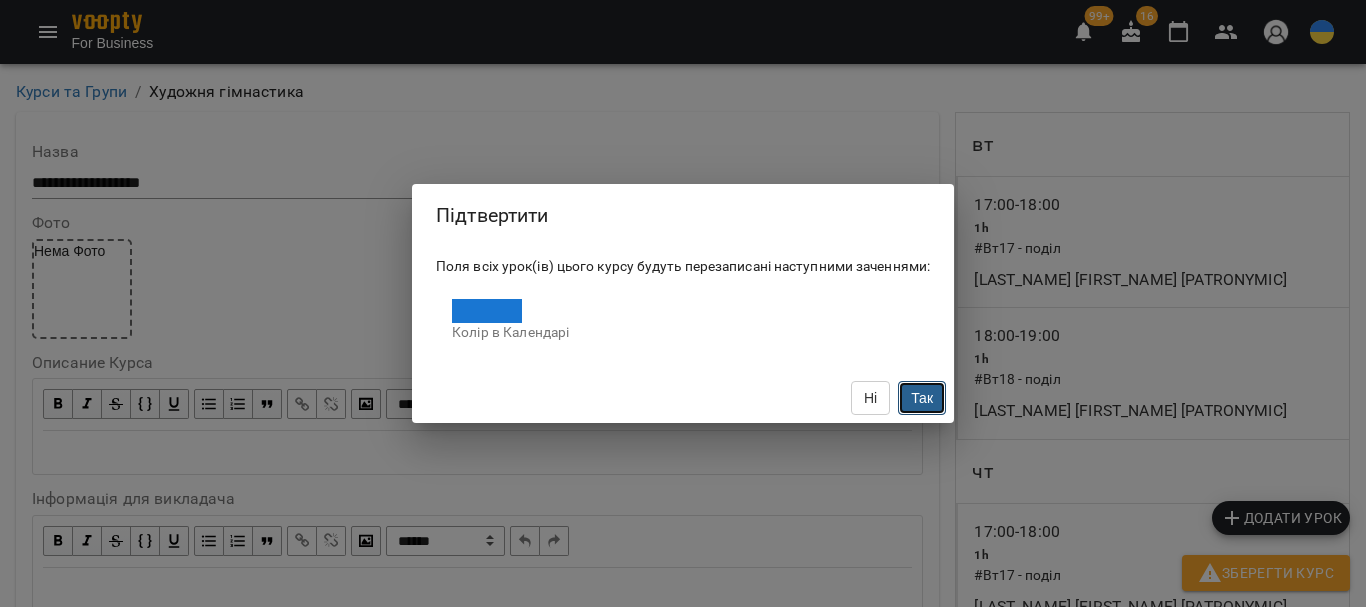 click on "Так" at bounding box center (922, 398) 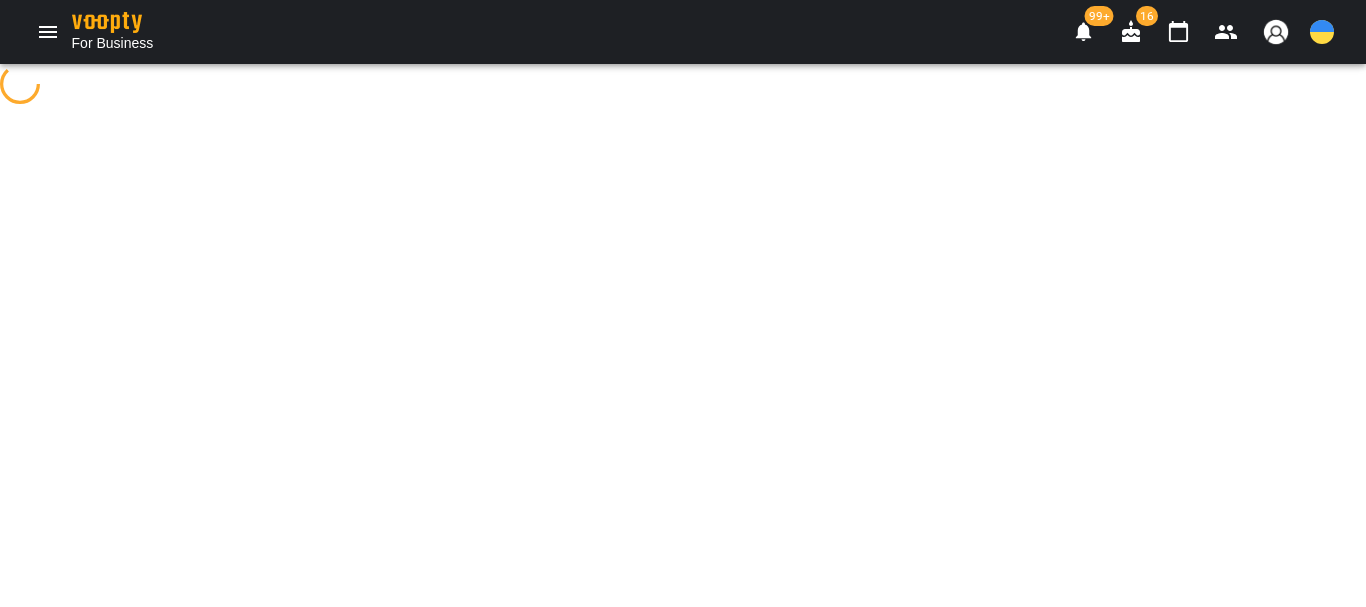 scroll, scrollTop: 0, scrollLeft: 0, axis: both 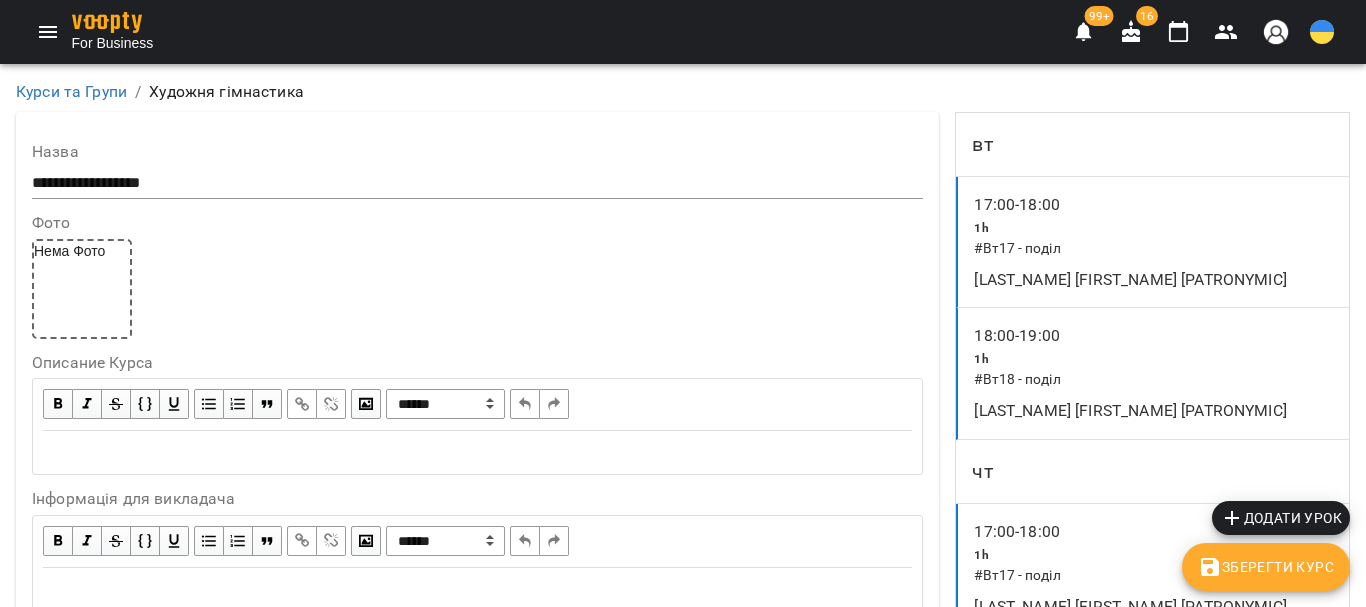 click 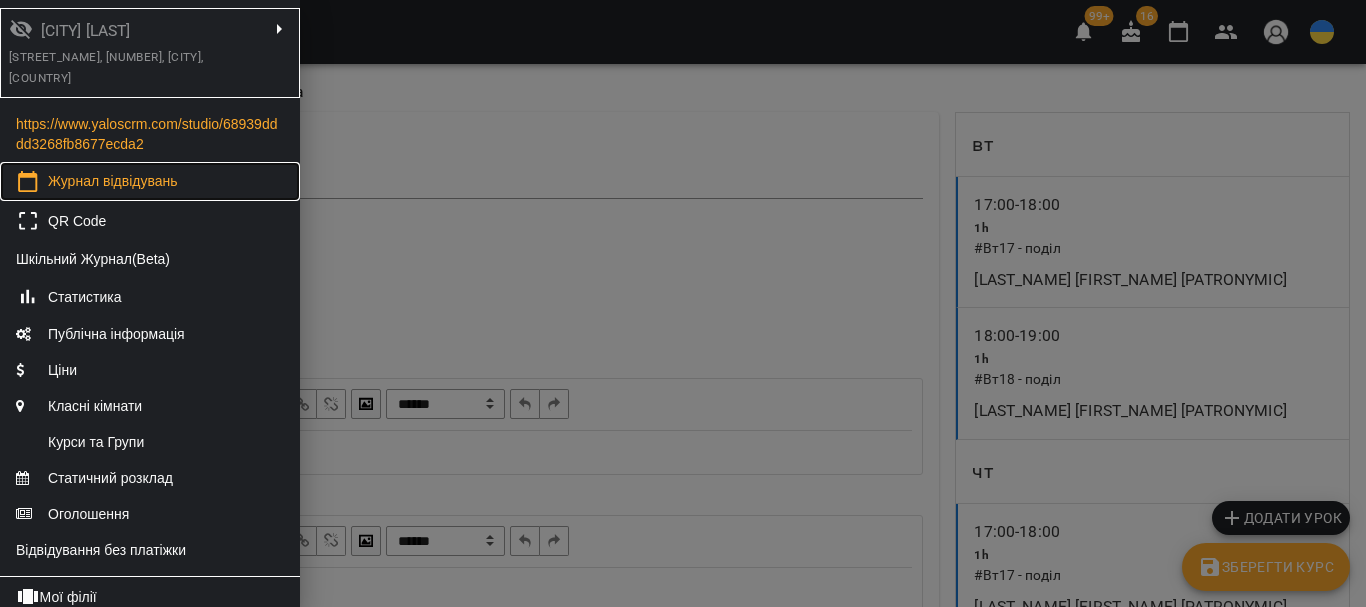 click on "Журнал відвідувань" at bounding box center [113, 181] 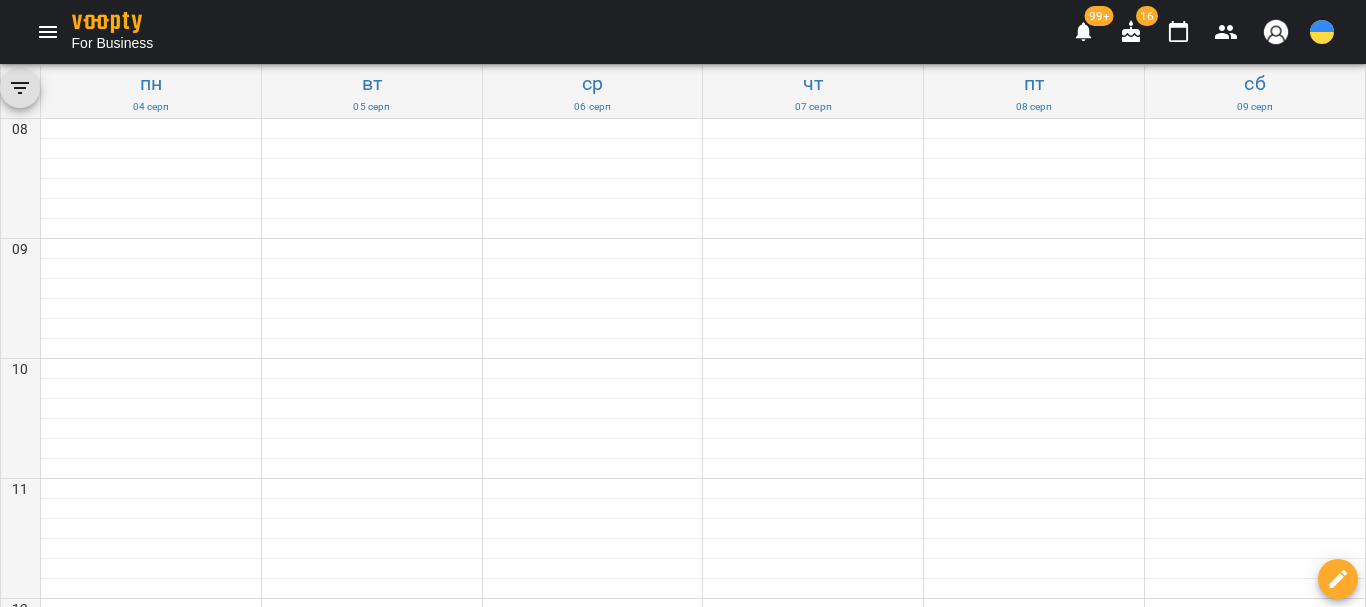 scroll, scrollTop: 411, scrollLeft: 0, axis: vertical 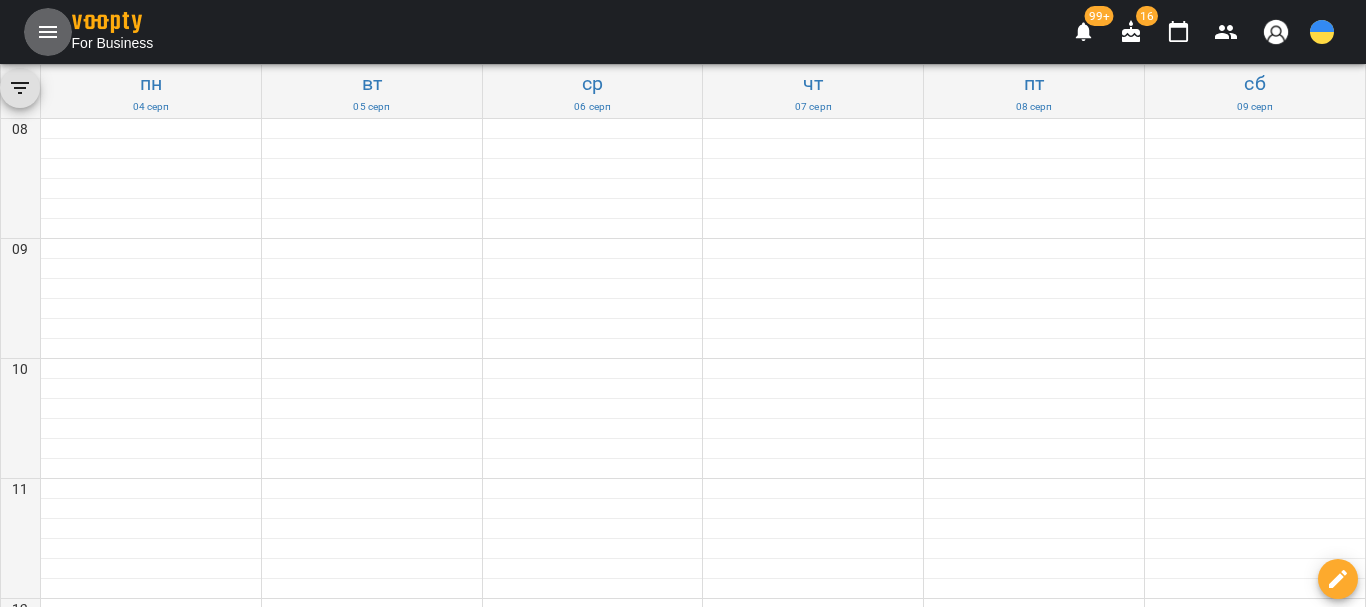 click 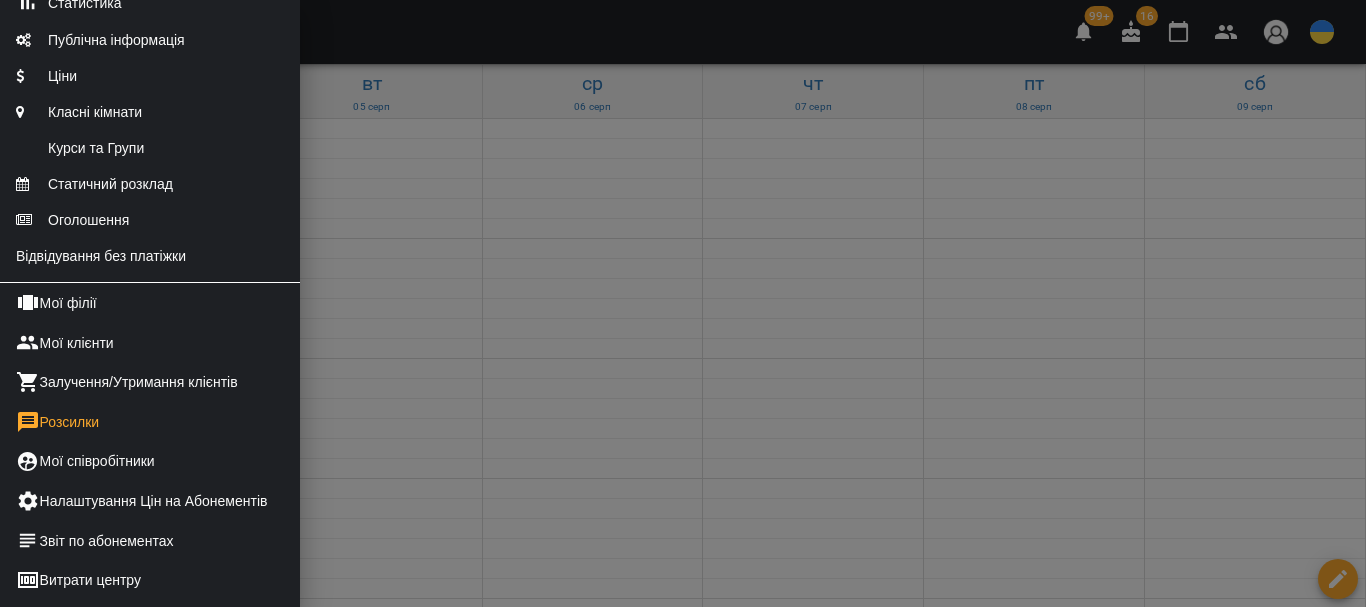 scroll, scrollTop: 400, scrollLeft: 0, axis: vertical 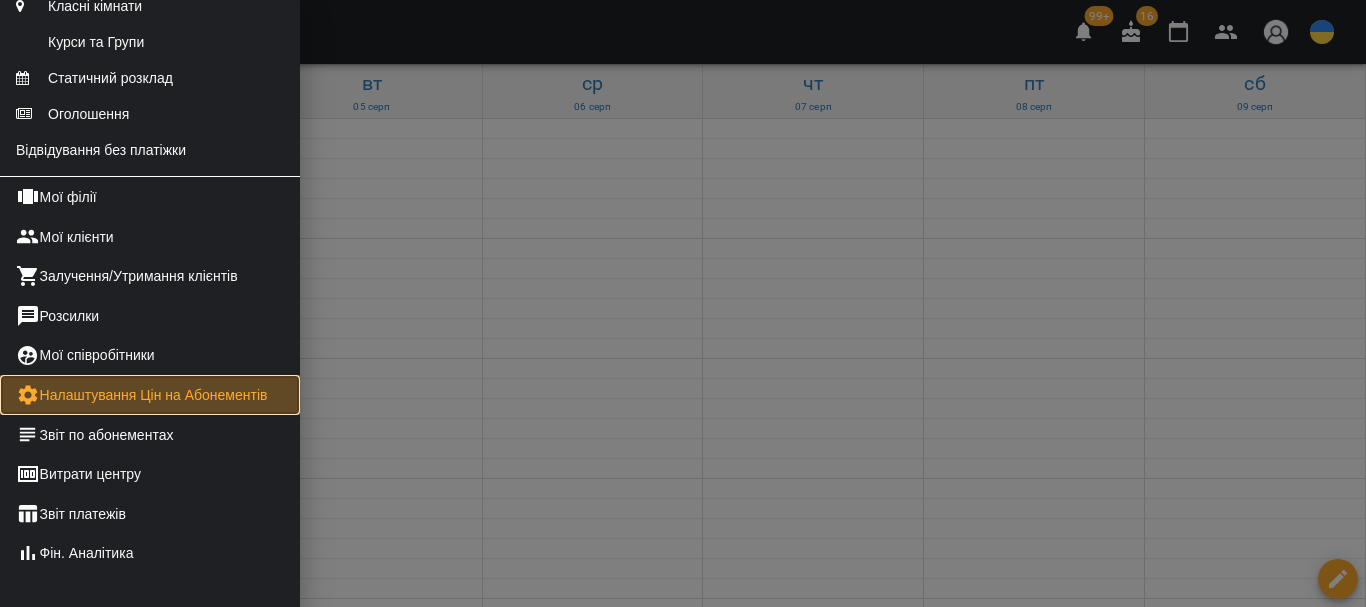 click on "Налаштування Цін на Абонементів" at bounding box center (150, 395) 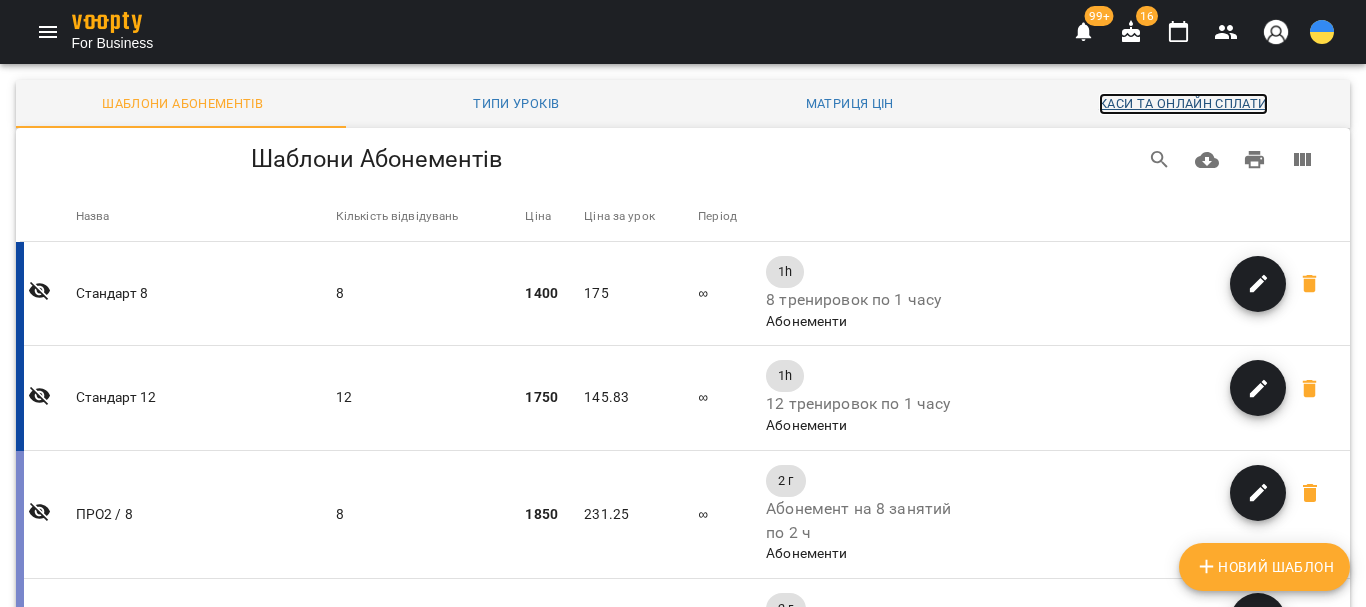 click on "Каси та Онлайн Сплати" at bounding box center [1183, 104] 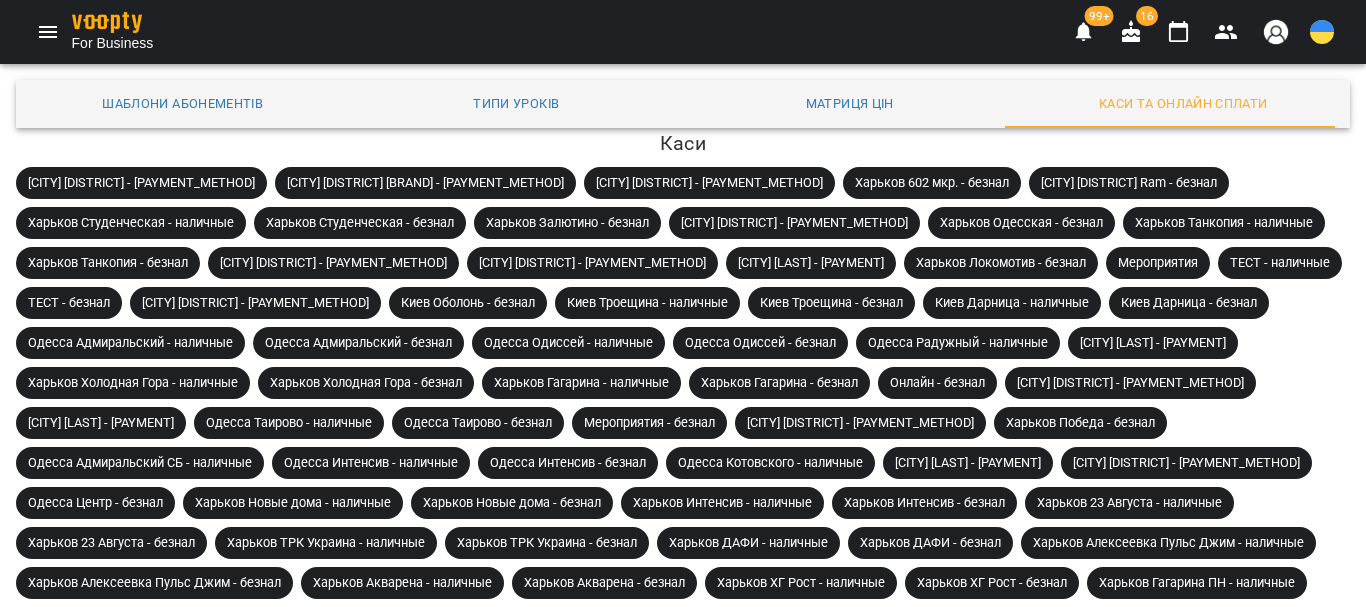 scroll, scrollTop: 452, scrollLeft: 0, axis: vertical 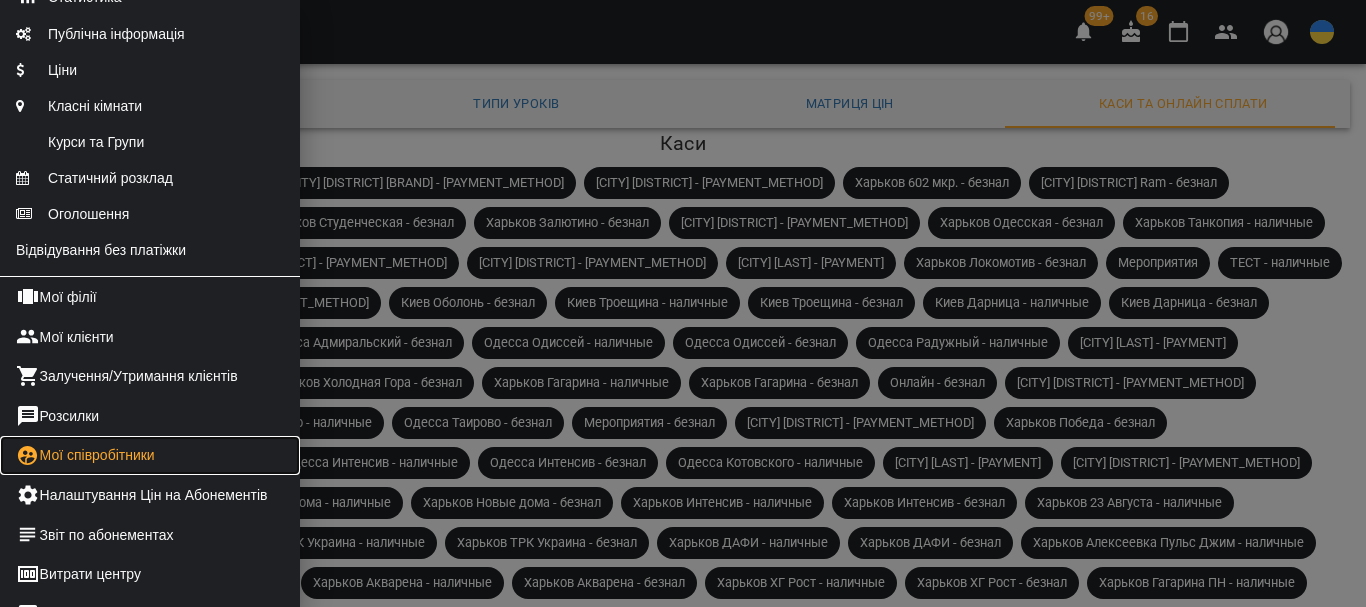 click on "Мої співробітники" at bounding box center (150, 456) 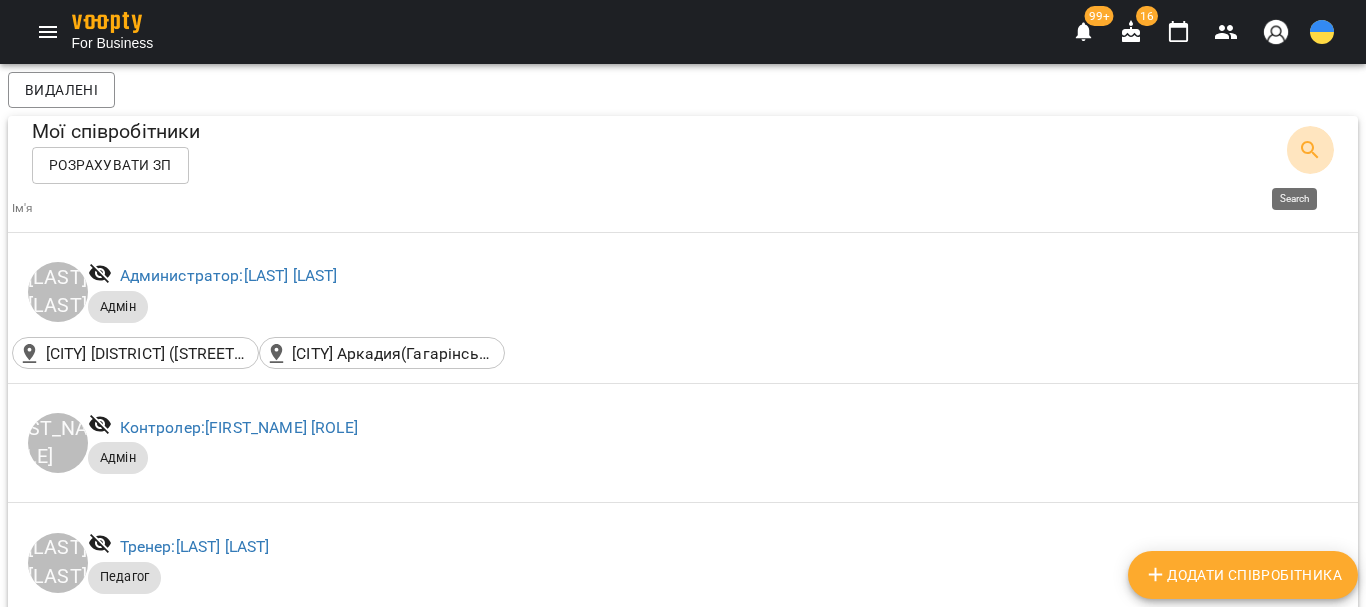 click 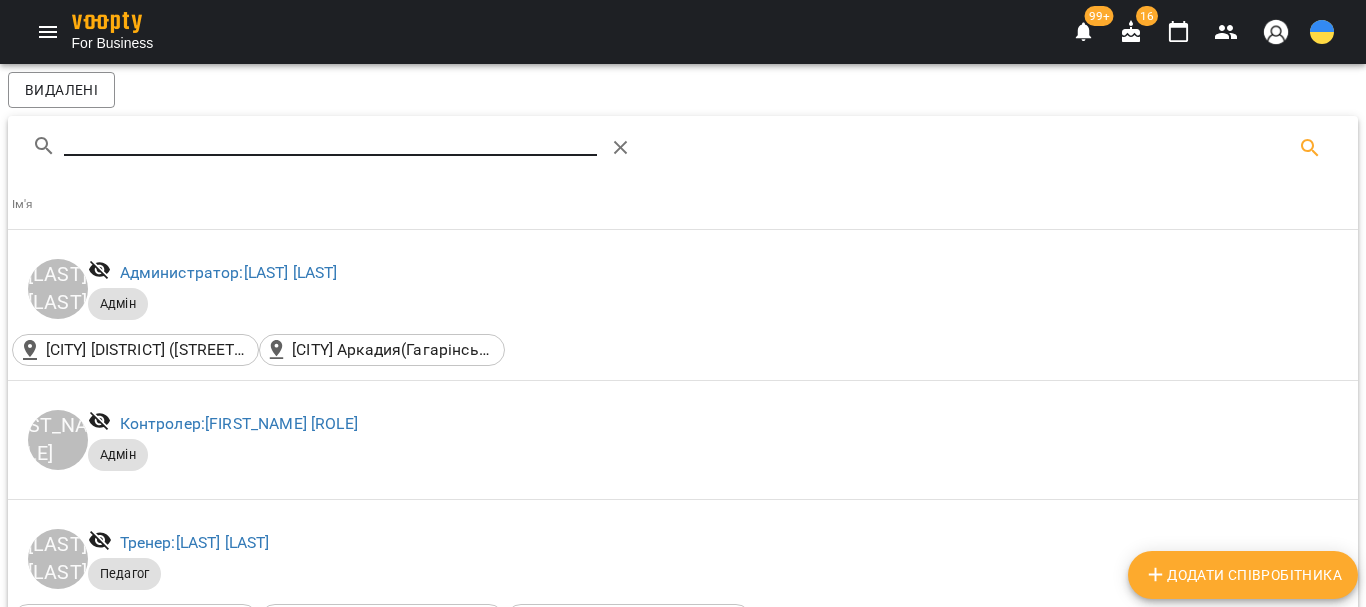 click at bounding box center [330, 140] 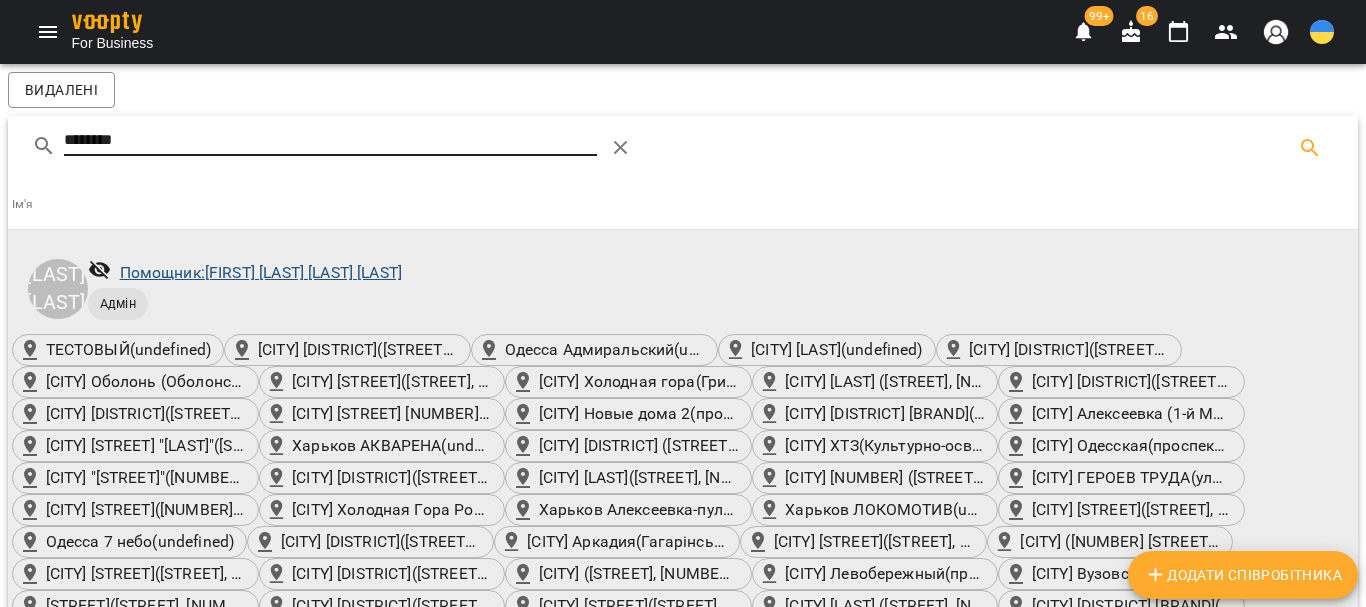 type on "********" 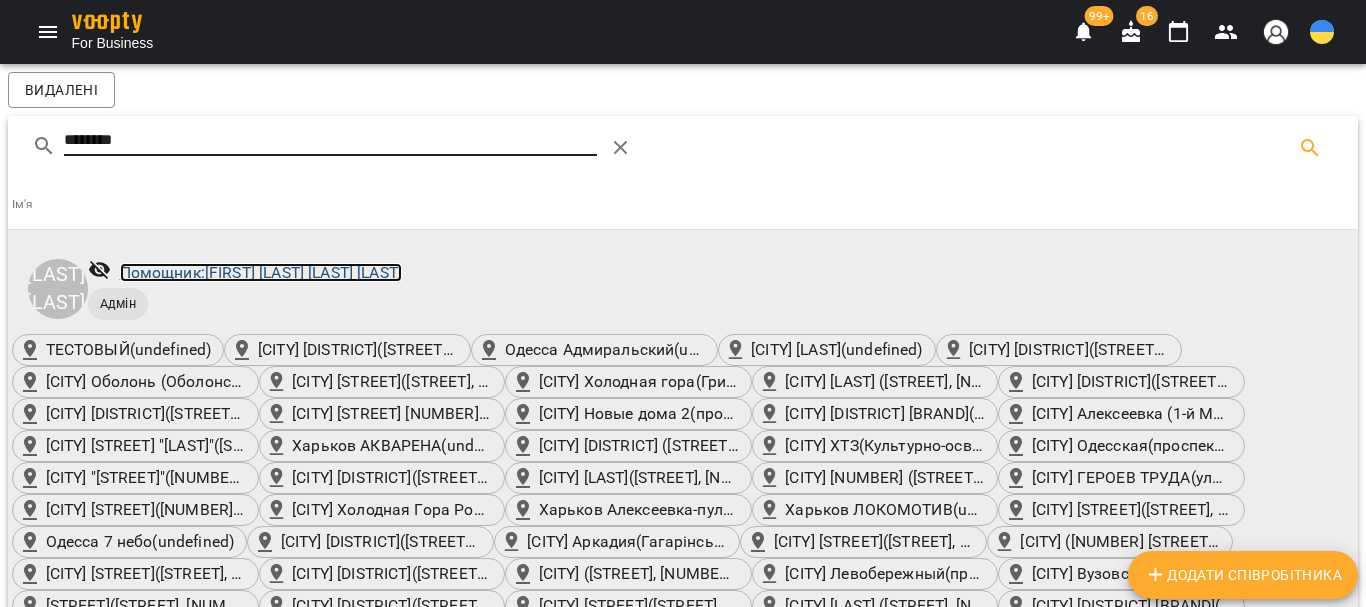 click on "[LAST]: [FIRST] [LAST] [LAST] [LAST]" at bounding box center [261, 272] 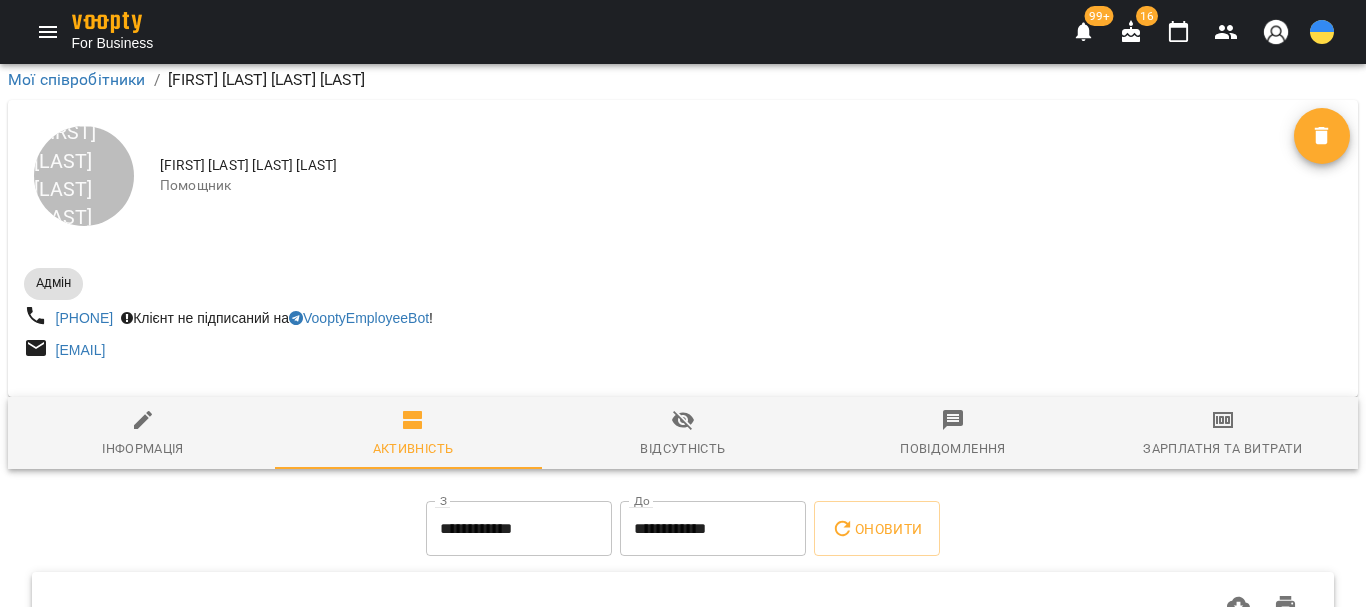 scroll, scrollTop: 243, scrollLeft: 0, axis: vertical 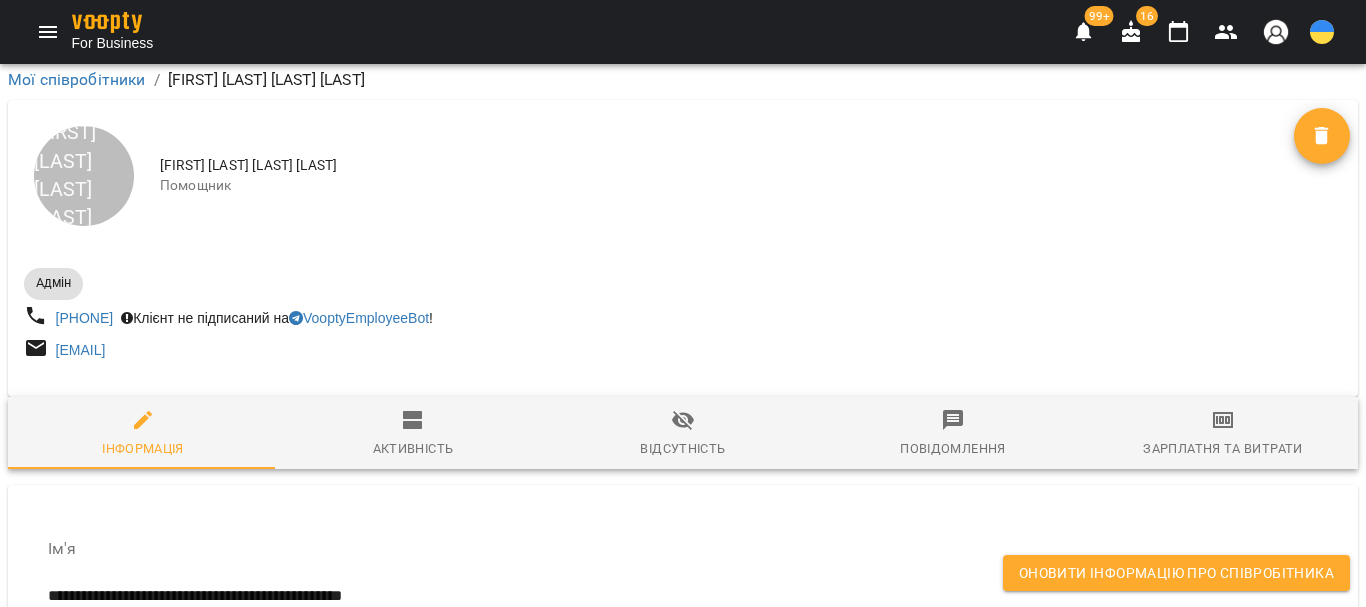 click on "Оновити інформацію про співробітника" at bounding box center (1176, 573) 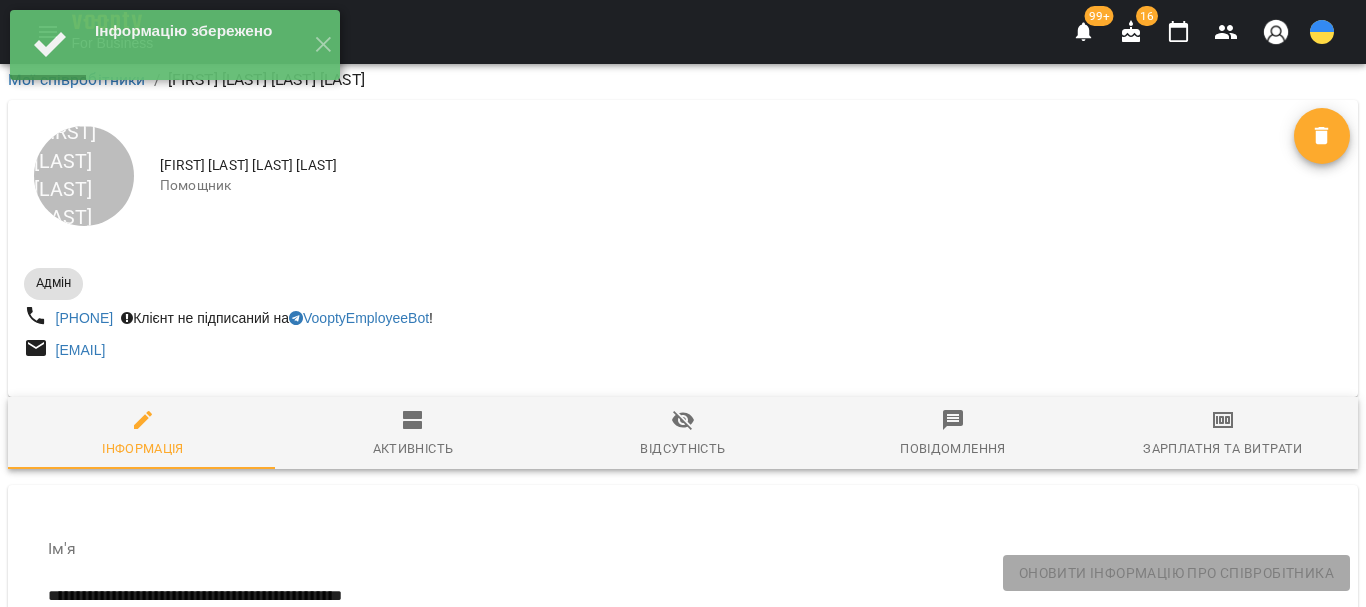 scroll, scrollTop: 0, scrollLeft: 0, axis: both 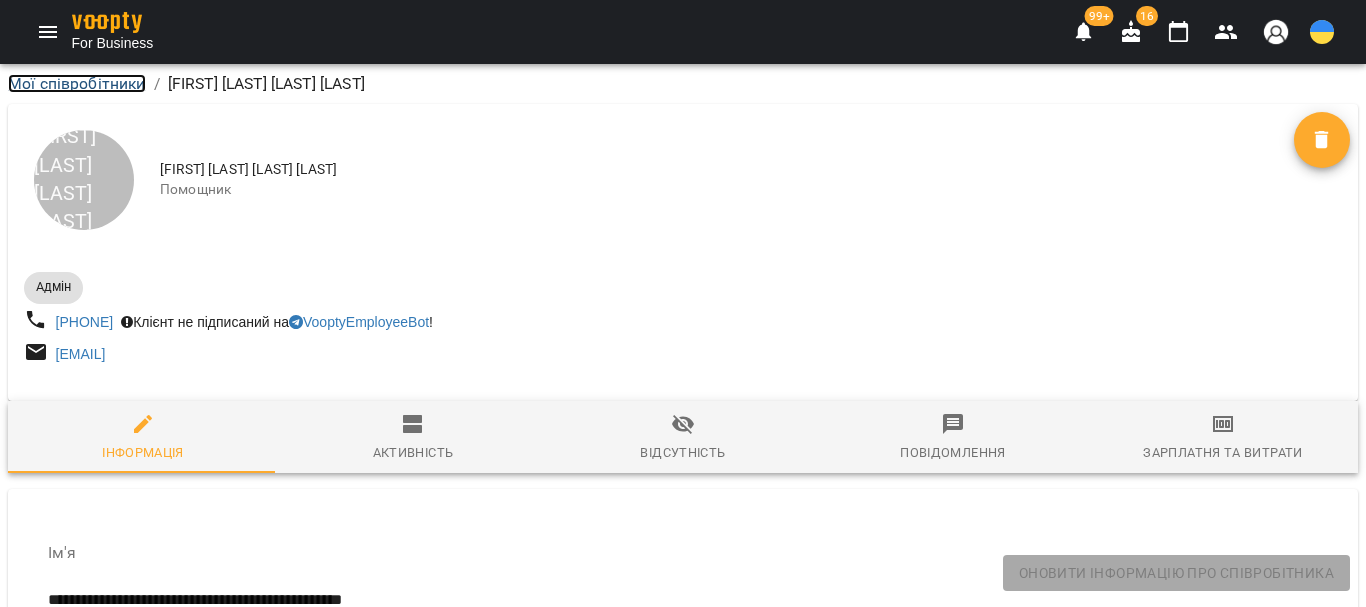 click on "Мої співробітники" at bounding box center (77, 83) 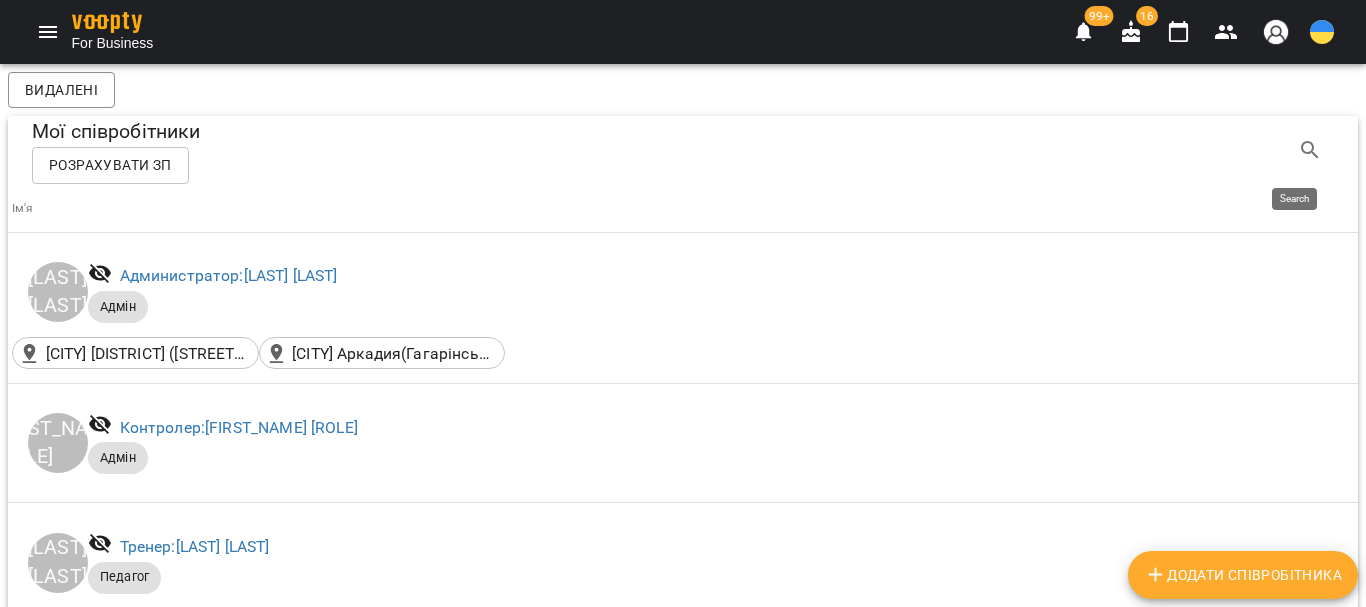 click 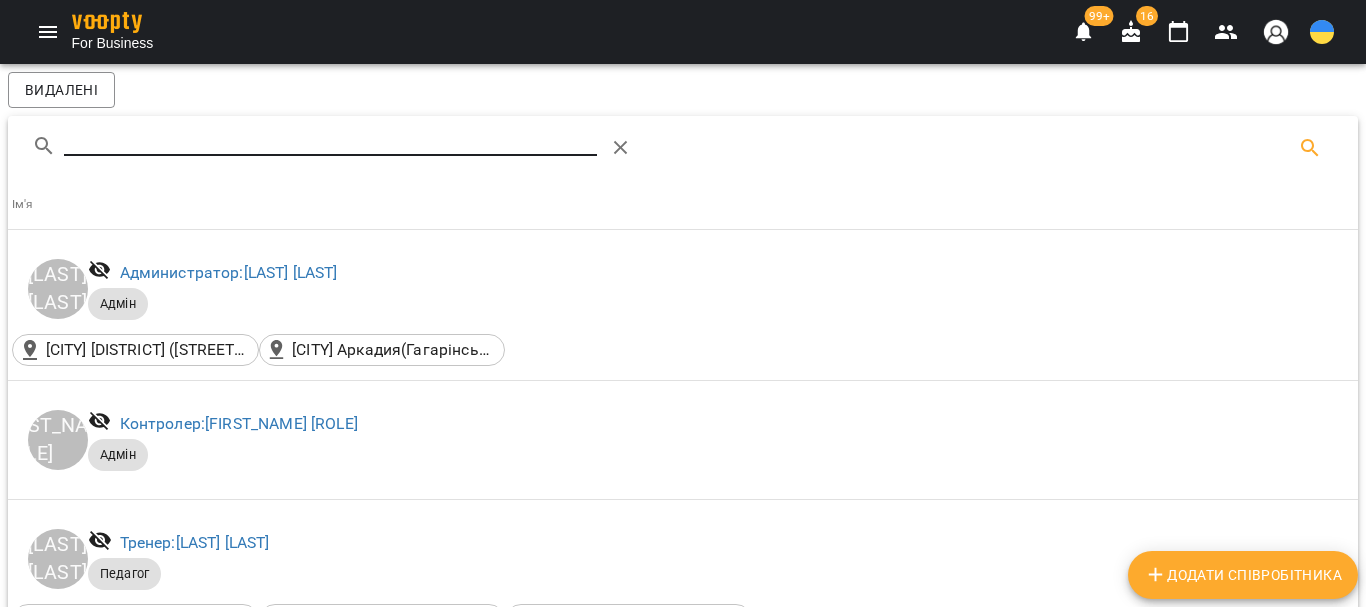 click at bounding box center [330, 140] 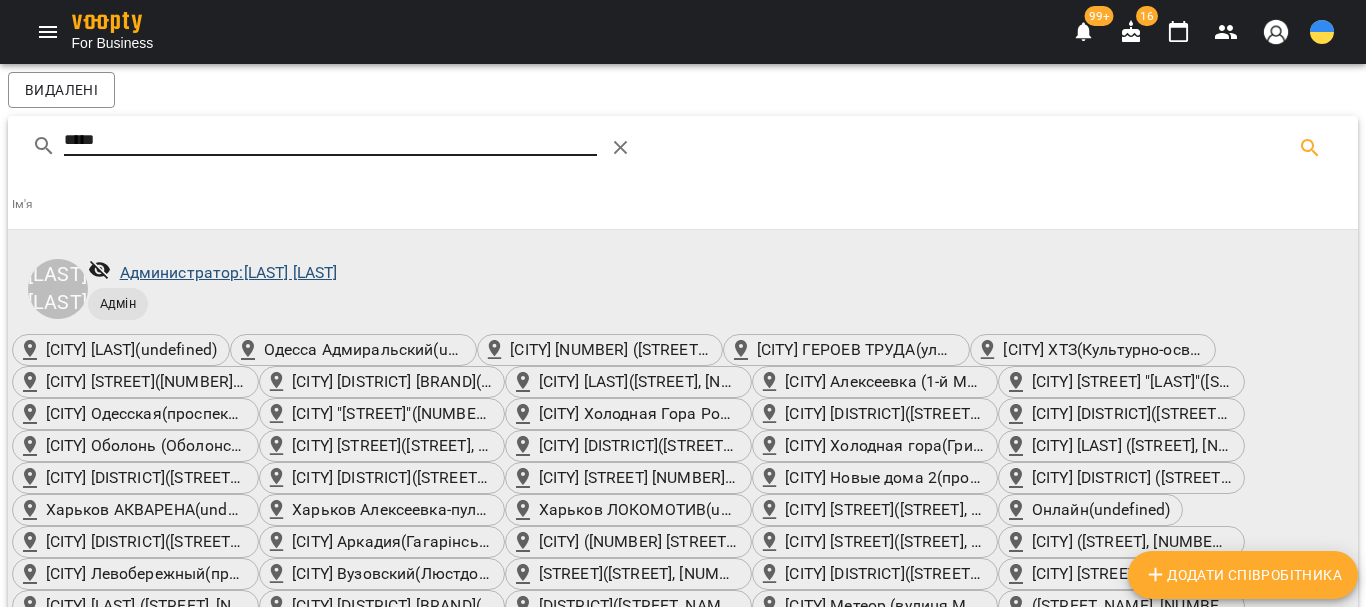 type on "*****" 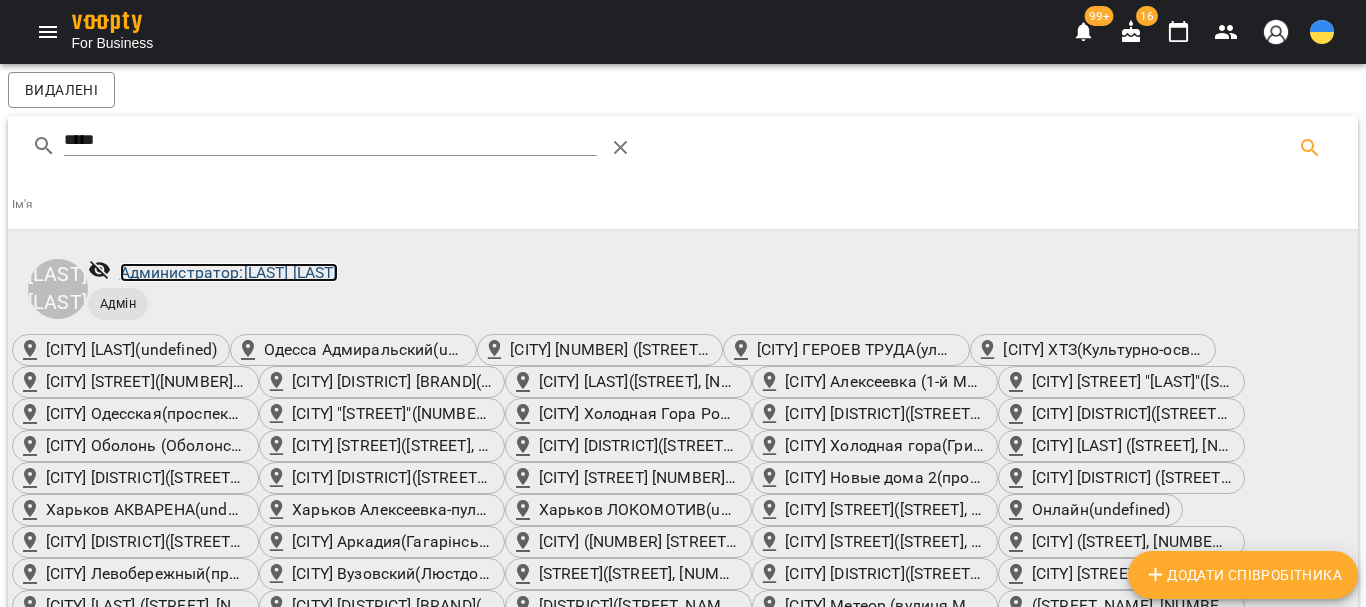 click on "Администратор: [FIRST] [LAST]" at bounding box center [229, 272] 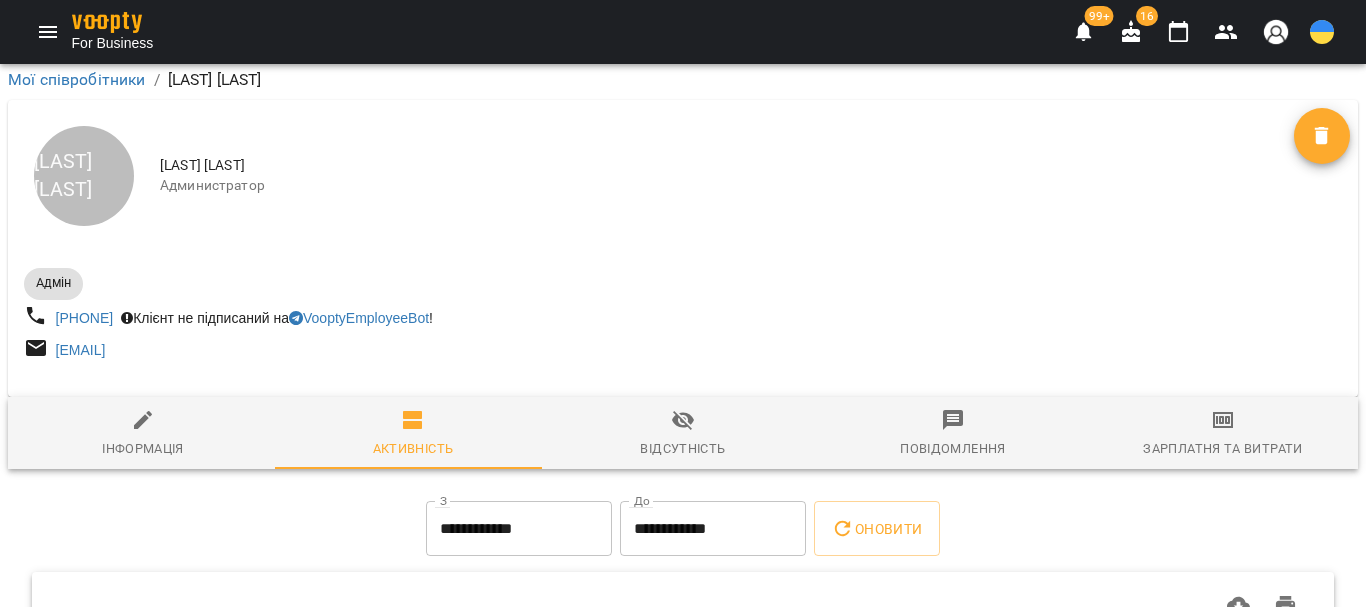 scroll, scrollTop: 100, scrollLeft: 0, axis: vertical 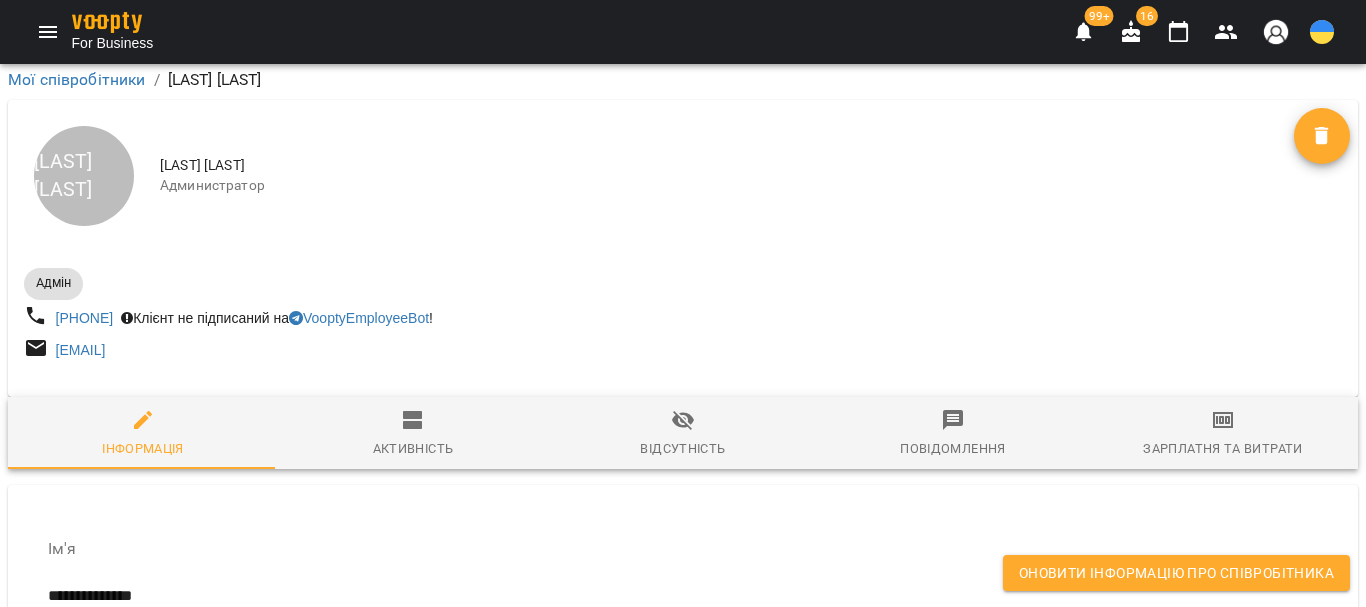 click on "Оновити інформацію про співробітника" at bounding box center [1176, 573] 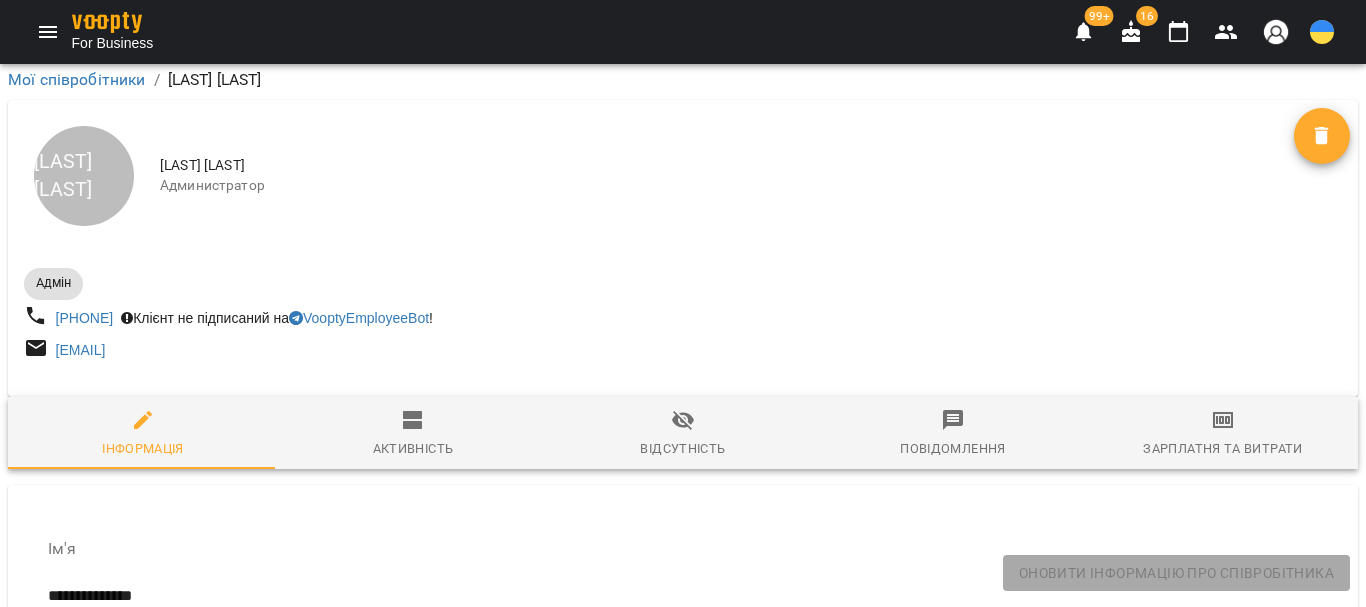 scroll, scrollTop: 0, scrollLeft: 0, axis: both 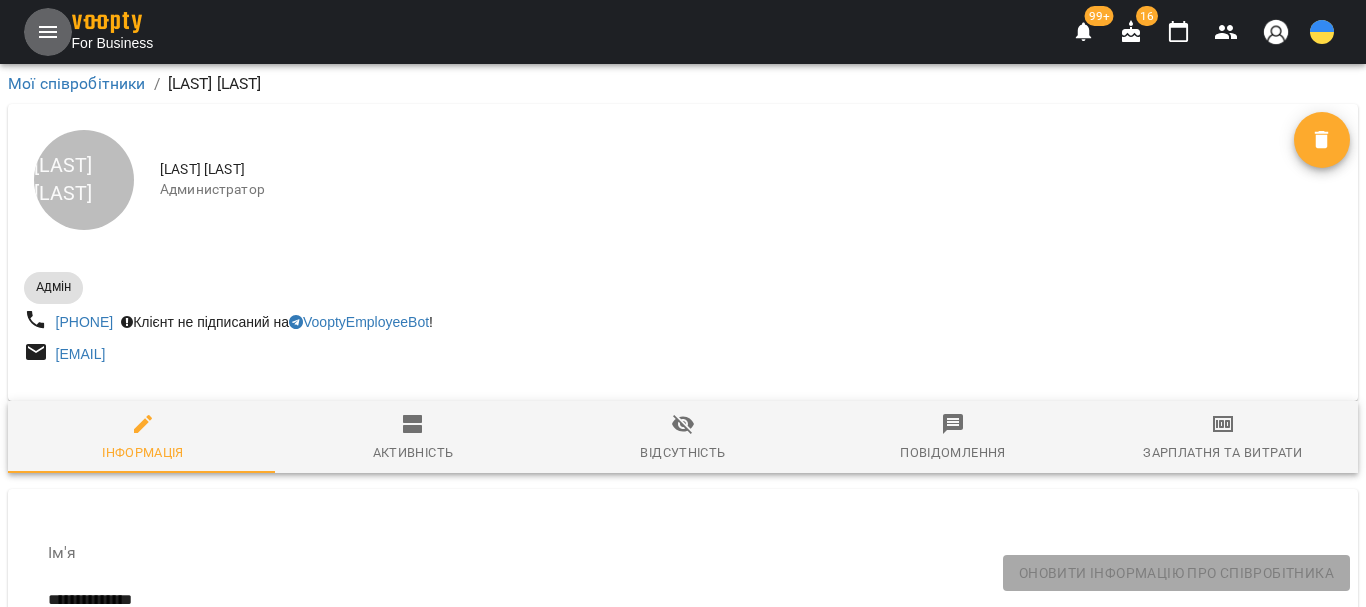 click 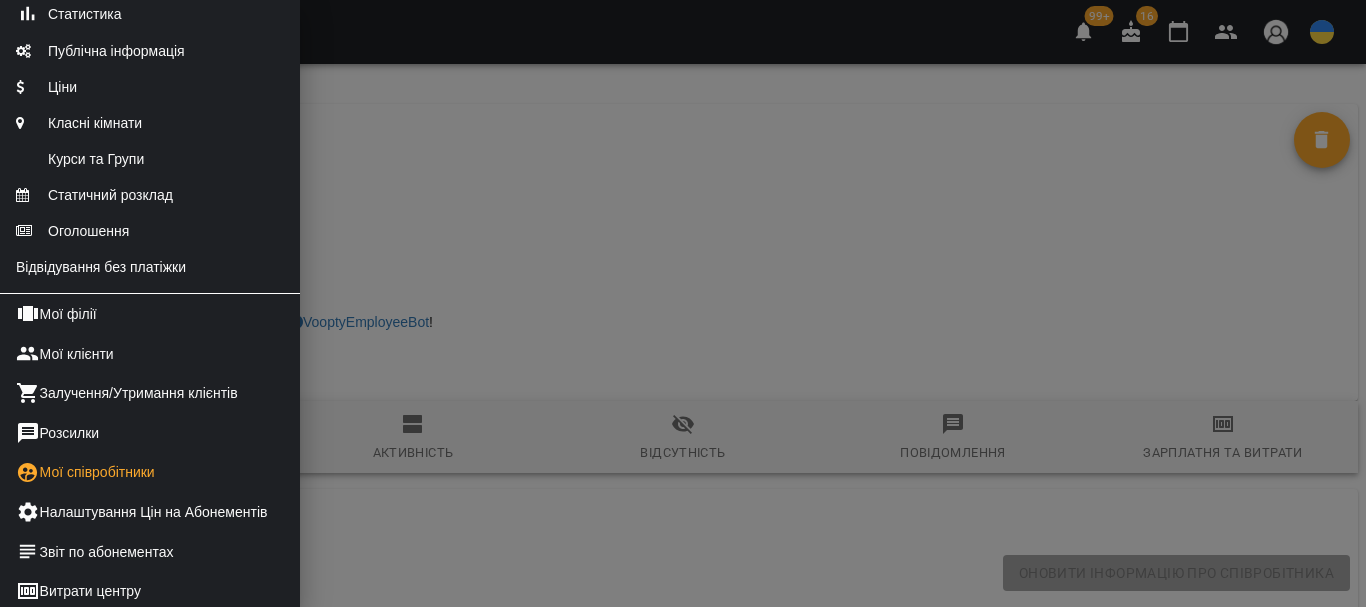 scroll, scrollTop: 300, scrollLeft: 0, axis: vertical 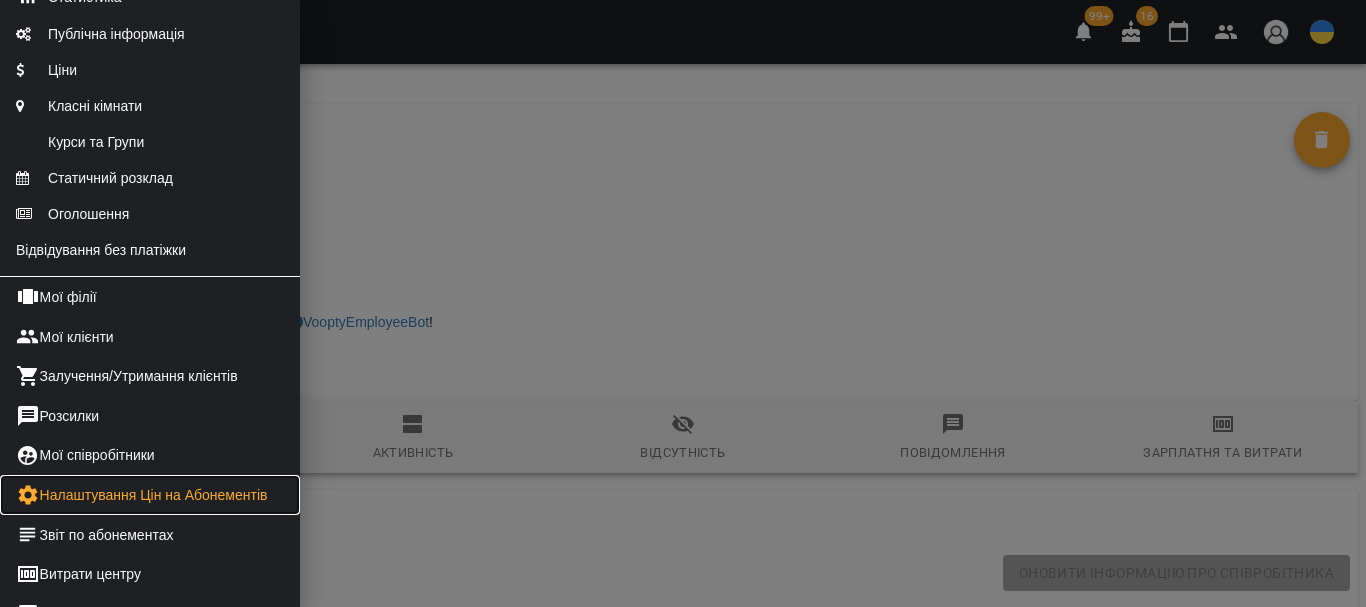 click on "Налаштування Цін на Абонементів" at bounding box center [150, 495] 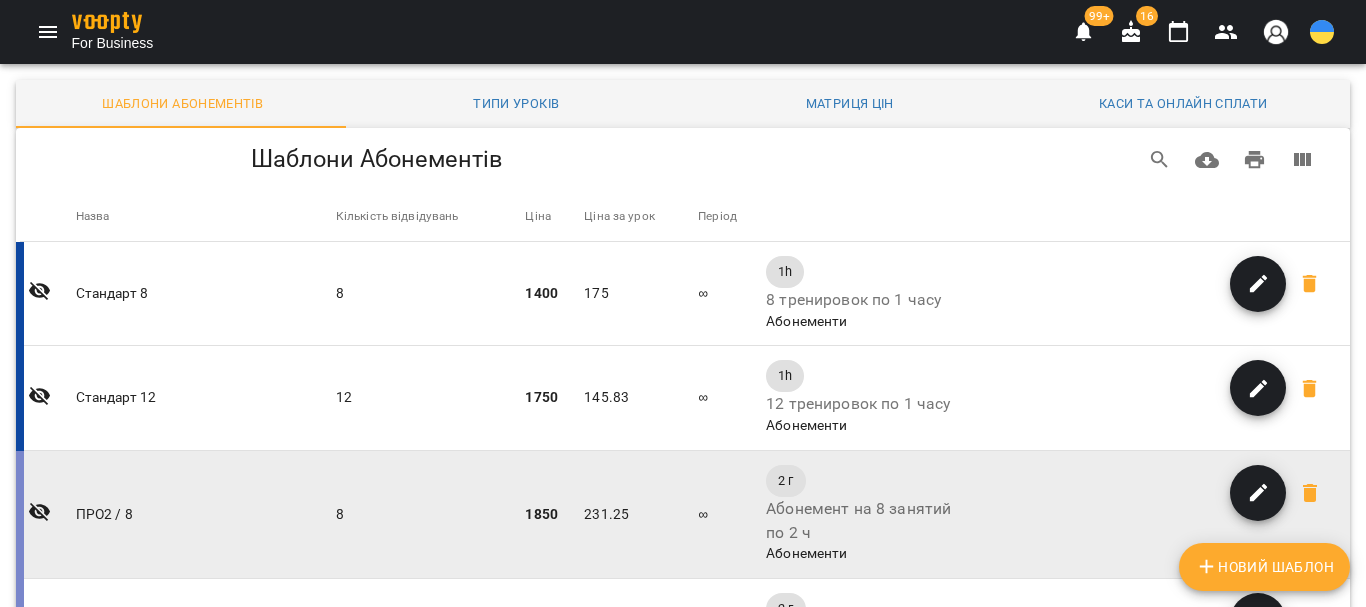 scroll, scrollTop: 0, scrollLeft: 0, axis: both 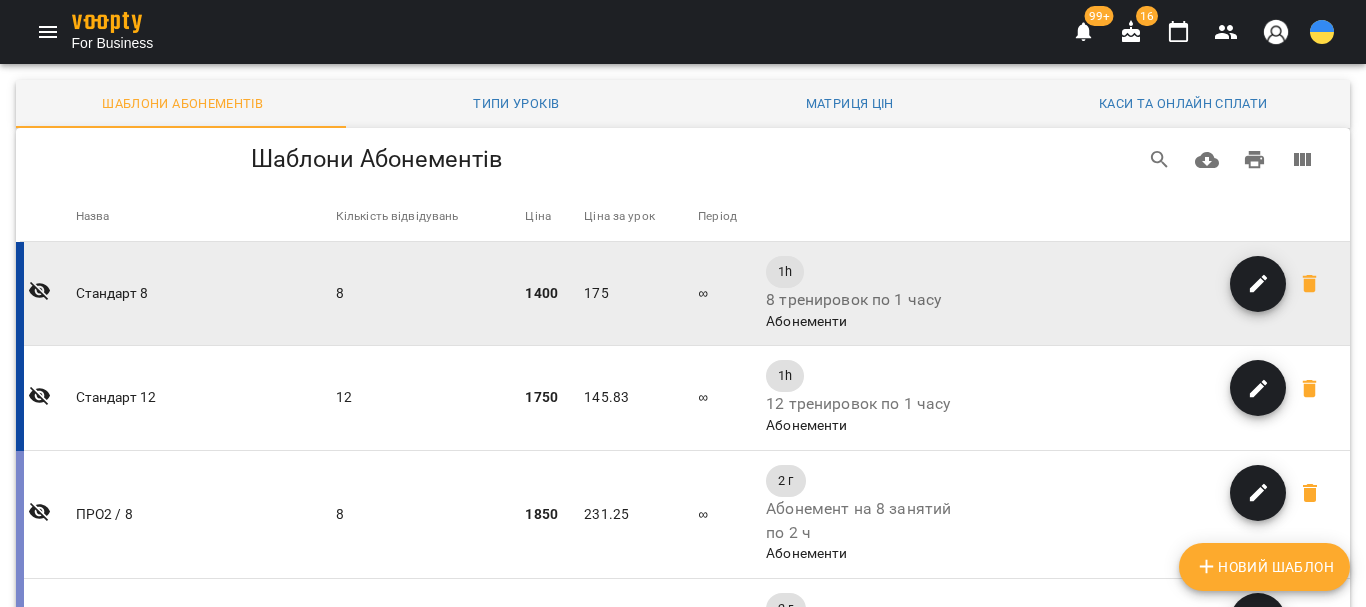 click 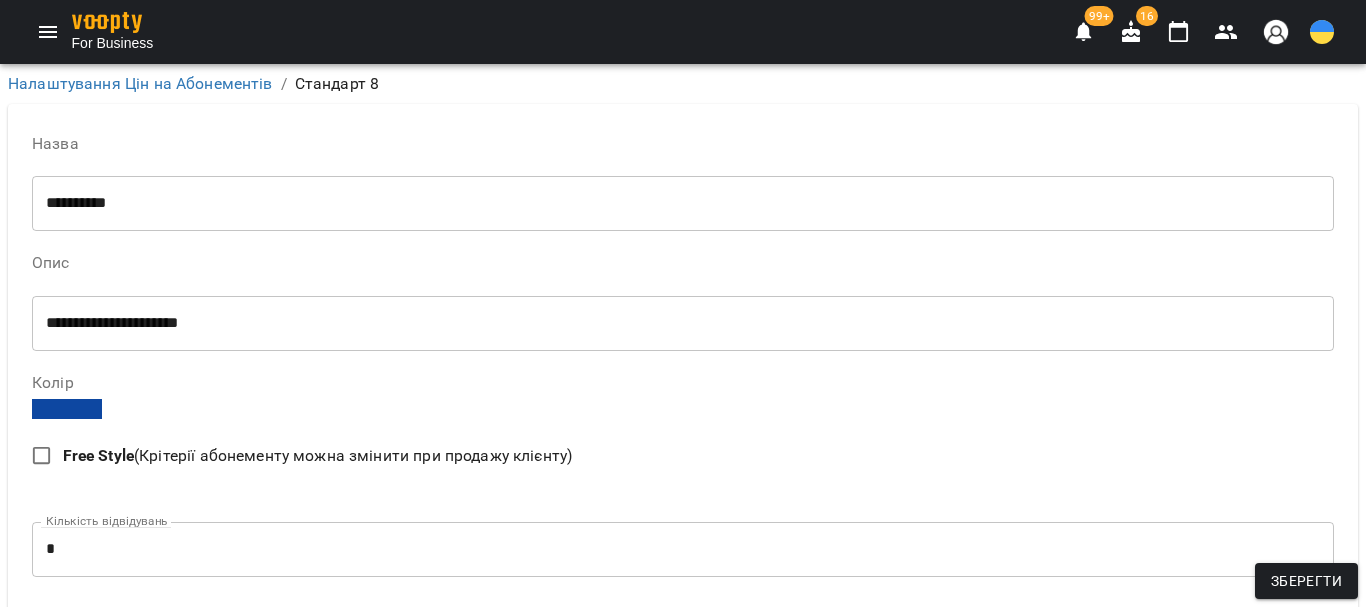 scroll, scrollTop: 3974, scrollLeft: 0, axis: vertical 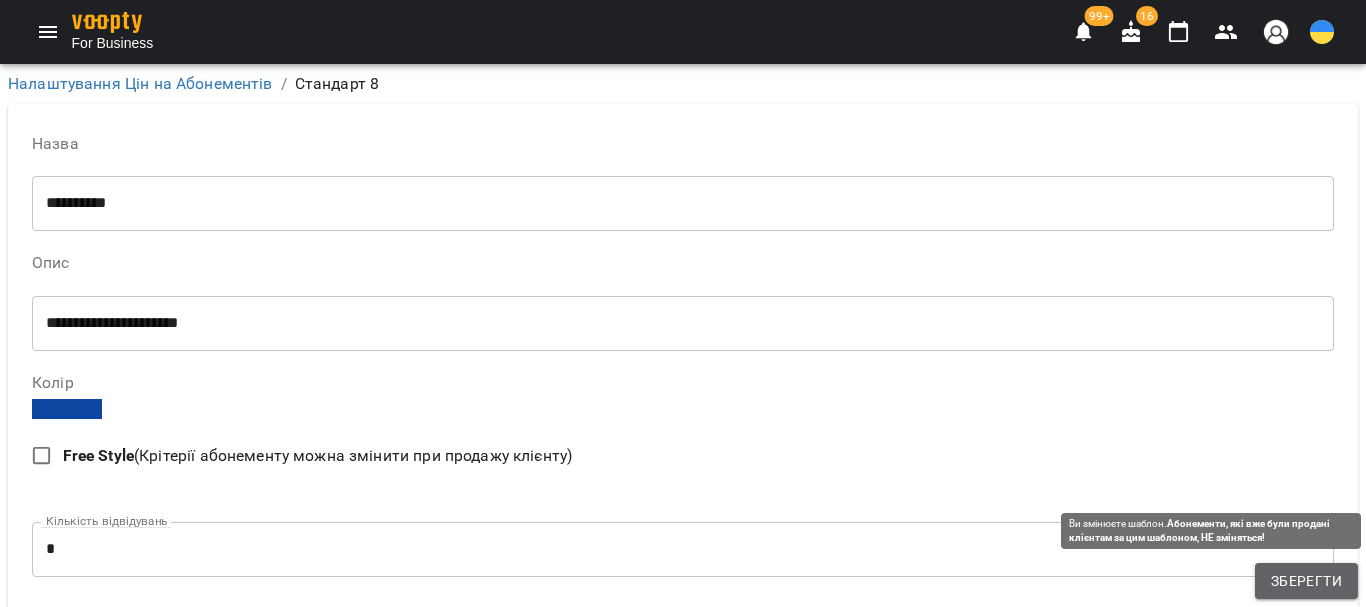 click on "Зберегти" at bounding box center [1306, 581] 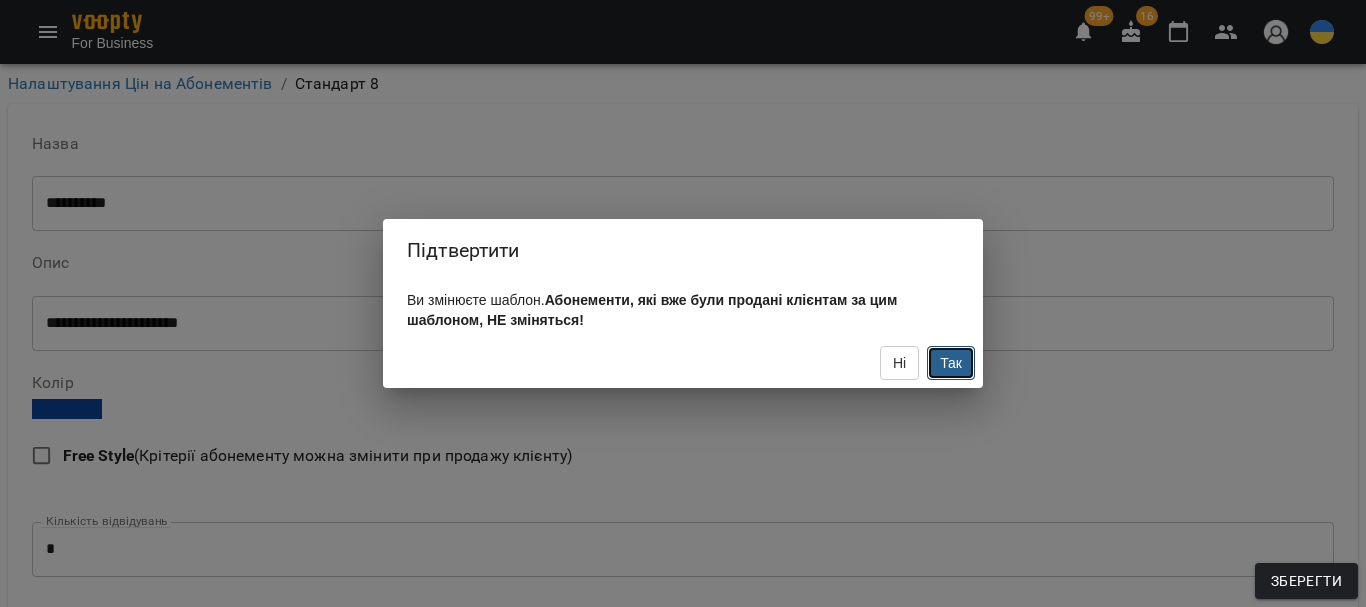 click on "Так" at bounding box center (951, 363) 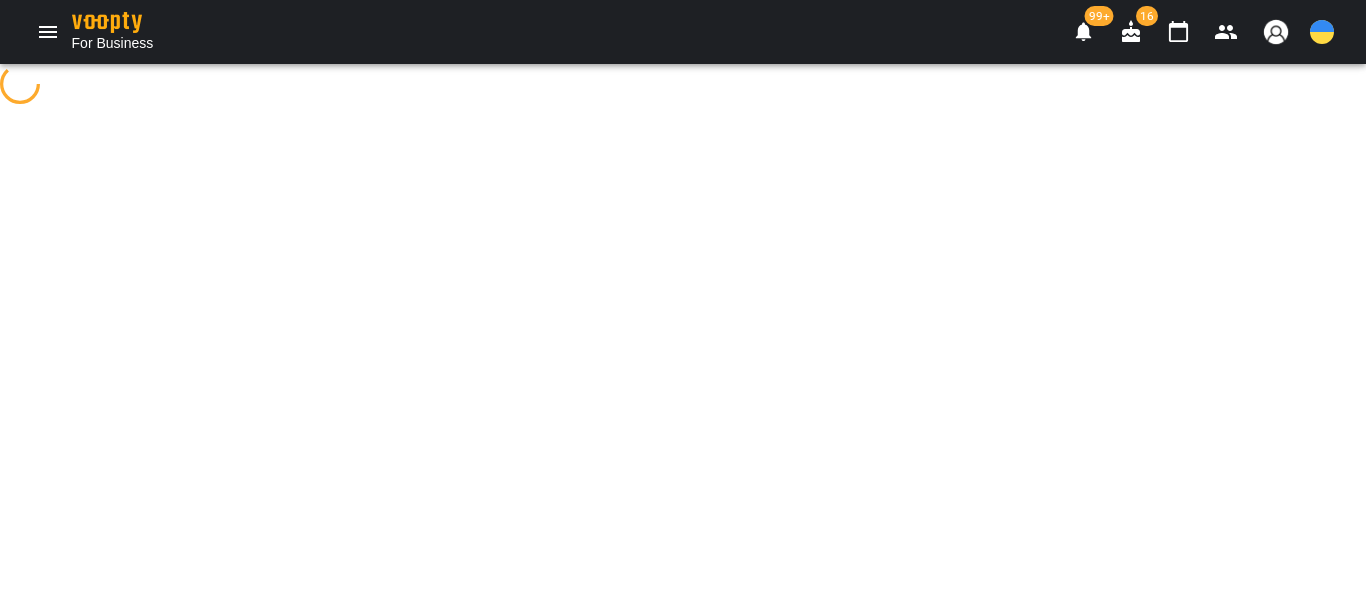scroll, scrollTop: 0, scrollLeft: 0, axis: both 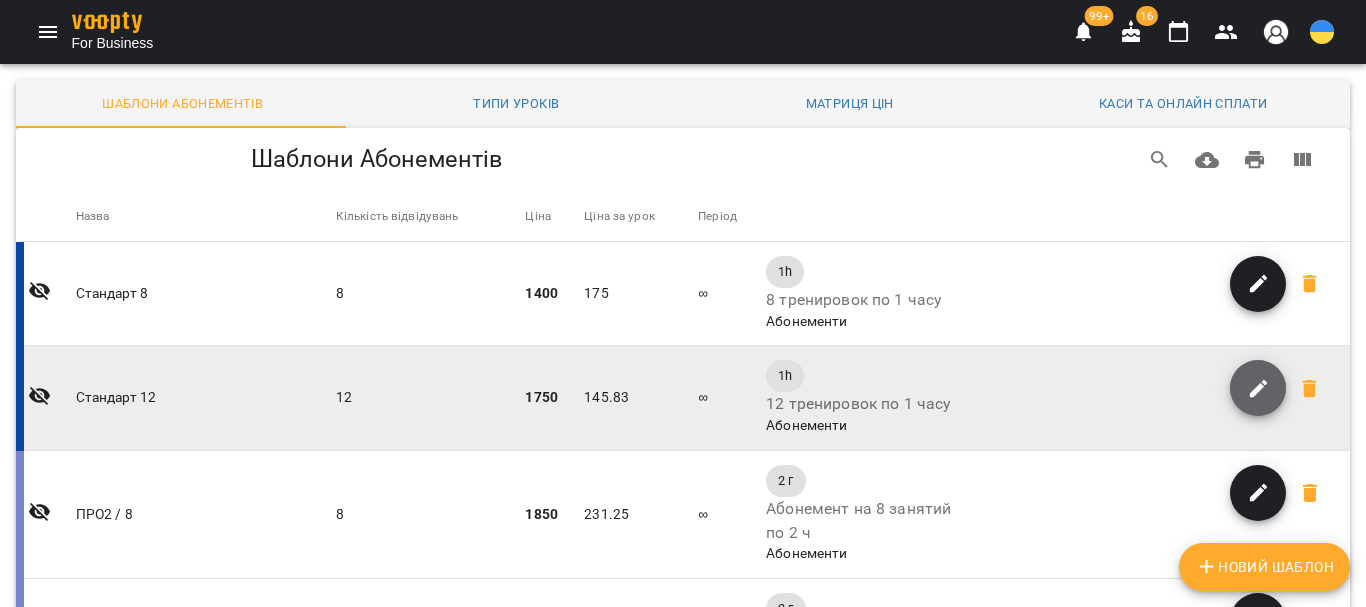 click 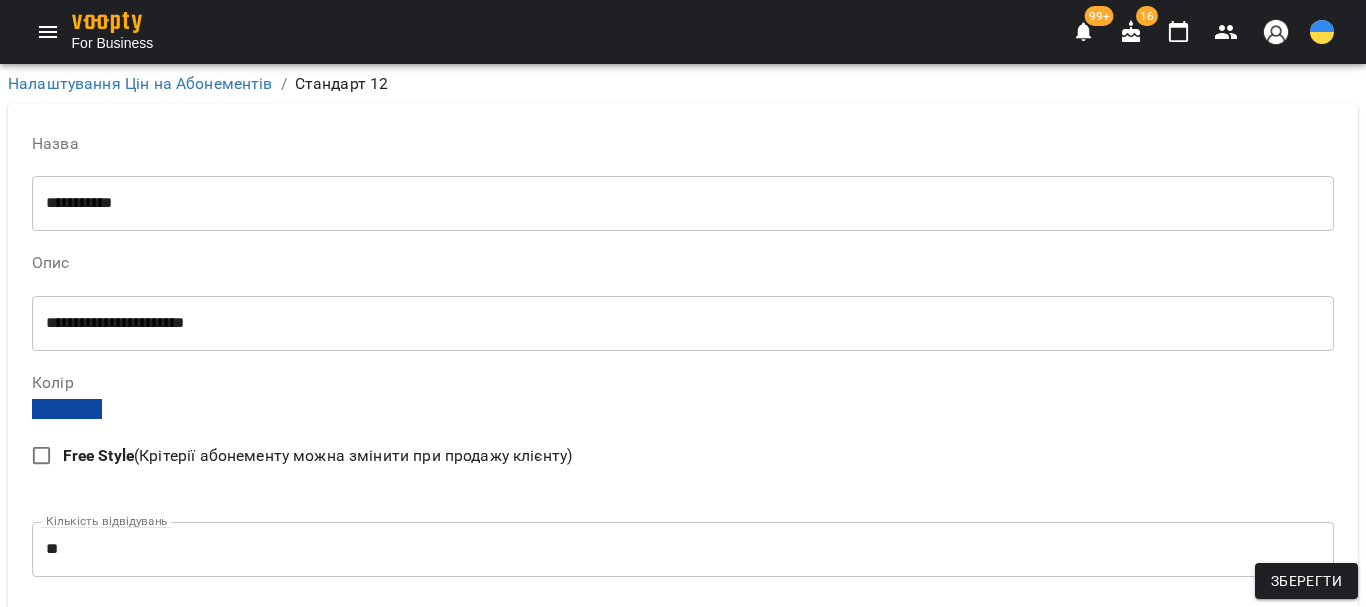 scroll, scrollTop: 3974, scrollLeft: 0, axis: vertical 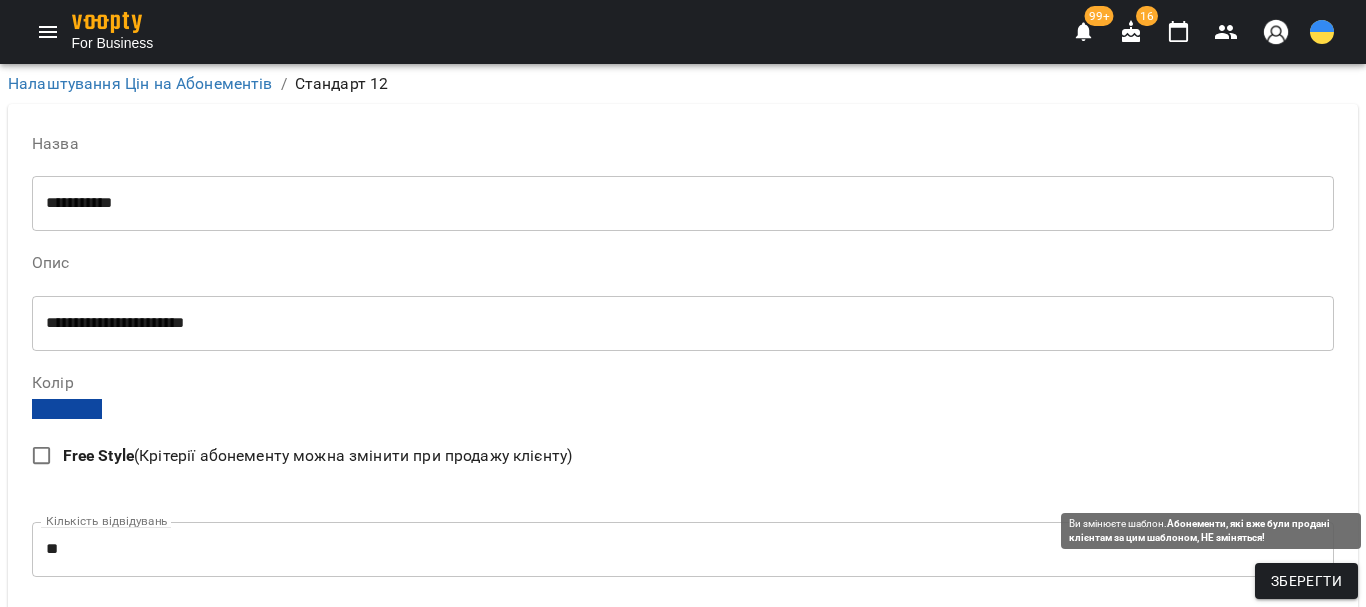 click on "Зберегти" at bounding box center (1306, 581) 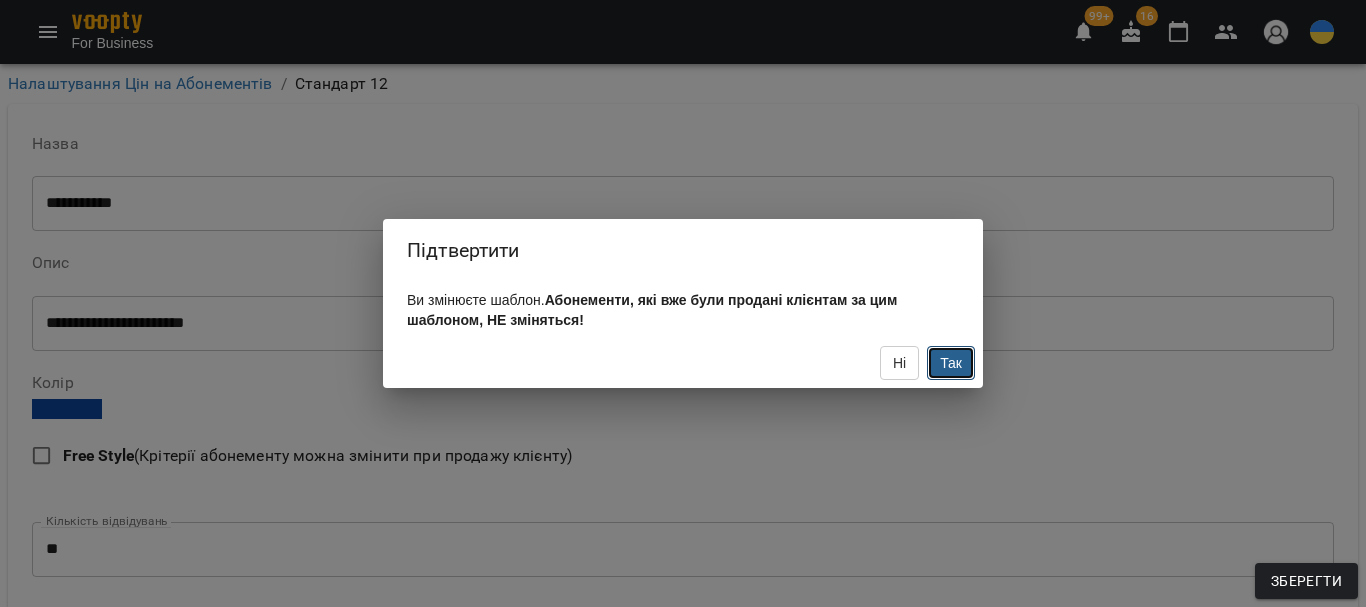 click on "Так" at bounding box center (951, 363) 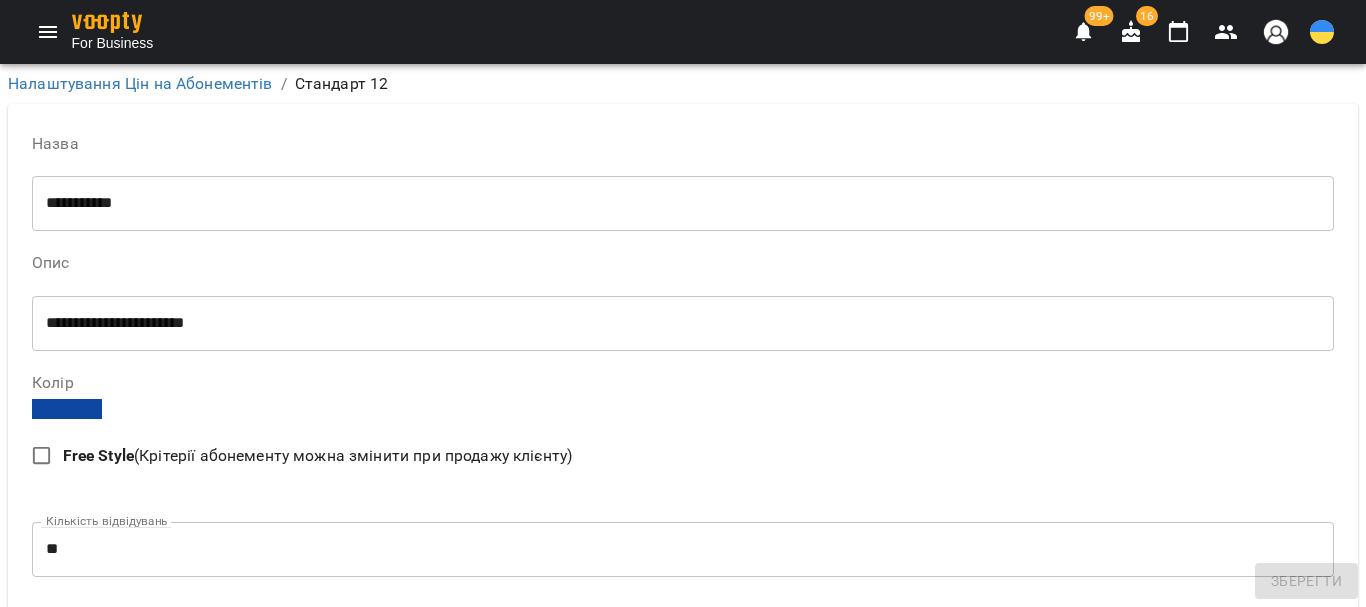 scroll, scrollTop: 0, scrollLeft: 0, axis: both 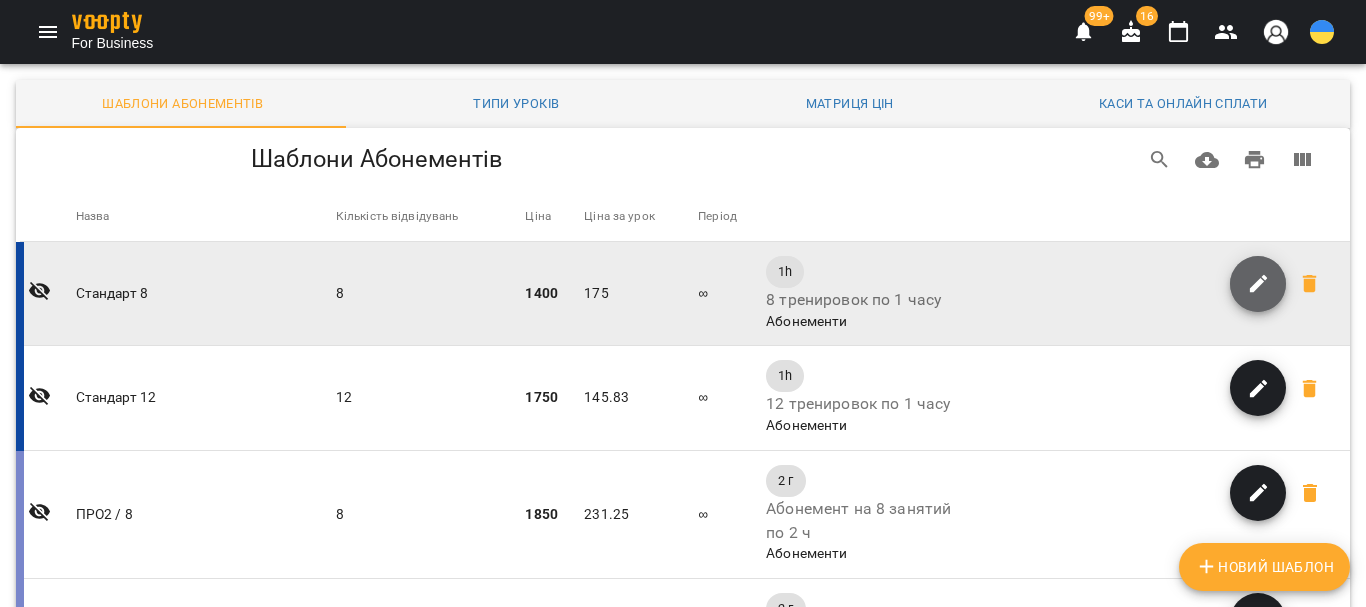 click 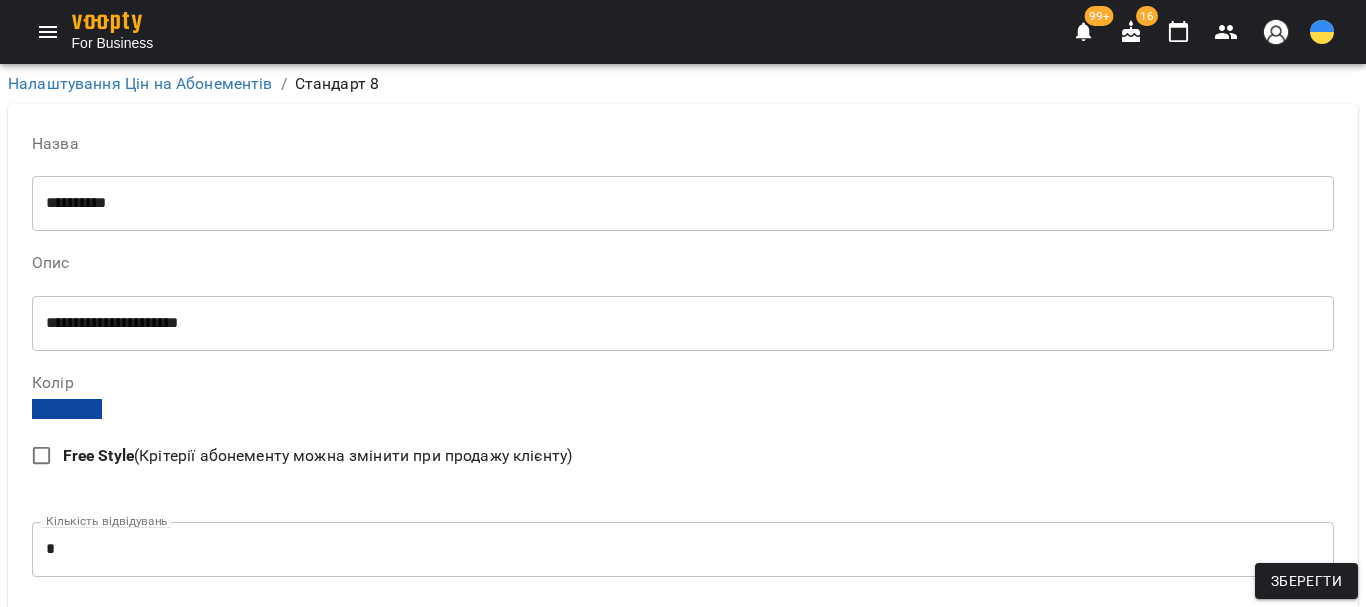 scroll, scrollTop: 3974, scrollLeft: 0, axis: vertical 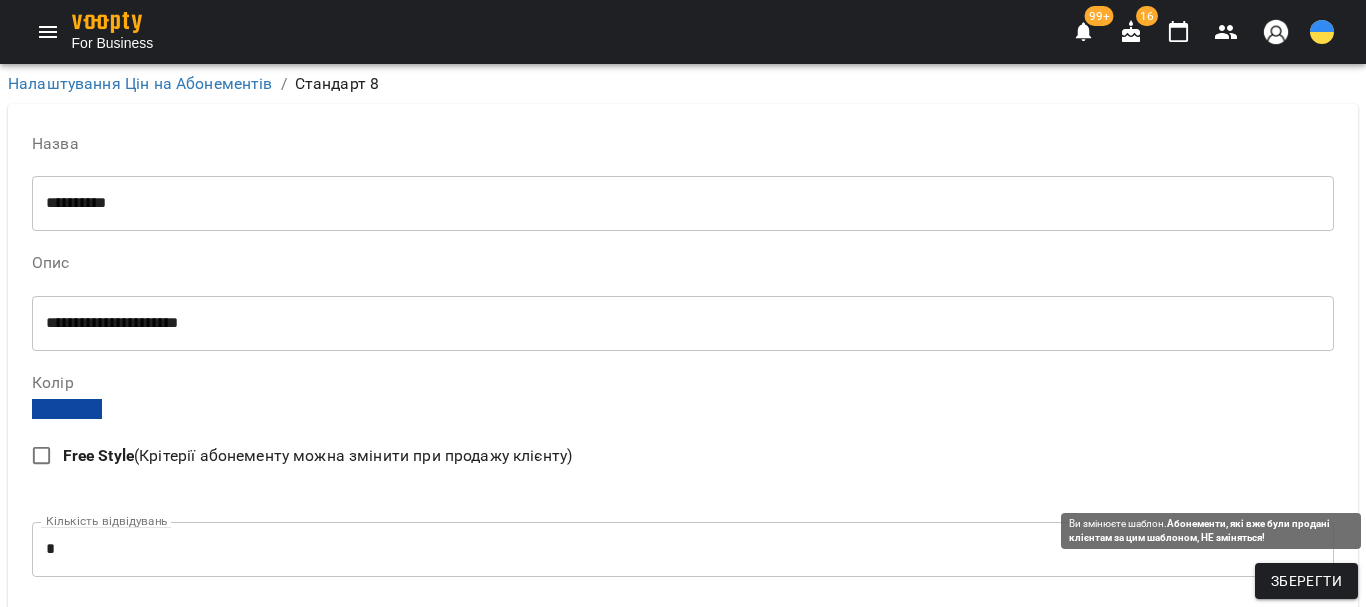click on "Зберегти" at bounding box center [1306, 581] 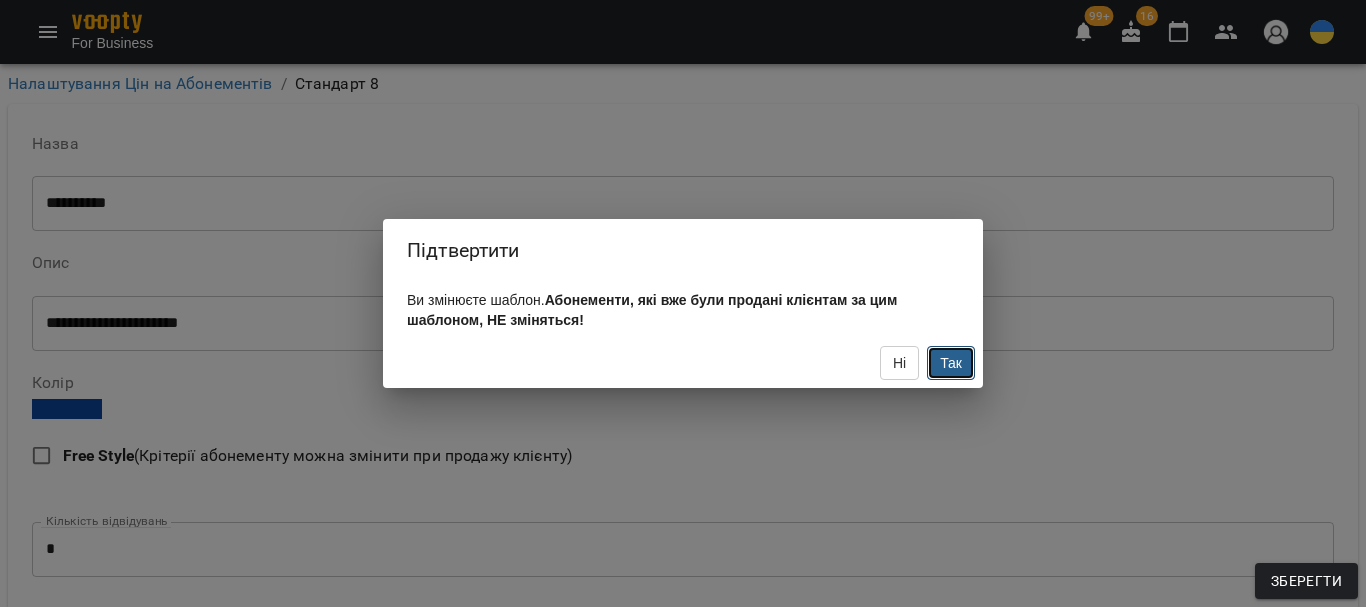 click on "Так" at bounding box center (951, 363) 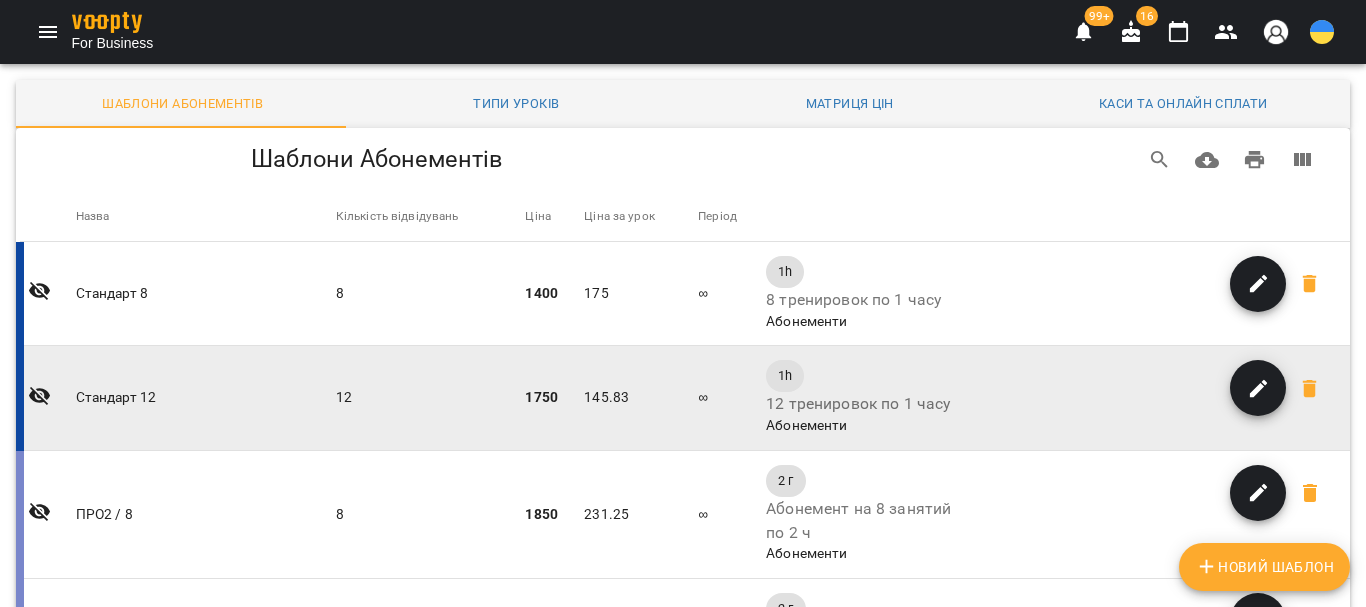 scroll, scrollTop: 1600, scrollLeft: 0, axis: vertical 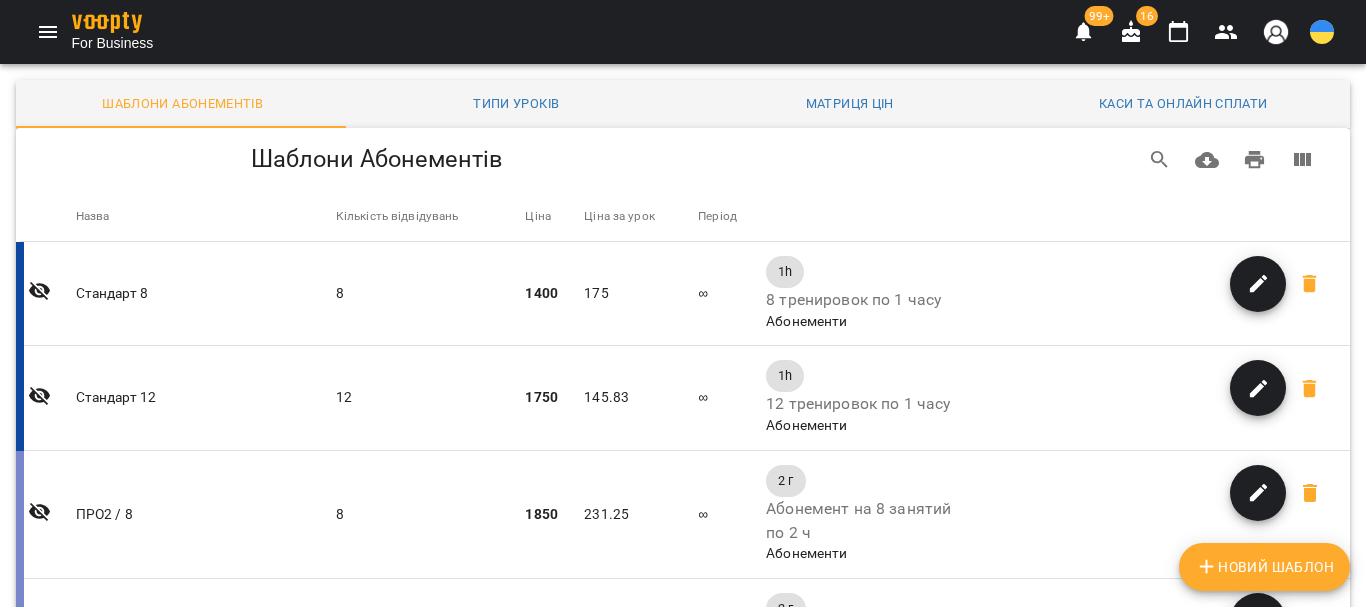click 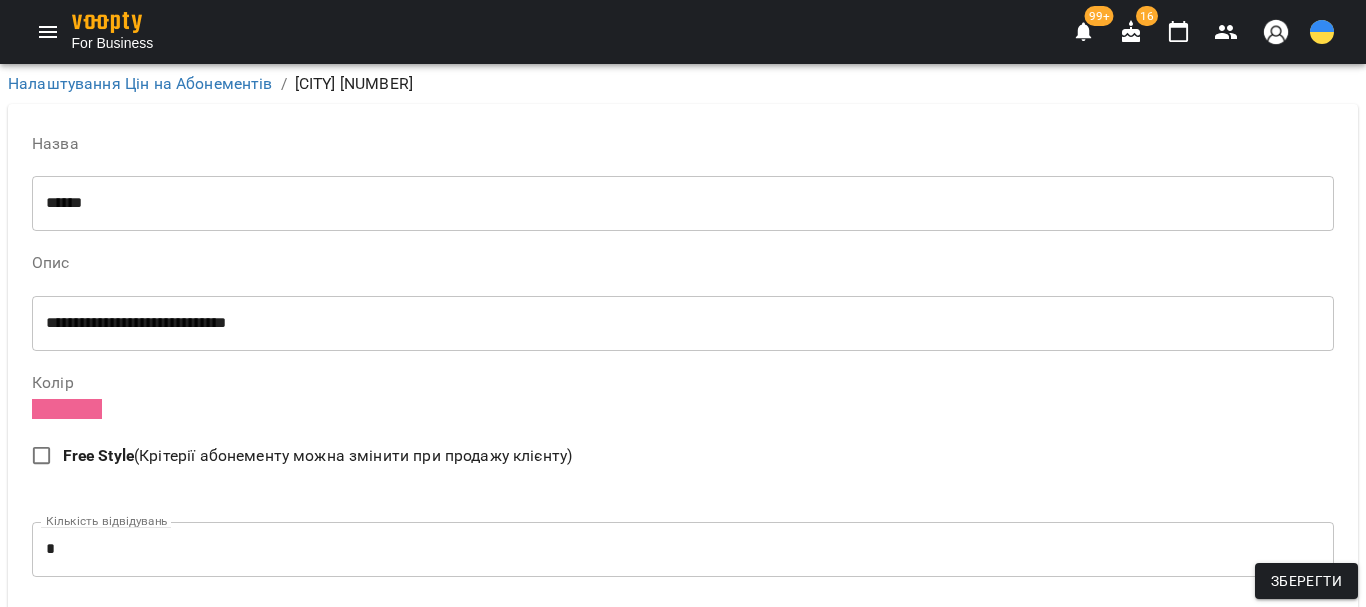 scroll, scrollTop: 3974, scrollLeft: 0, axis: vertical 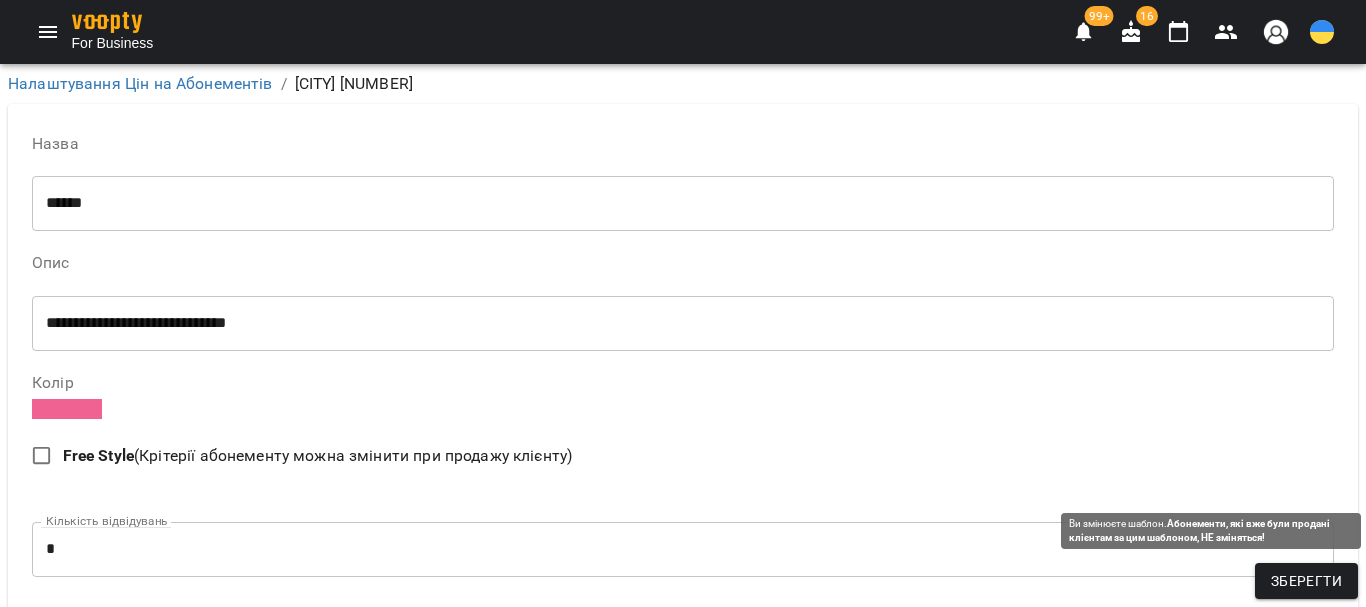 click on "Зберегти" at bounding box center (1306, 581) 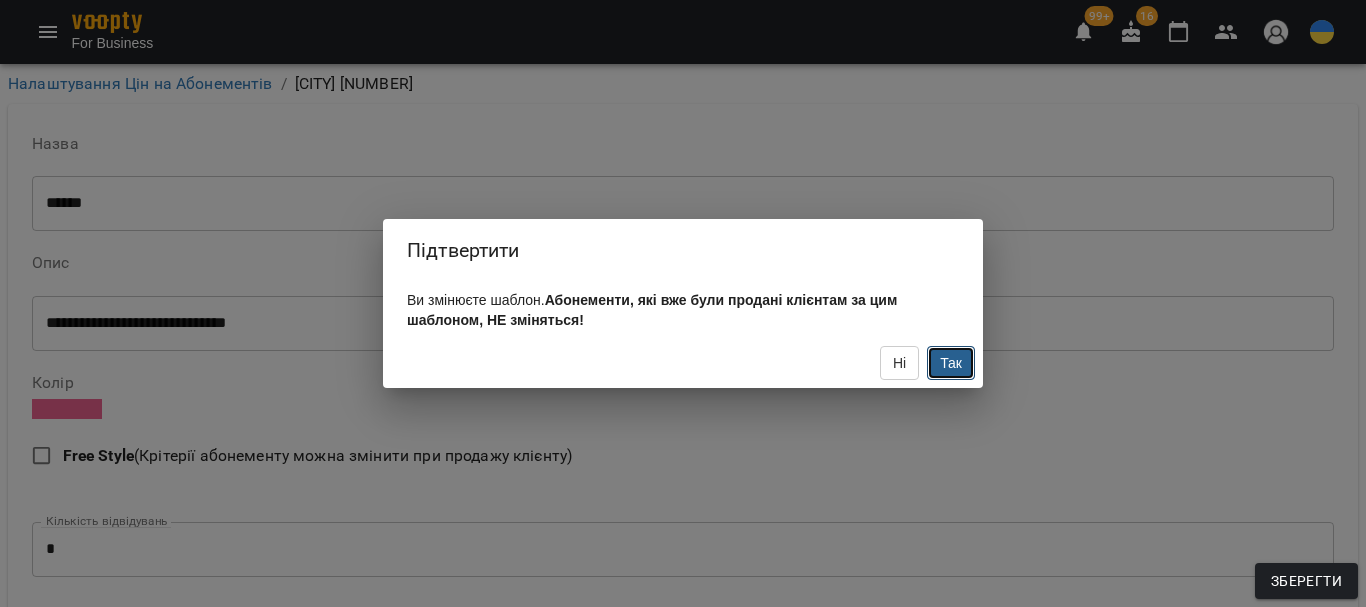 click on "Так" at bounding box center (951, 363) 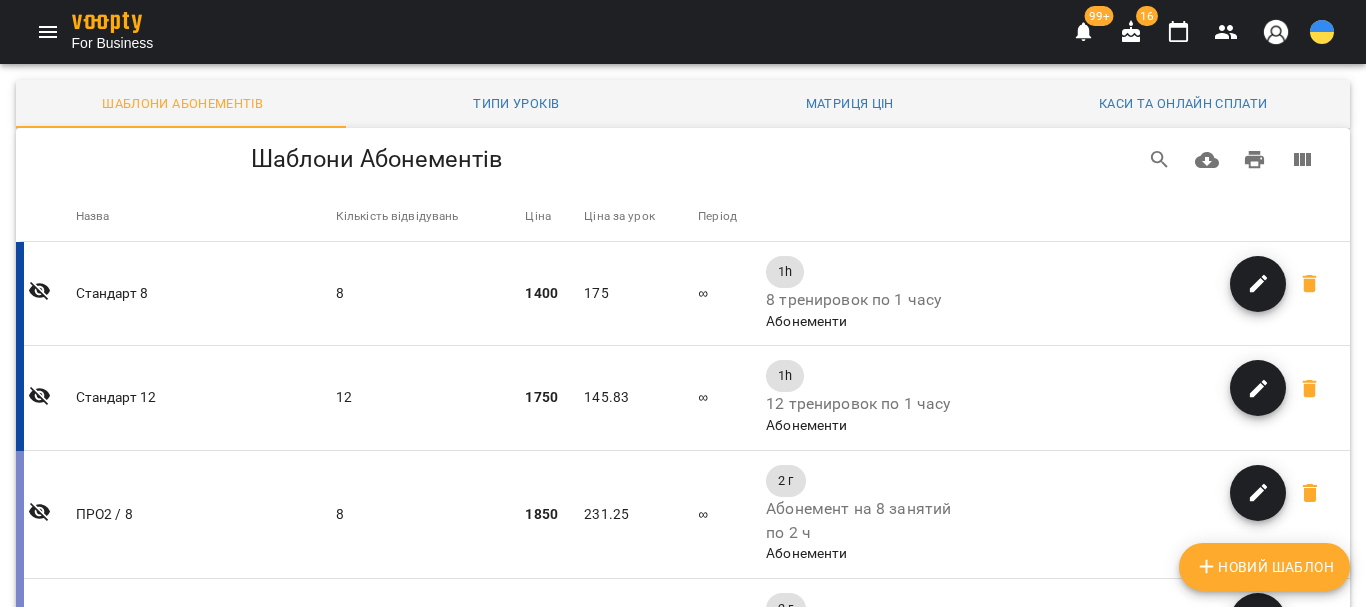 scroll, scrollTop: 1721, scrollLeft: 0, axis: vertical 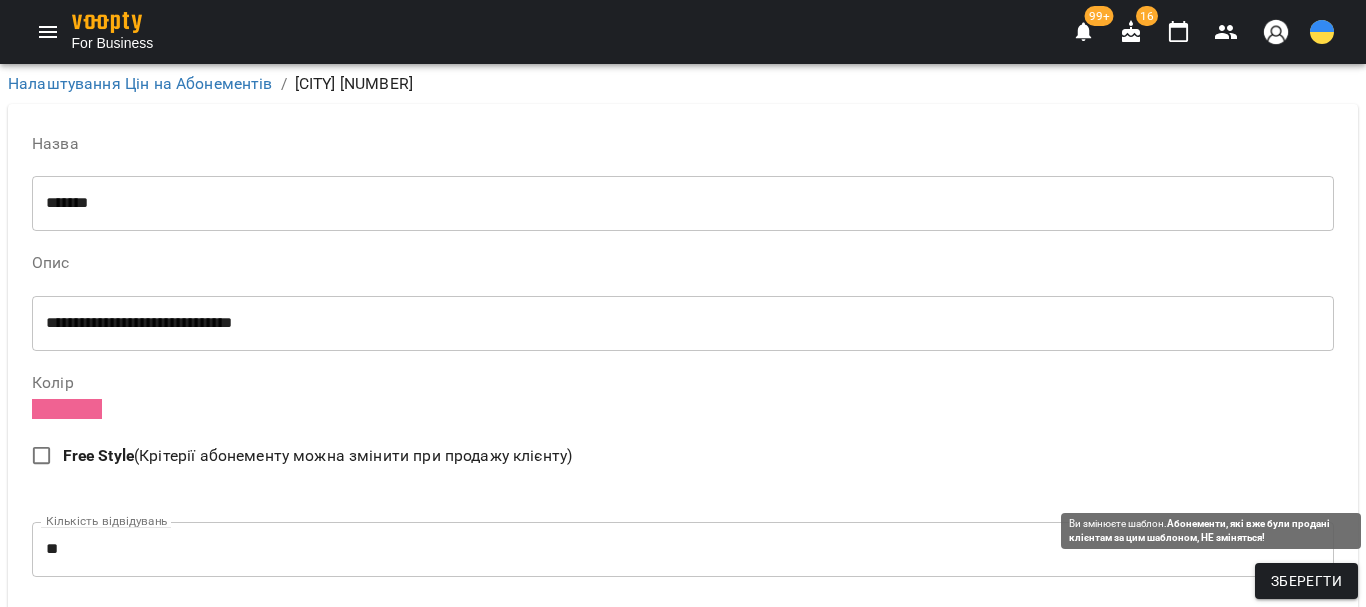 click on "Зберегти" at bounding box center (1306, 581) 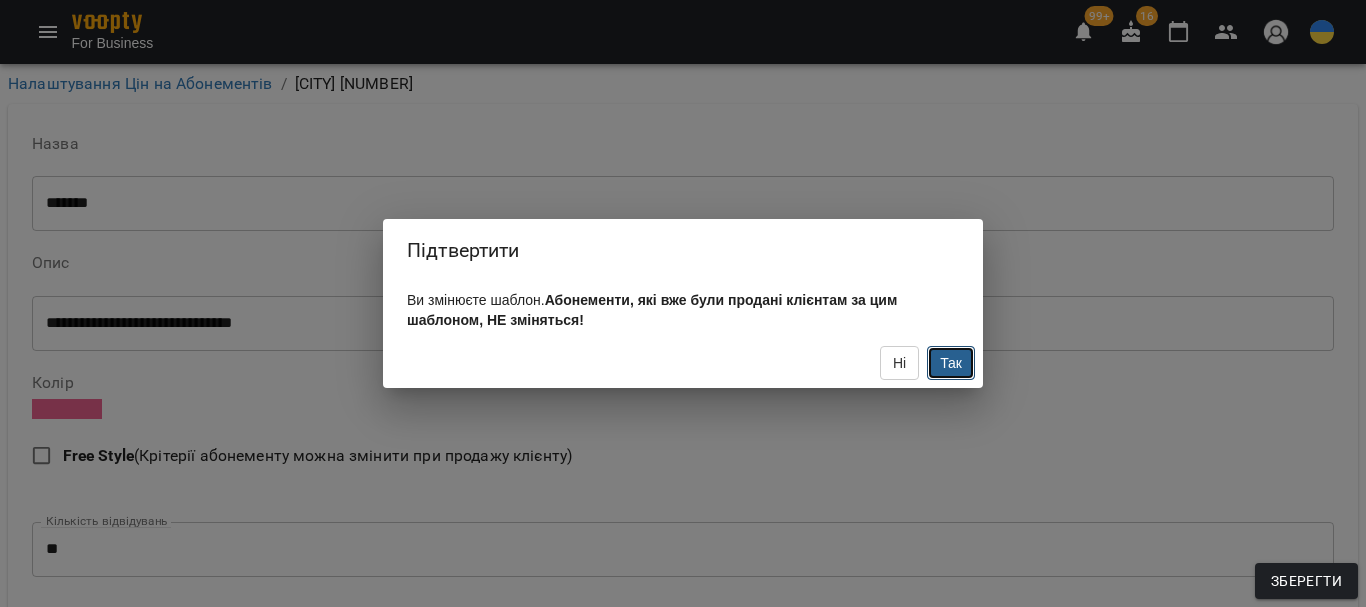 click on "Так" at bounding box center (951, 363) 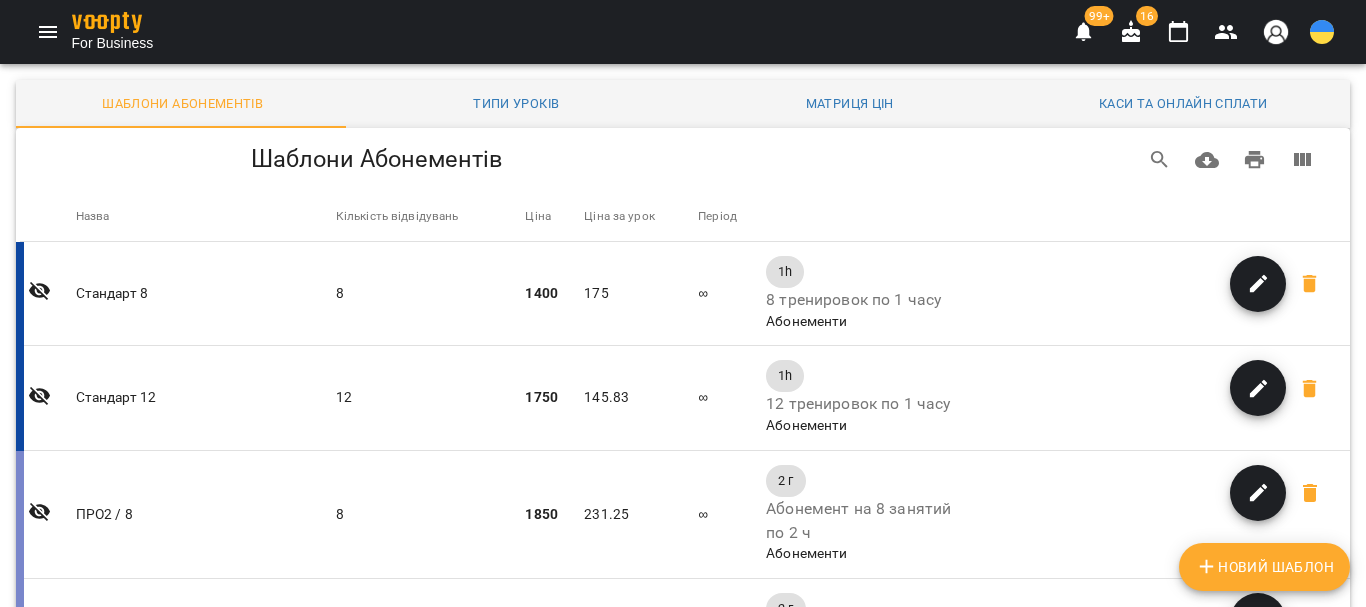scroll, scrollTop: 1100, scrollLeft: 0, axis: vertical 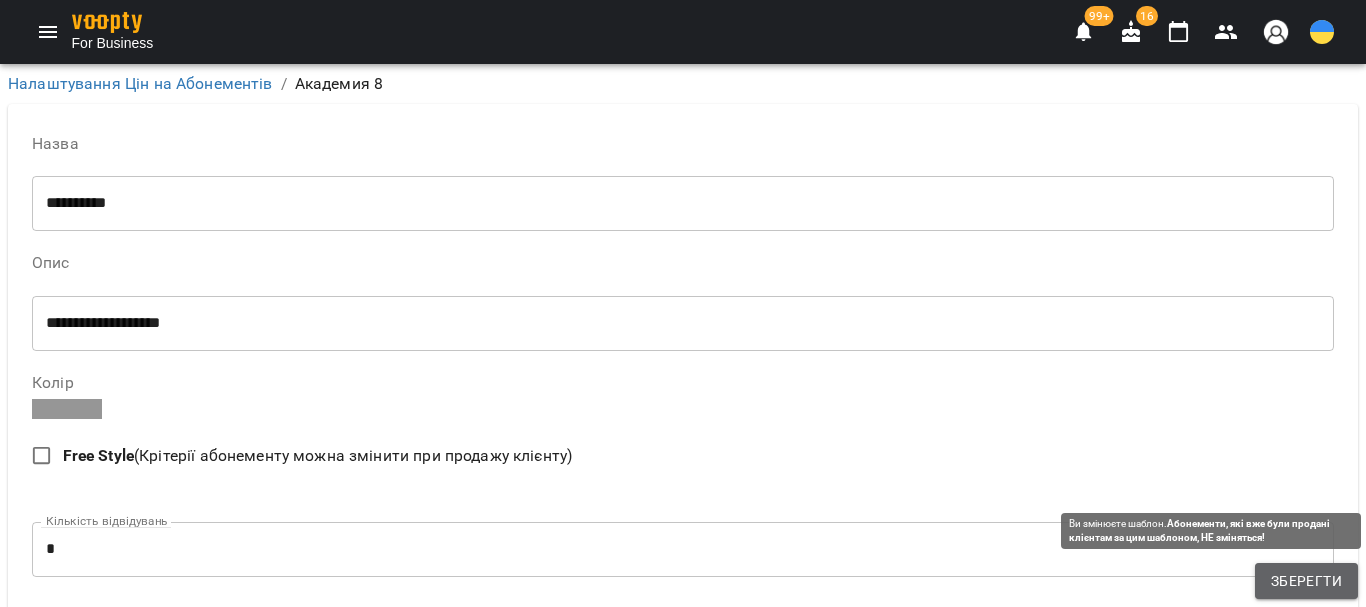 click on "Зберегти" at bounding box center (1306, 581) 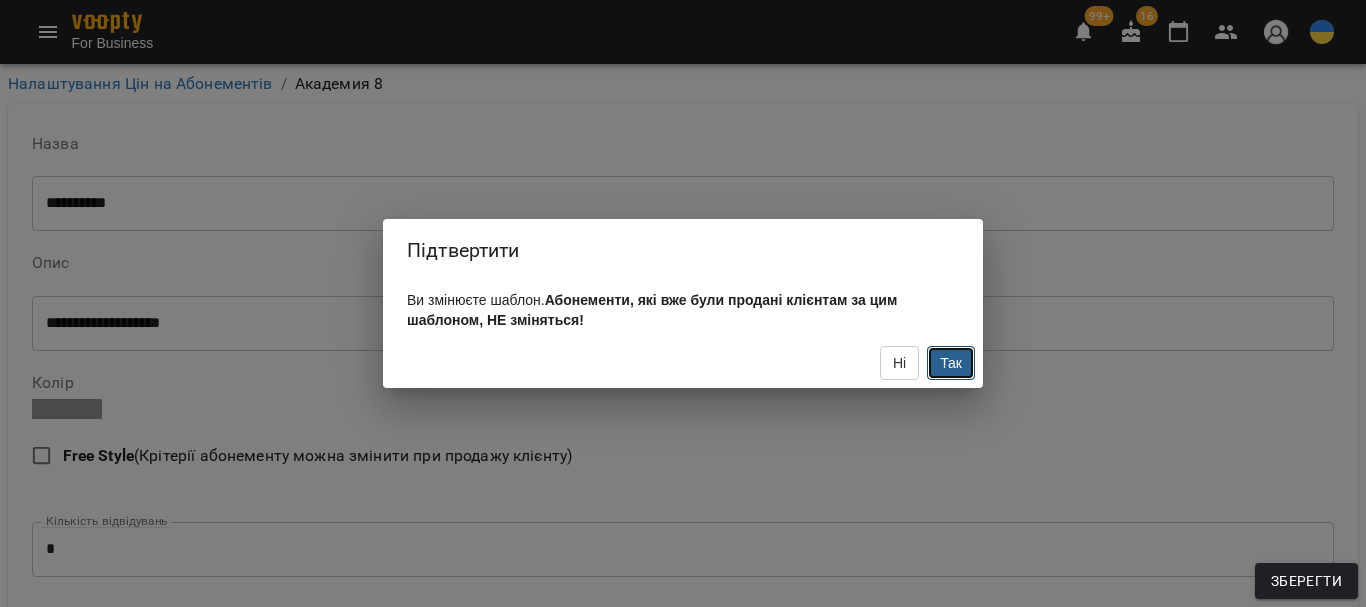 click on "Так" at bounding box center (951, 363) 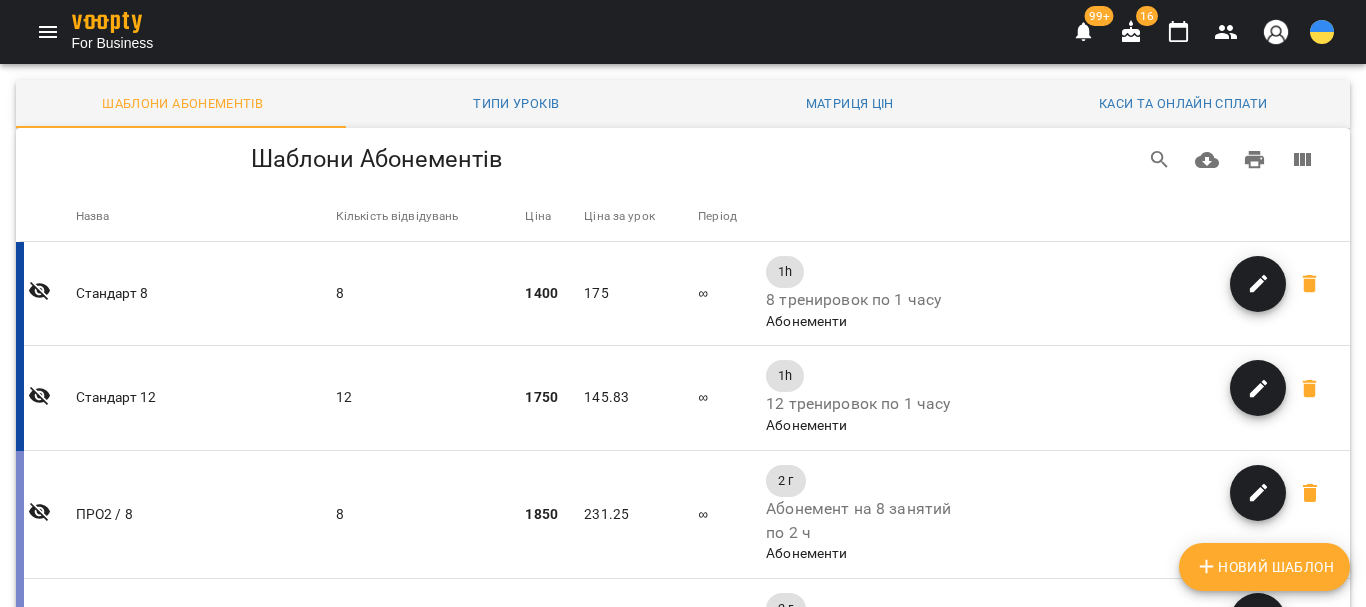 scroll, scrollTop: 1100, scrollLeft: 0, axis: vertical 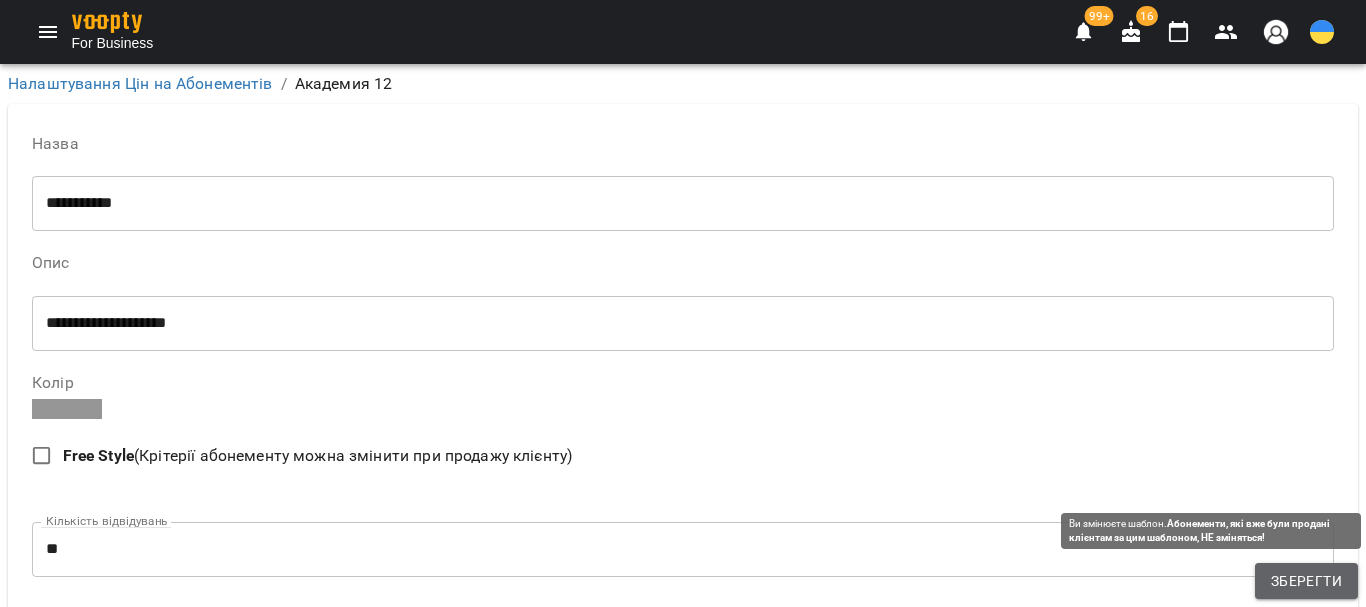 click on "Зберегти" at bounding box center (1306, 581) 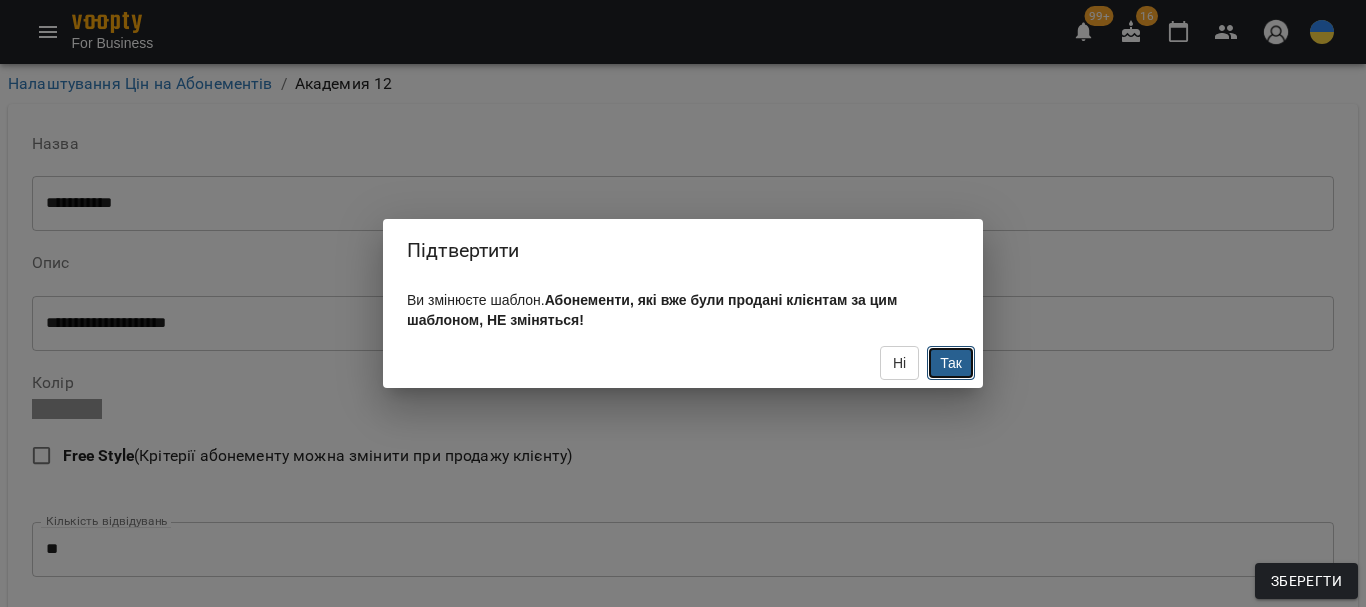 click on "Так" at bounding box center (951, 363) 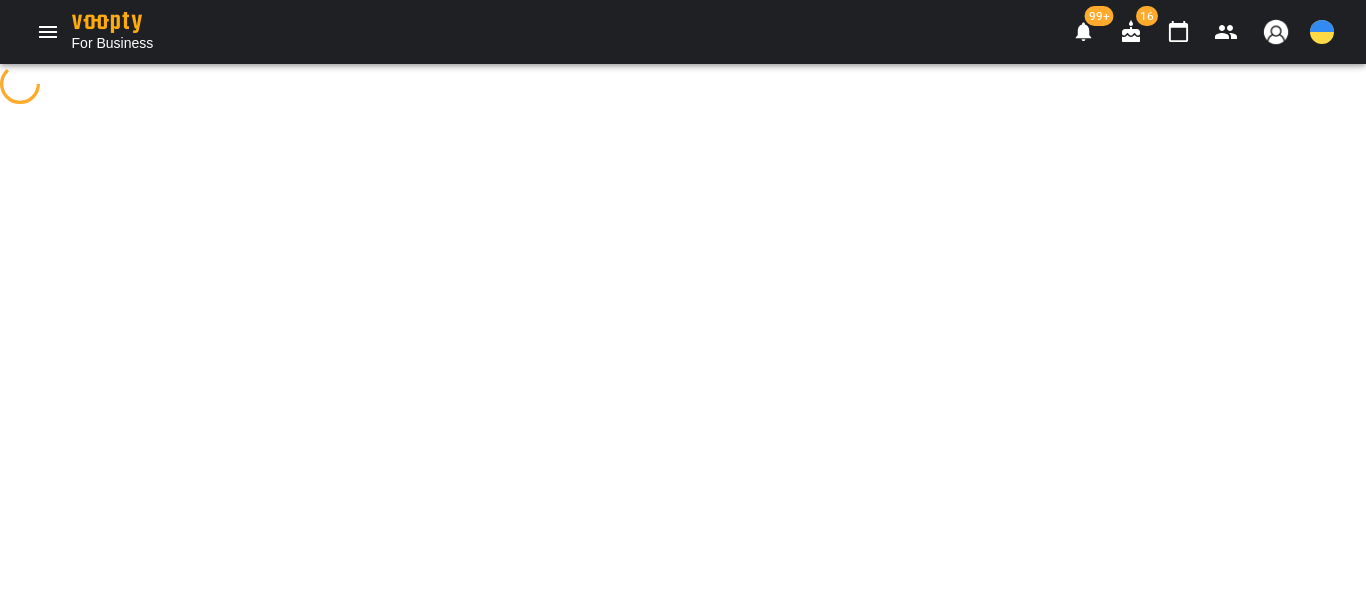 scroll, scrollTop: 0, scrollLeft: 0, axis: both 